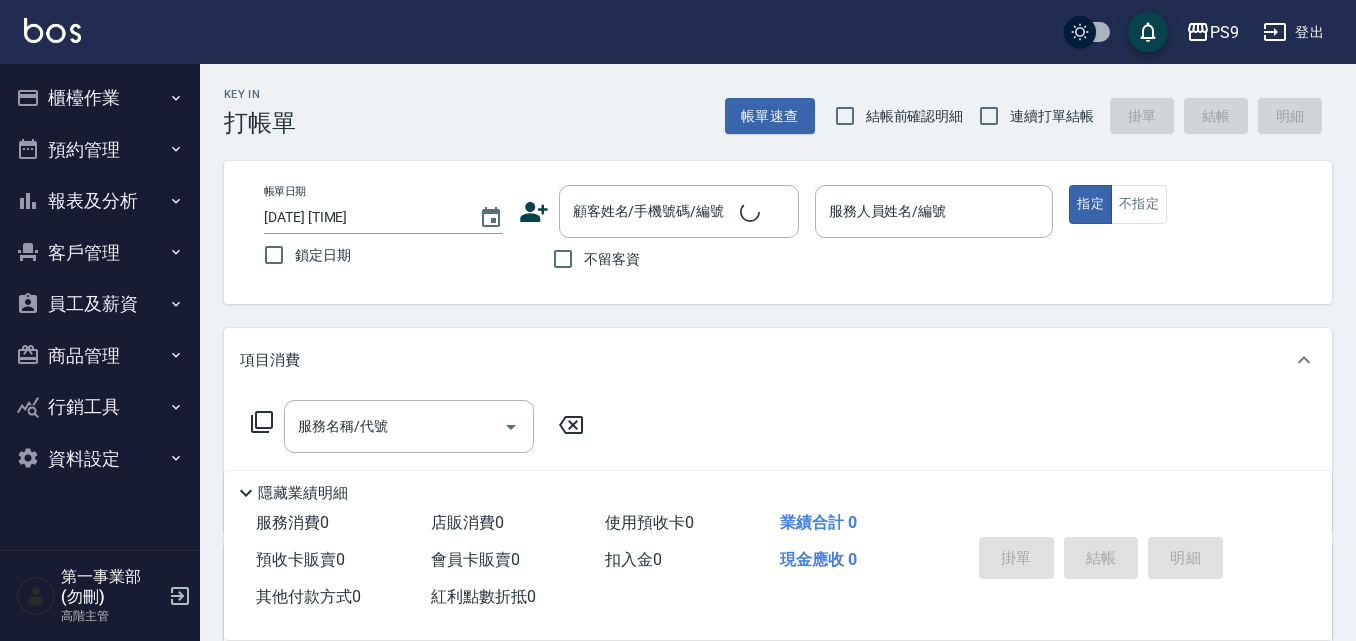 scroll, scrollTop: 0, scrollLeft: 0, axis: both 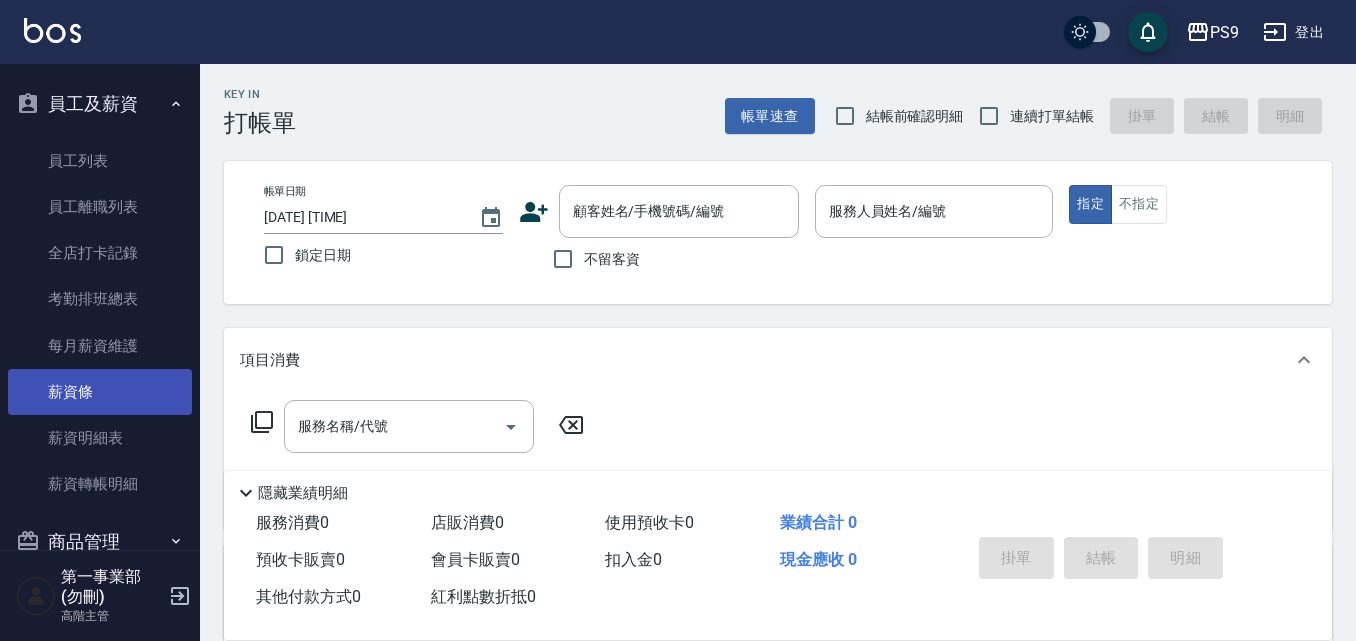 click on "薪資條" at bounding box center [100, 392] 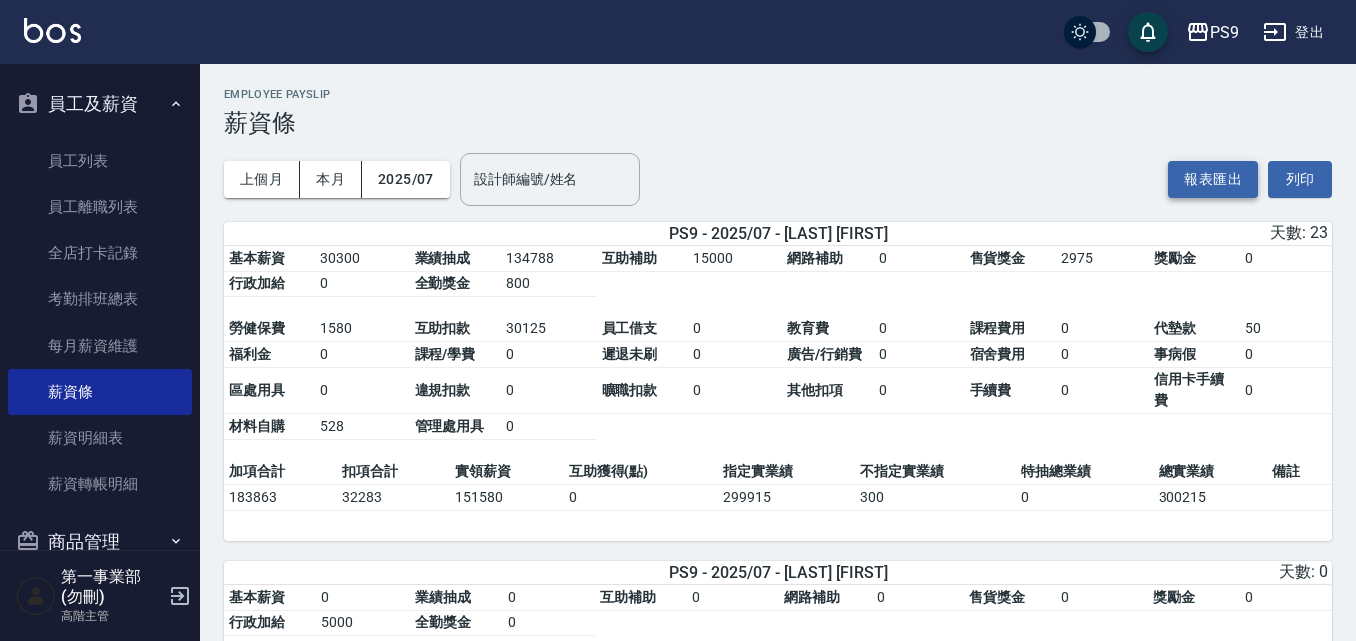 click on "報表匯出" at bounding box center (1213, 179) 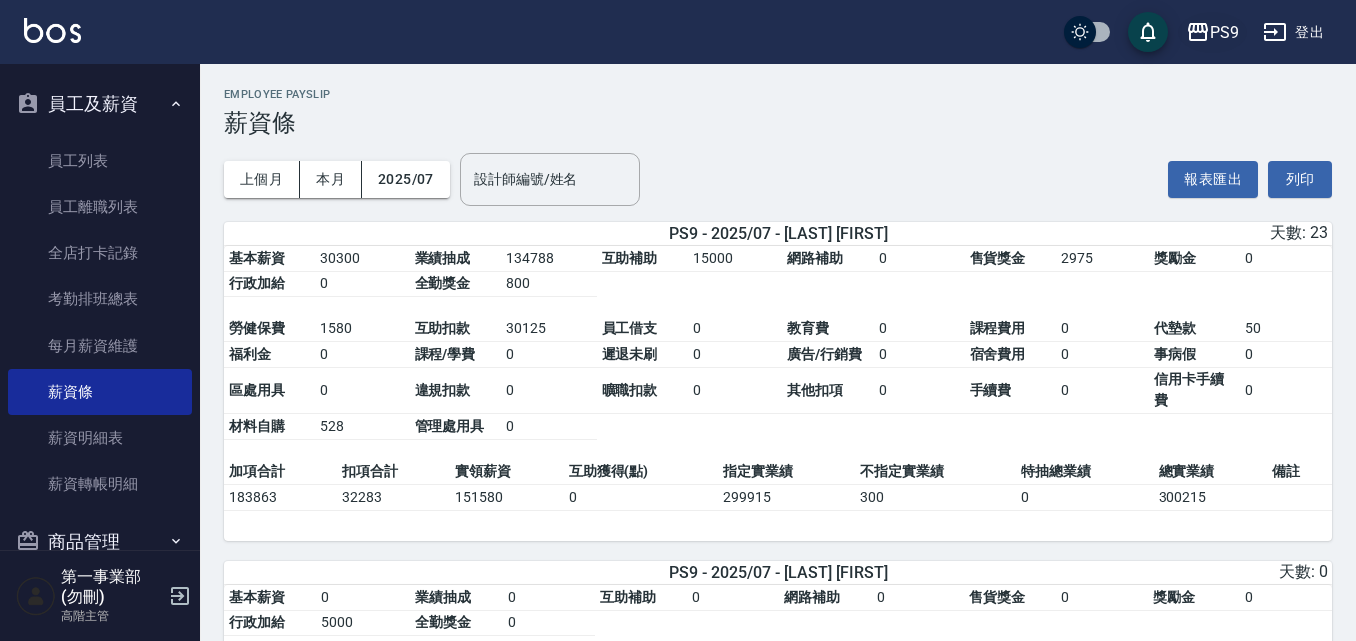 click 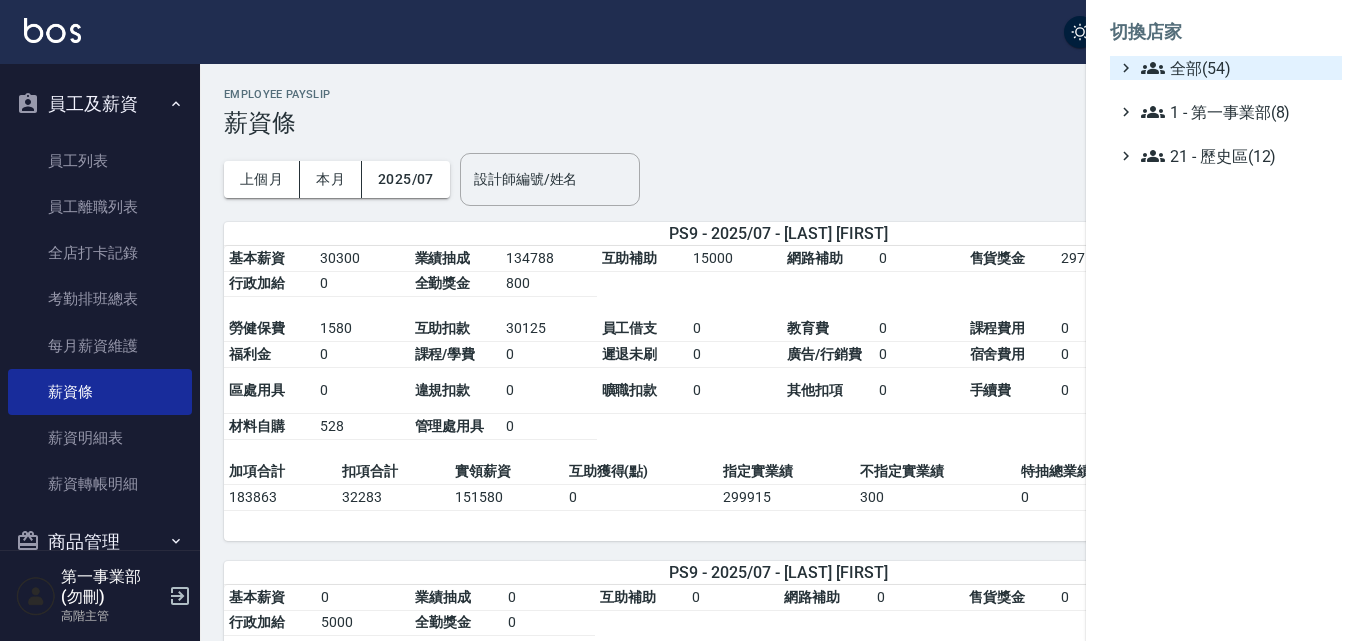 click on "全部(54)" at bounding box center [1237, 68] 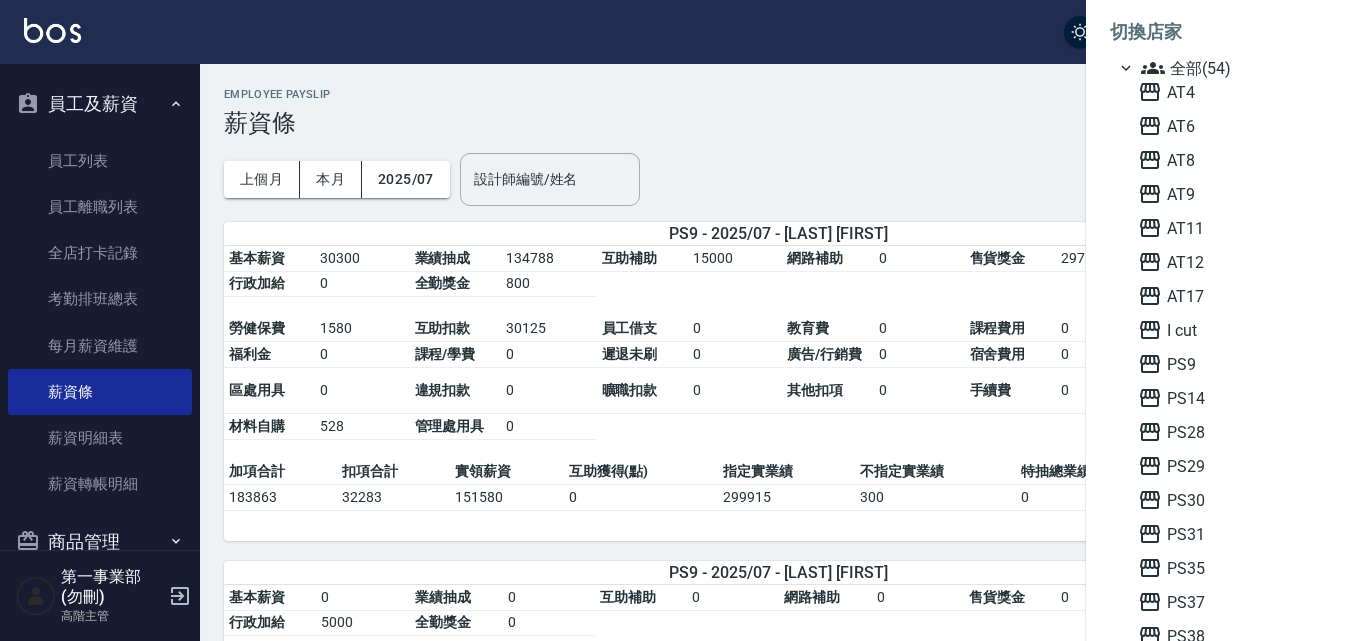 drag, startPoint x: 1204, startPoint y: 247, endPoint x: 1262, endPoint y: 172, distance: 94.81033 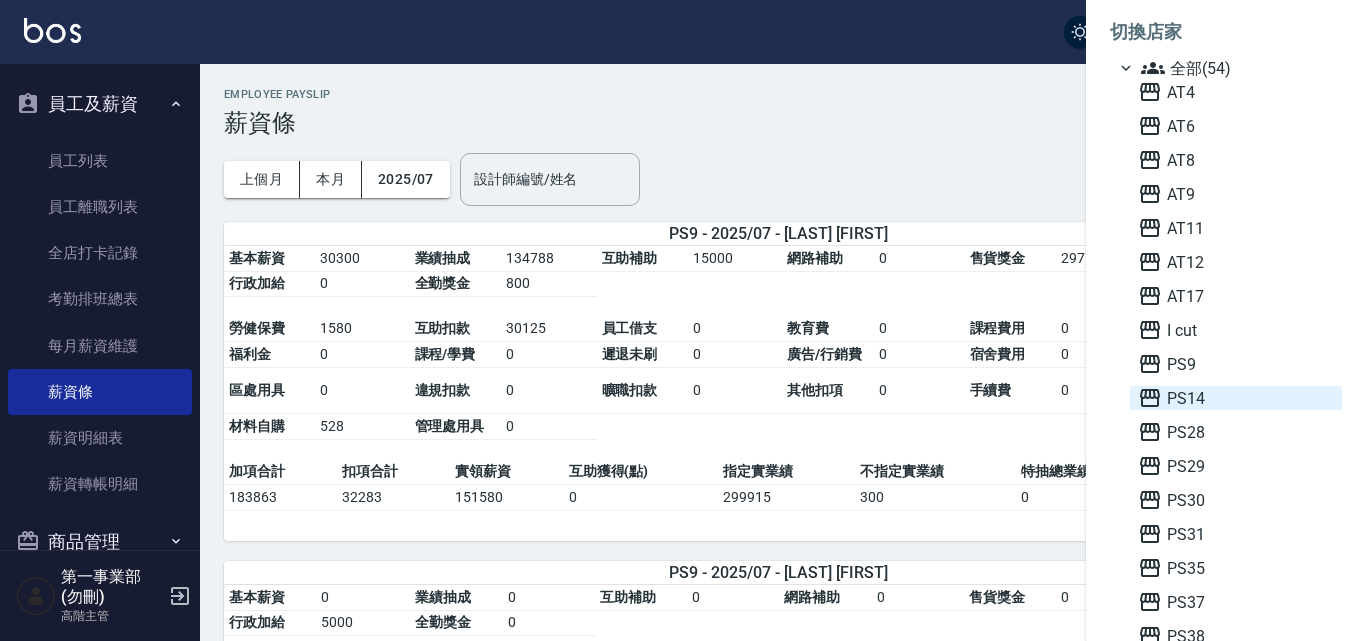 click on "PS14" at bounding box center [1236, 398] 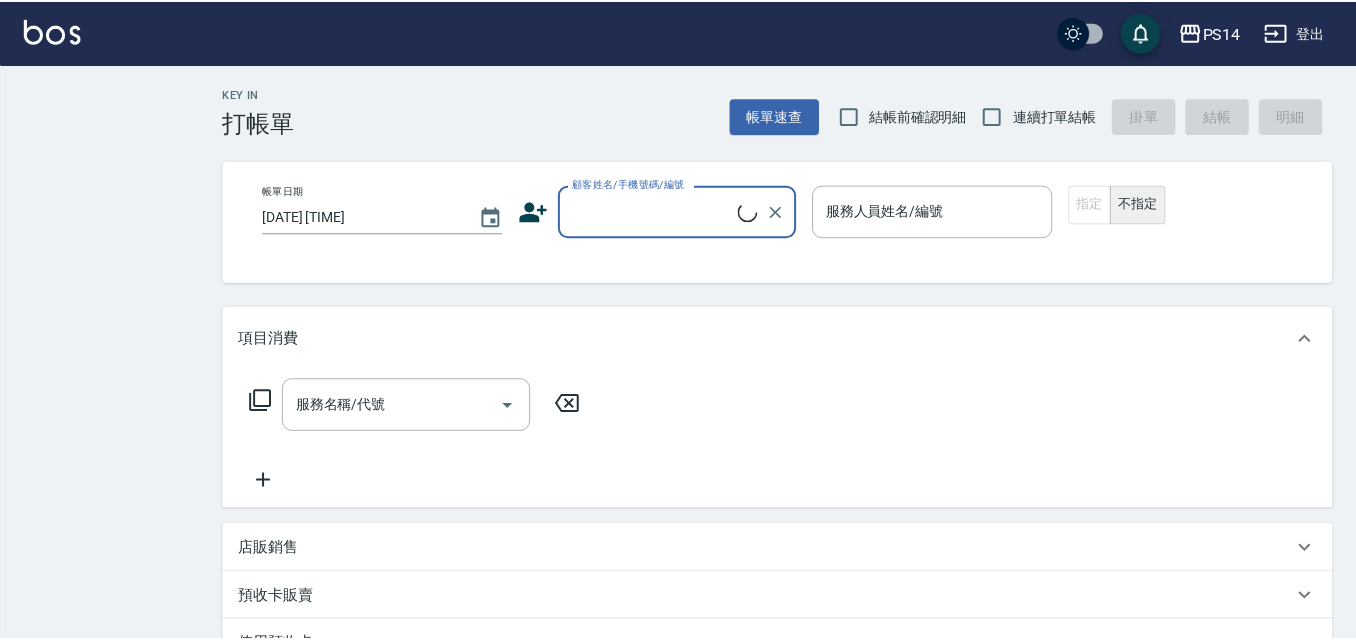 scroll, scrollTop: 0, scrollLeft: 0, axis: both 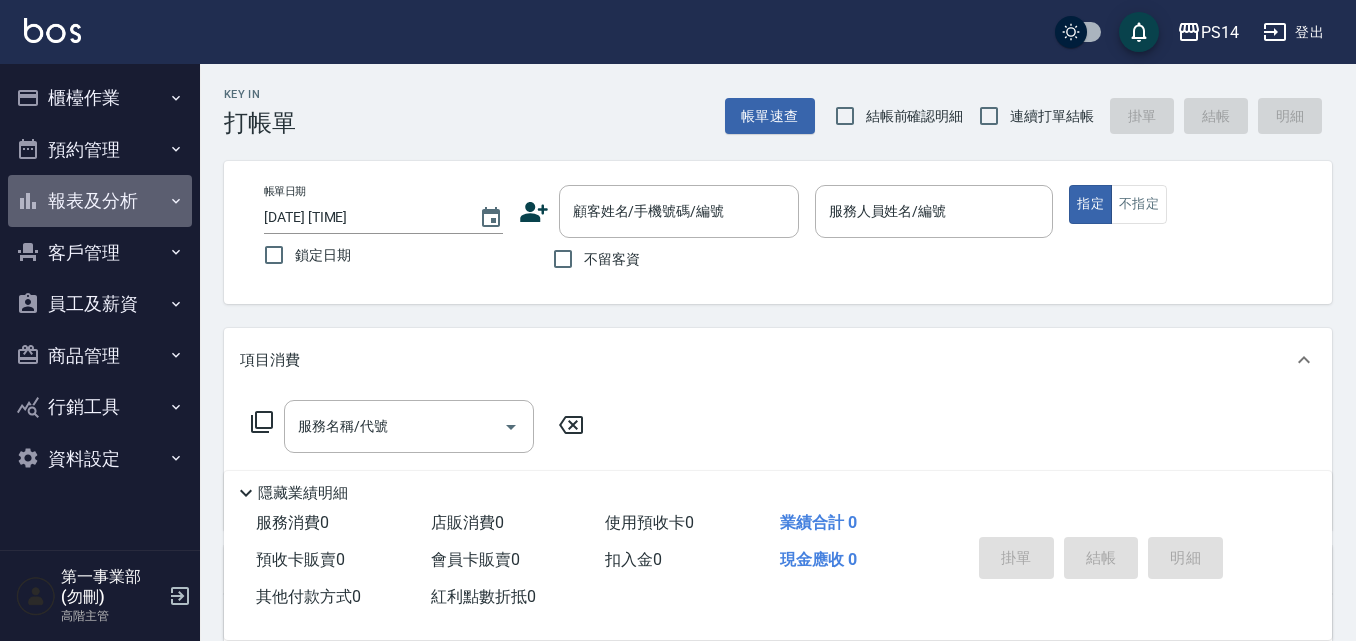 drag, startPoint x: 106, startPoint y: 191, endPoint x: 120, endPoint y: 285, distance: 95.036835 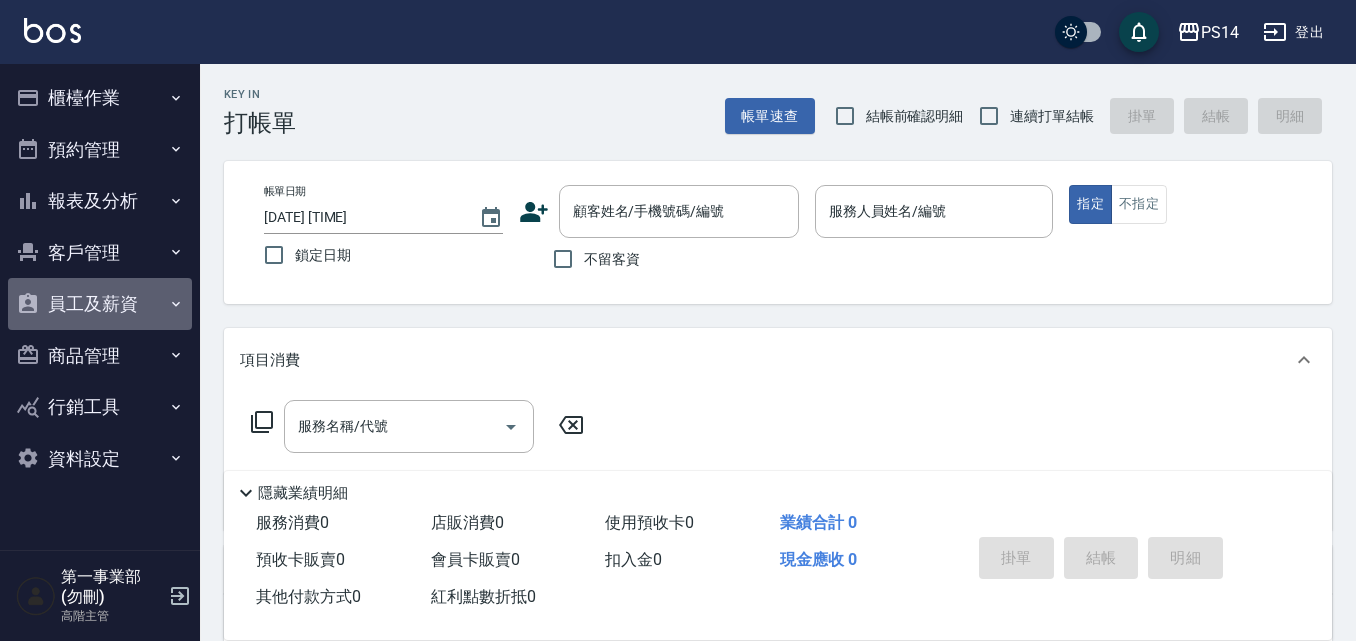 click on "員工及薪資" at bounding box center [100, 304] 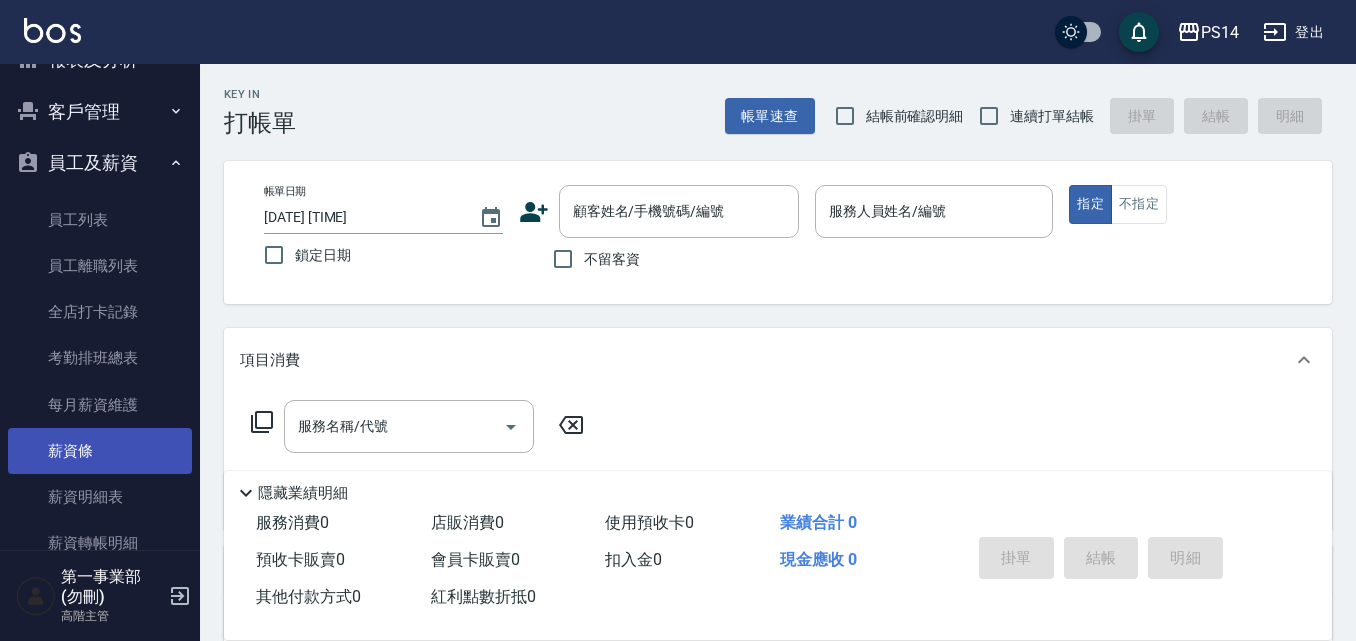 scroll, scrollTop: 200, scrollLeft: 0, axis: vertical 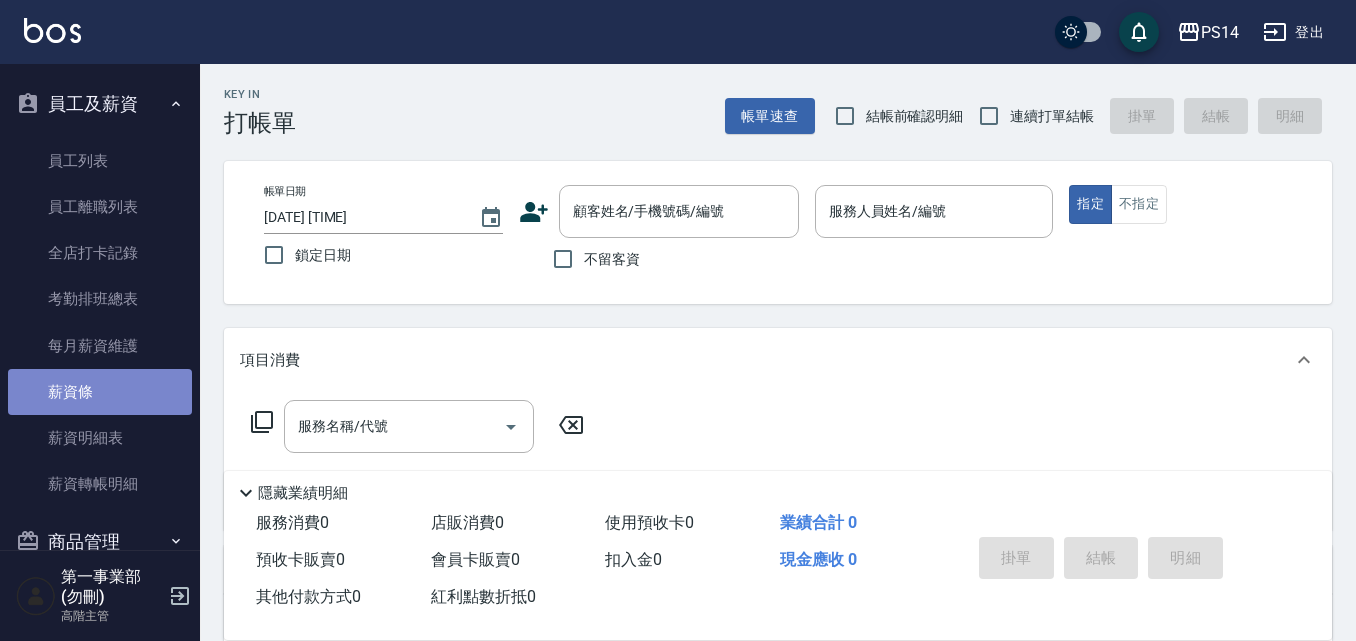 click on "薪資條" at bounding box center (100, 392) 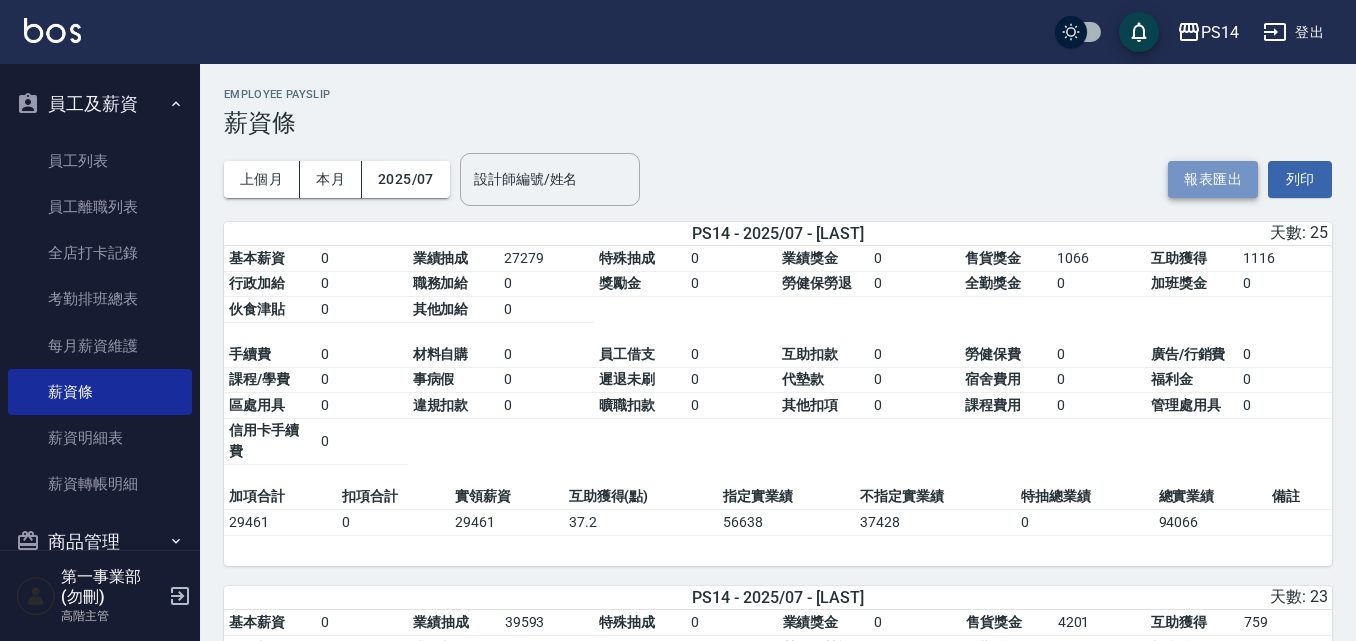 click on "報表匯出" at bounding box center [1213, 179] 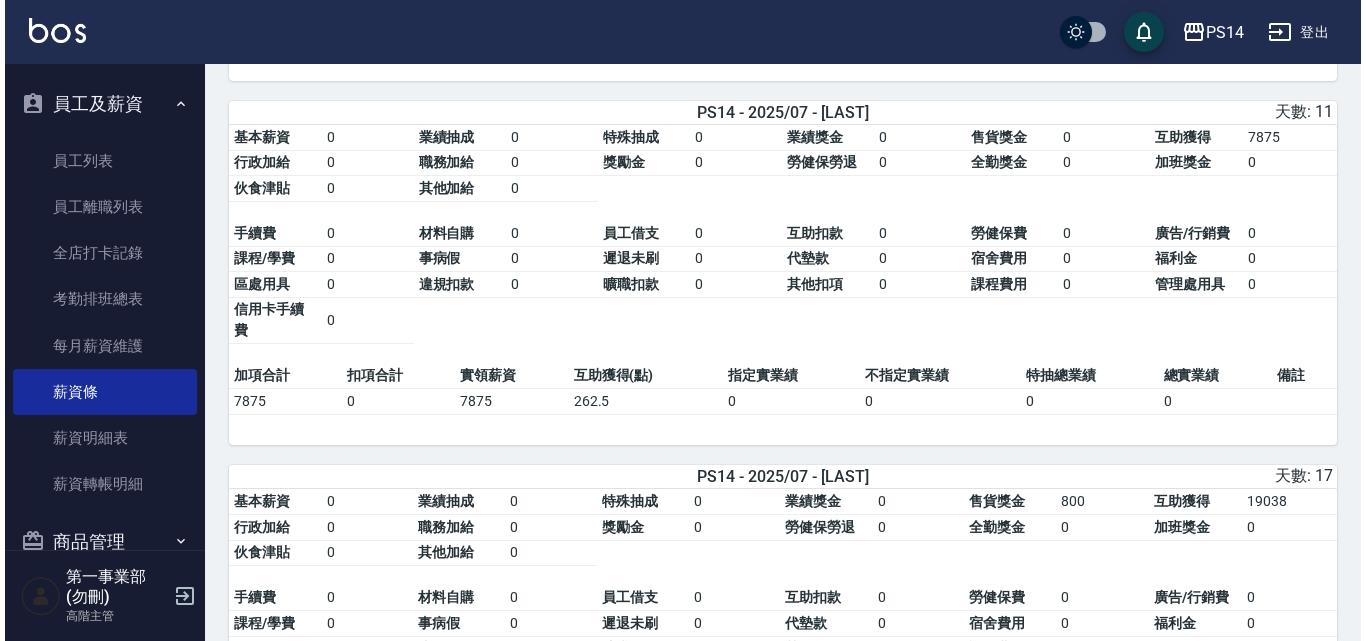 scroll, scrollTop: 3100, scrollLeft: 0, axis: vertical 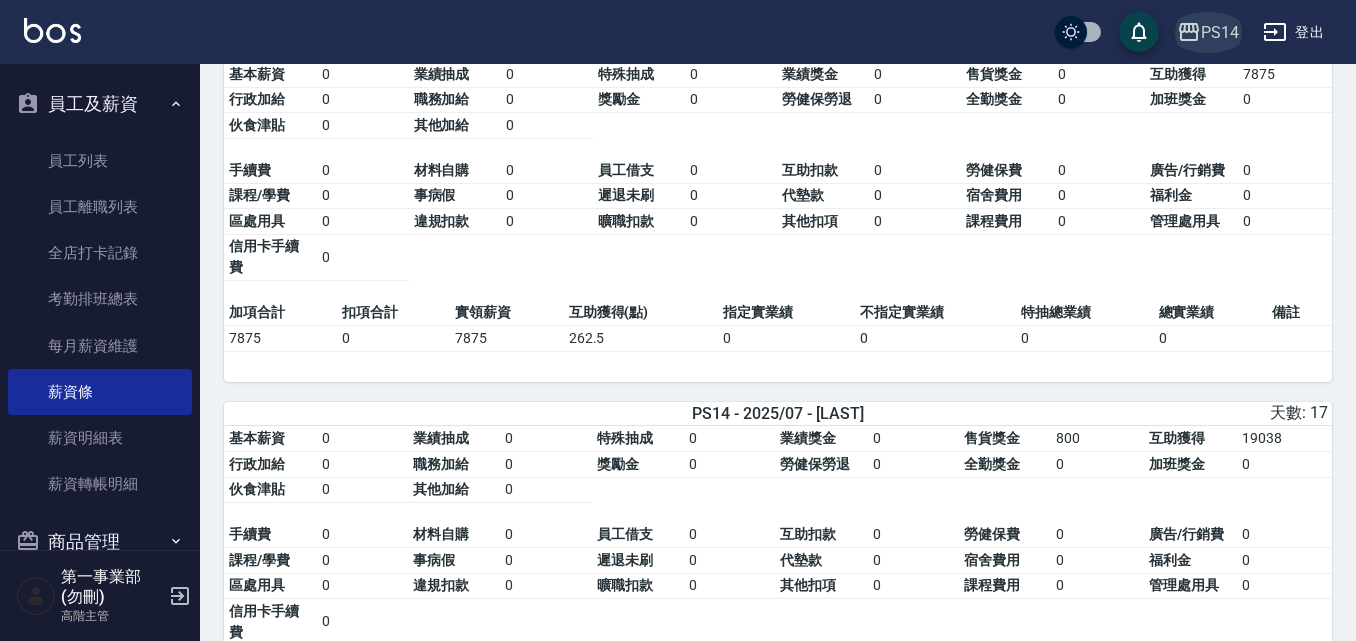 click on "PS14" at bounding box center (1220, 32) 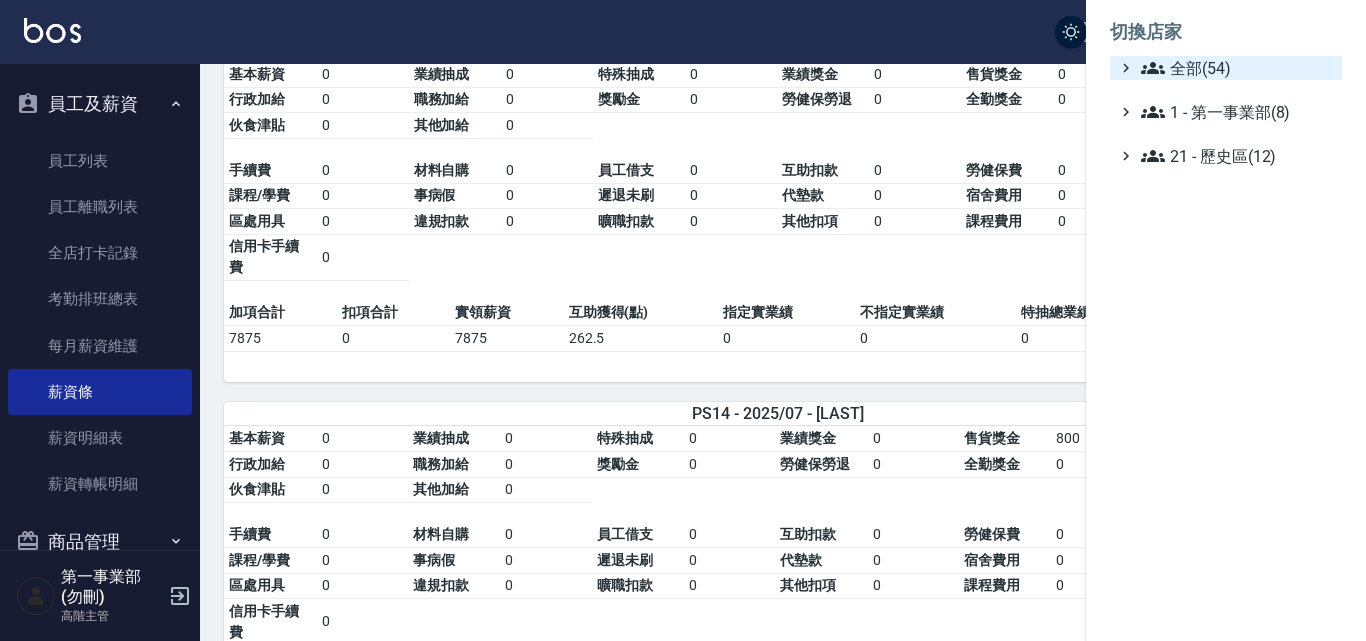 click on "全部(54)" at bounding box center [1237, 68] 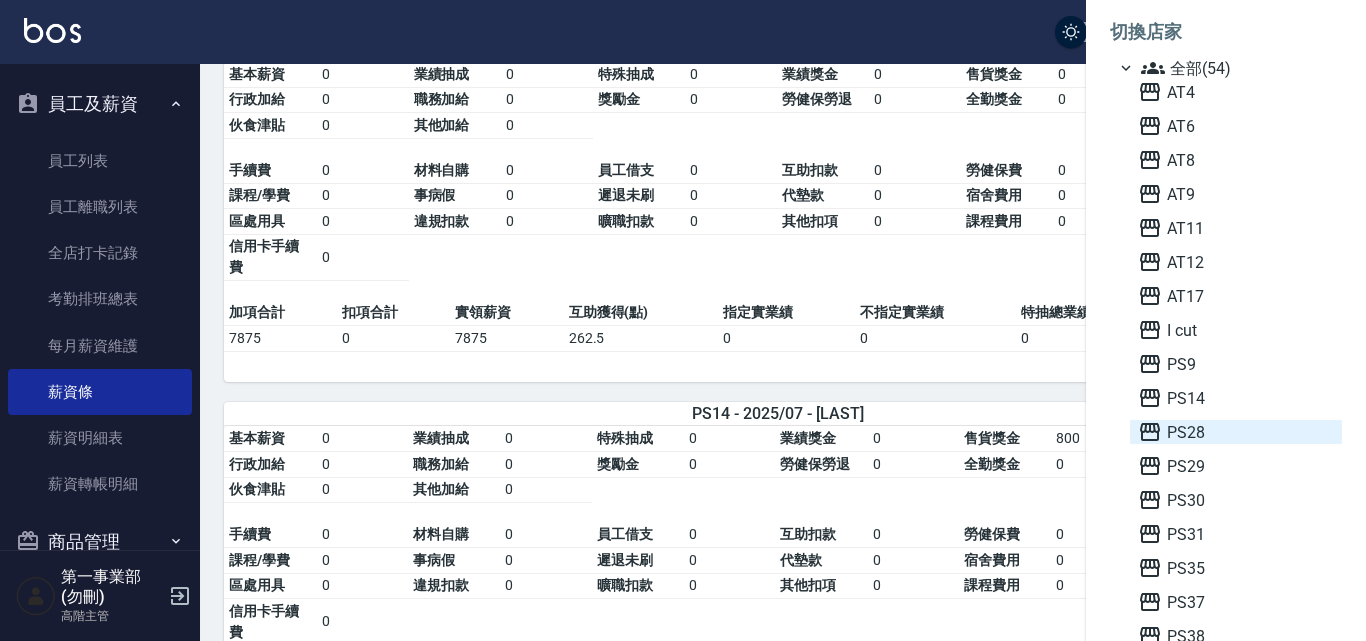 click on "PS28" at bounding box center [1236, 432] 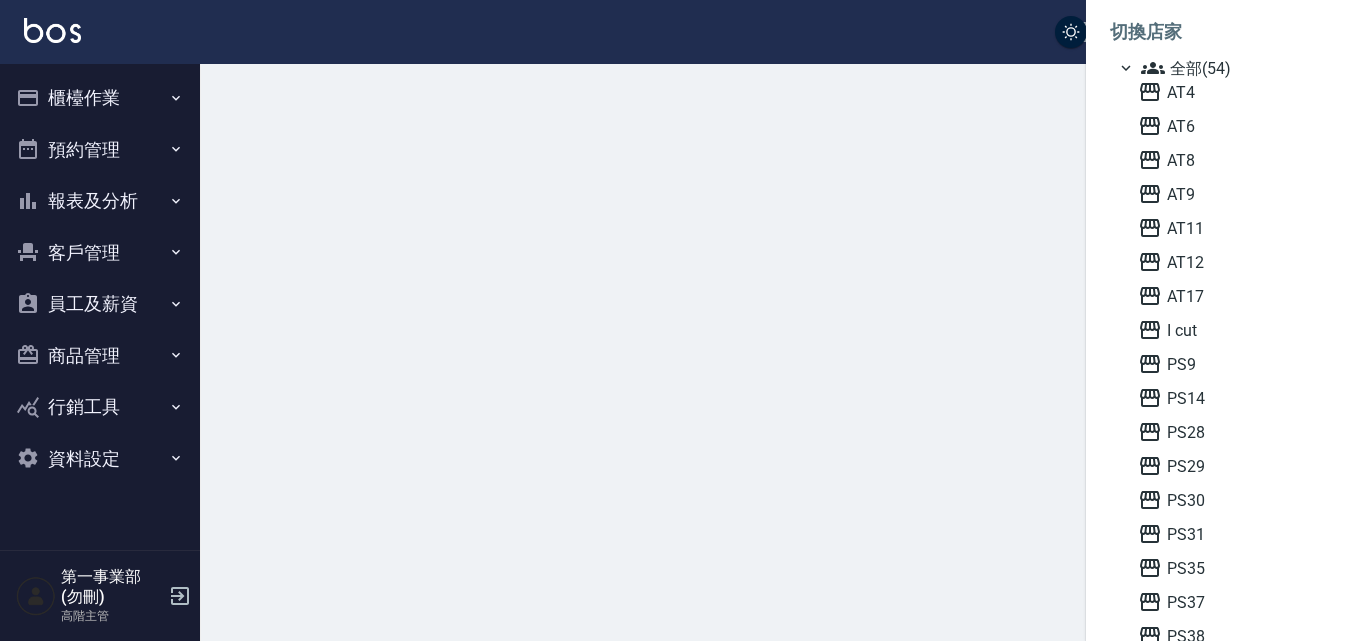 scroll, scrollTop: 0, scrollLeft: 0, axis: both 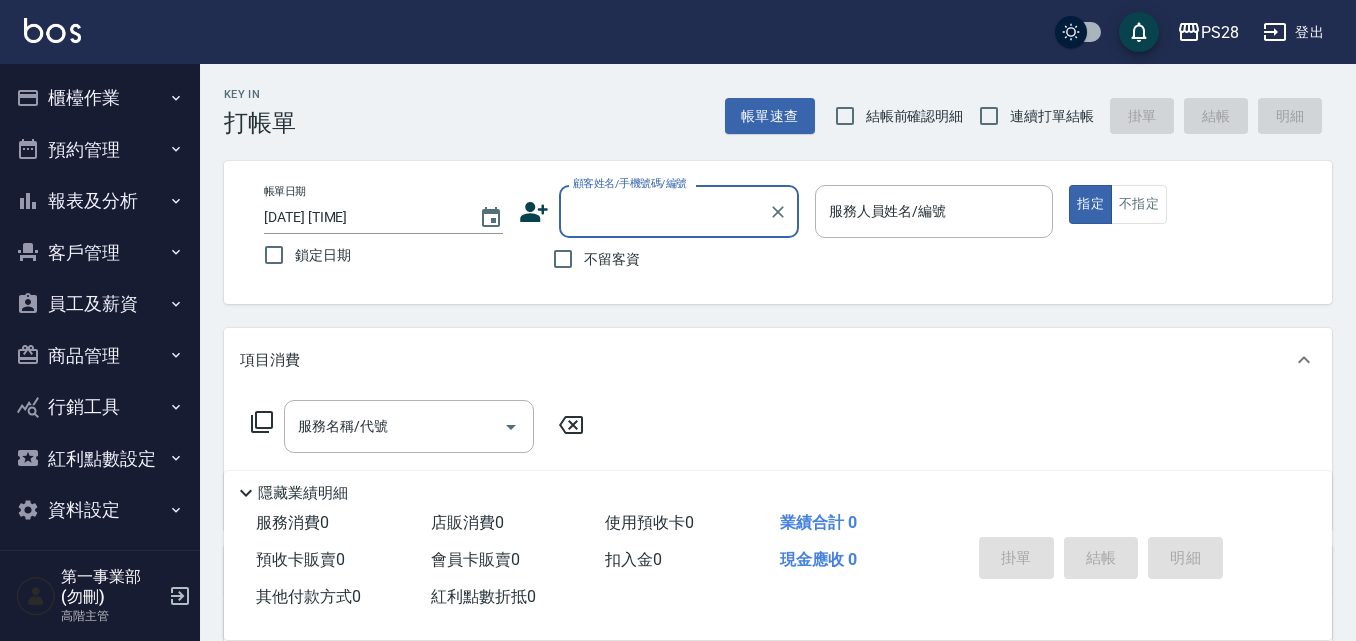 click on "員工及薪資" at bounding box center (100, 304) 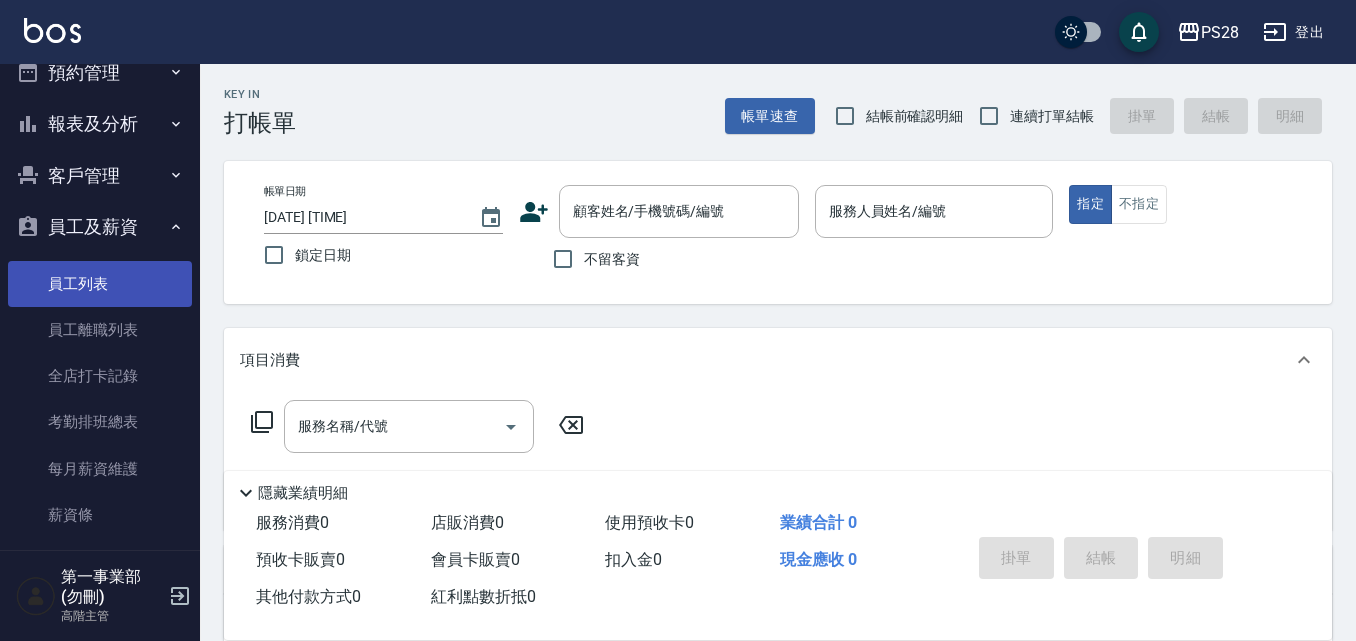 scroll, scrollTop: 200, scrollLeft: 0, axis: vertical 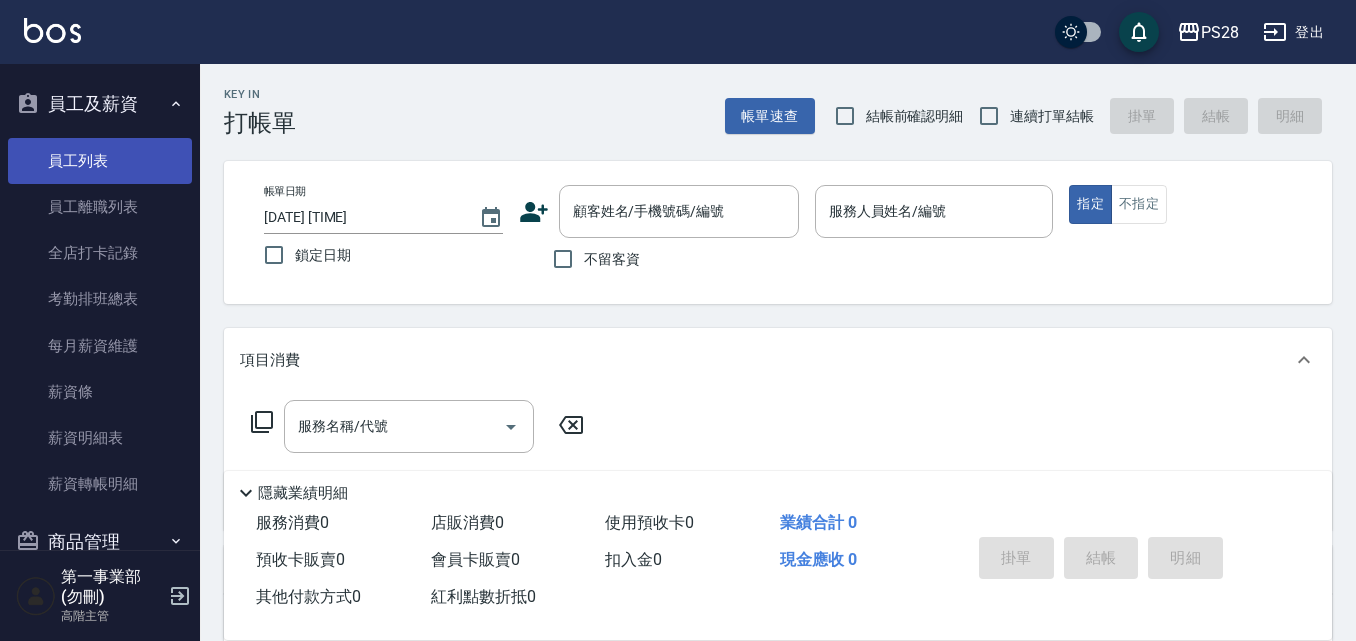 click on "薪資條" at bounding box center [100, 392] 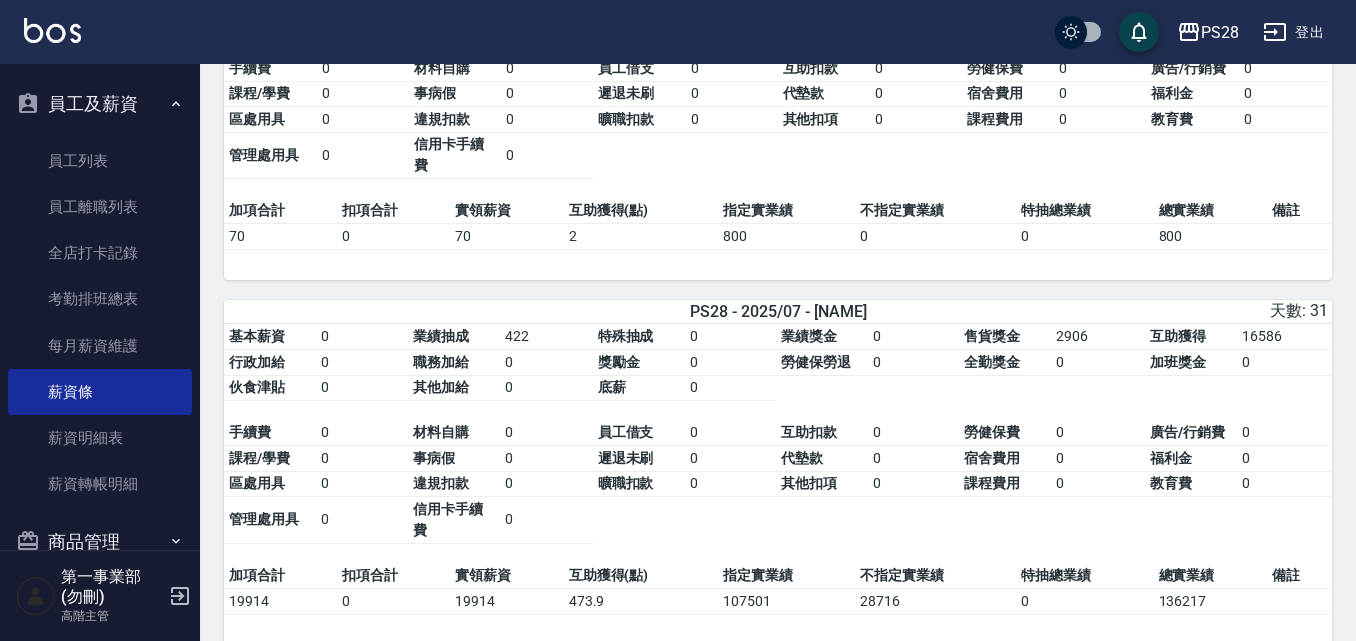 scroll, scrollTop: 0, scrollLeft: 0, axis: both 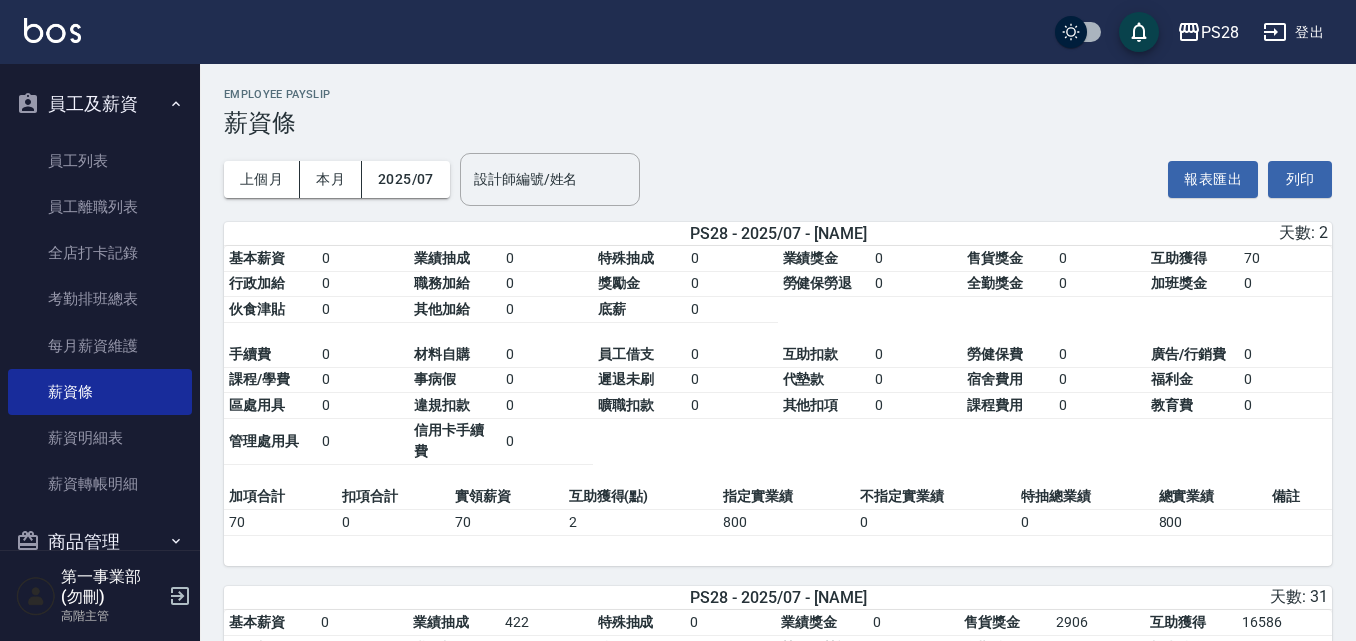 click on "員工借支" at bounding box center [639, 355] 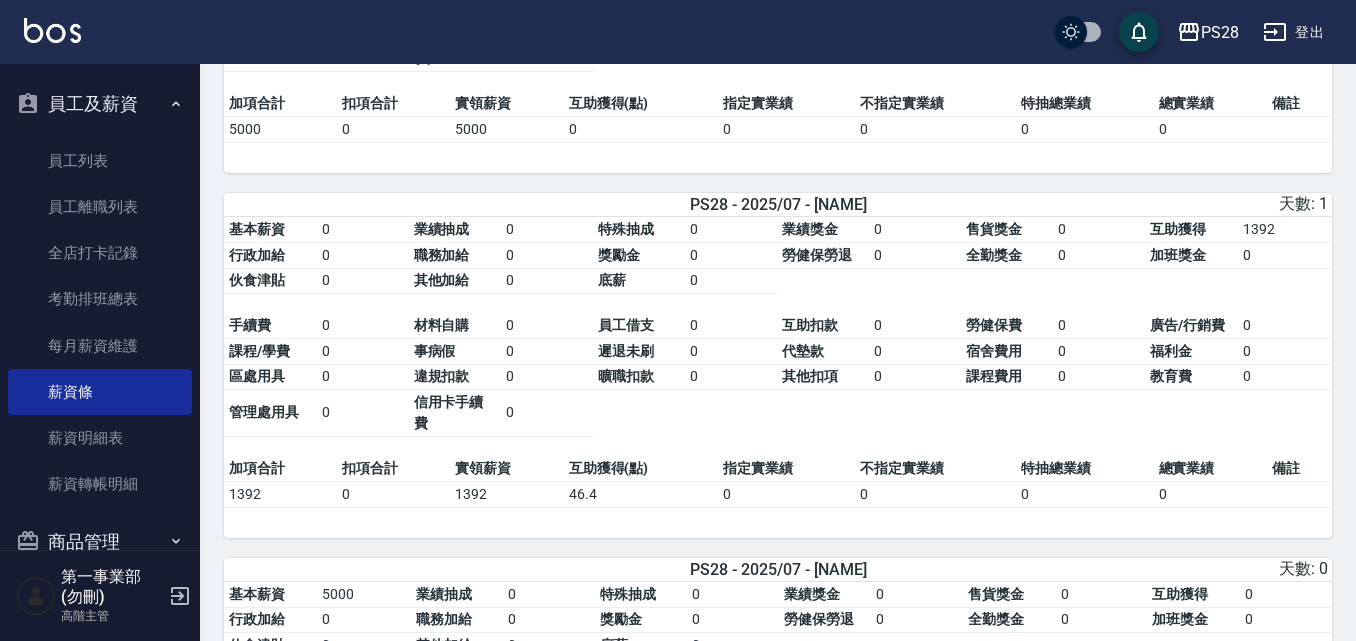 scroll, scrollTop: 2512, scrollLeft: 0, axis: vertical 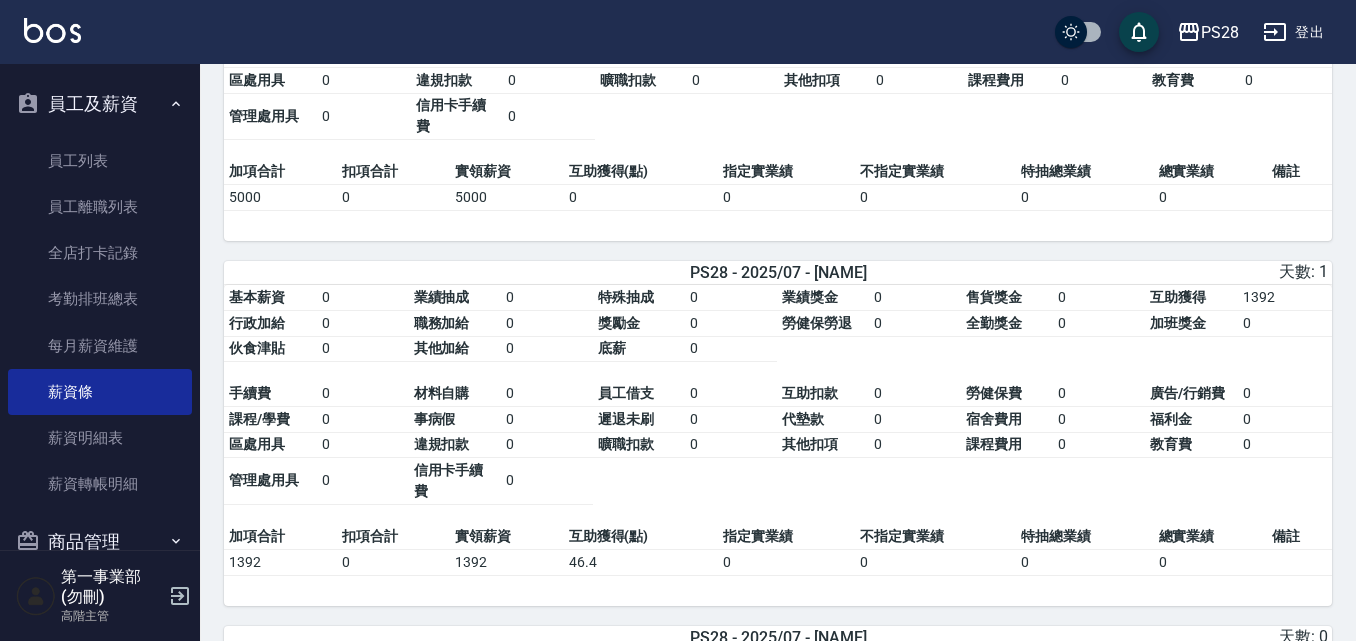 click on "基本薪資 5000 業績抽成 0 特殊抽成 0 業績獎金 0 售貨獎金 0 互助獲得 0 行政加給 0 職務加給 0 獎勵金 0 勞健保勞退 0 全勤獎金 0 加班獎金 0 伙食津貼 0 其他加給 0 底薪 0 手續費 0 材料自購 0 員工借支 0 互助扣款 0 勞健保費 0 廣告/行銷費 0 課程/學費 0 事病假 0 遲退未刷 0 代墊款 0 宿舍費用 0 福利金 0 區處用具 0 違規扣款 0 曠職扣款 0 其他扣項 0 課程費用 0 教育費 0 管理處用具 0 信用卡手續費 0 加項合計 扣項合計 實領薪資 互助獲得(點) 指定實業績 不指定實業績 特抽總業績 總實業績 備註 5000 0 5000 0 0 0 0 0" at bounding box center (778, 81) 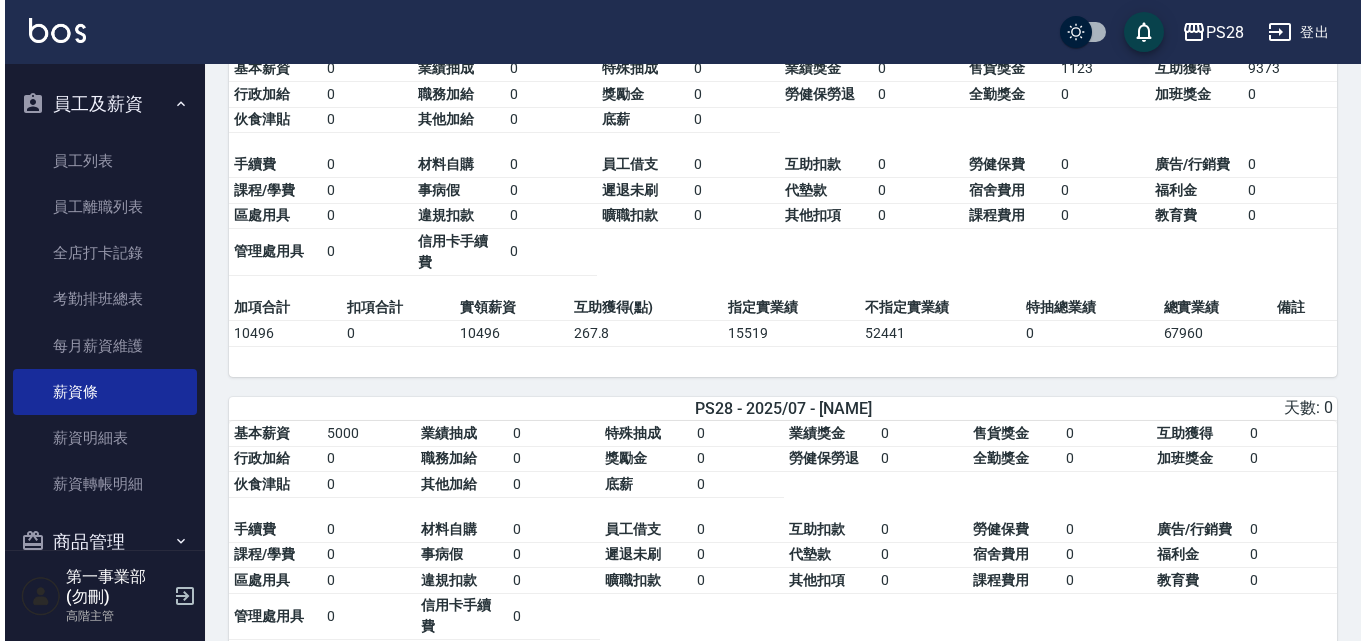 scroll, scrollTop: 1912, scrollLeft: 0, axis: vertical 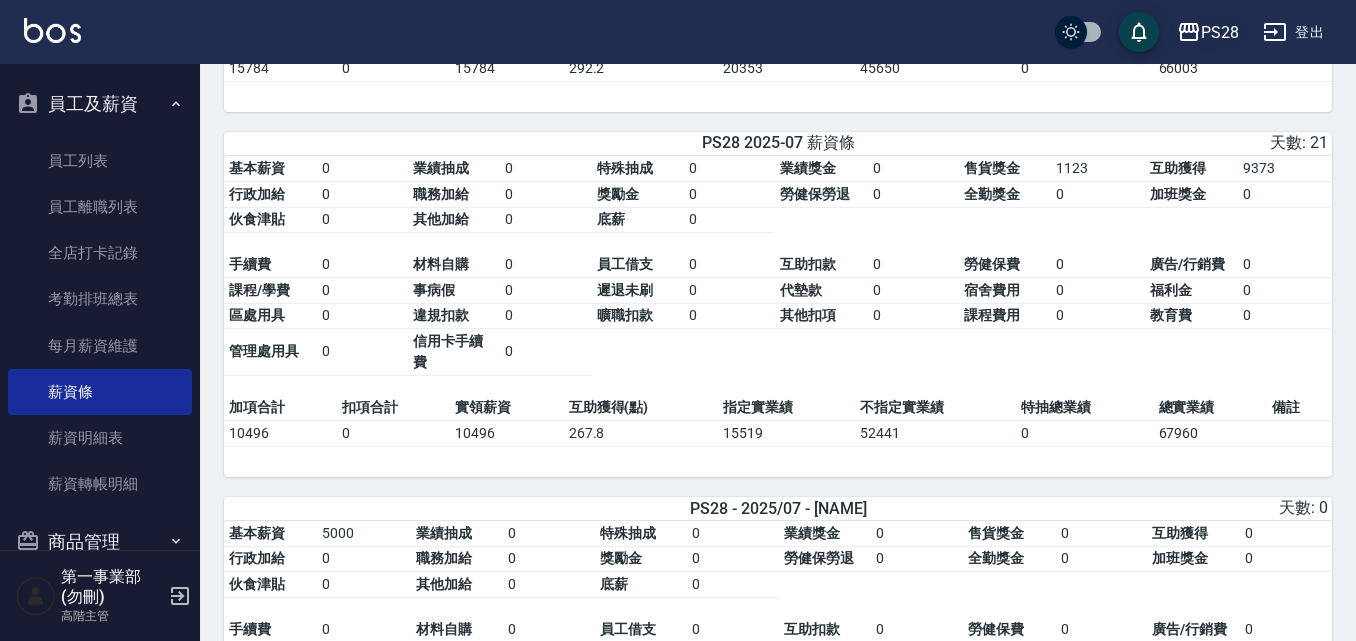 click 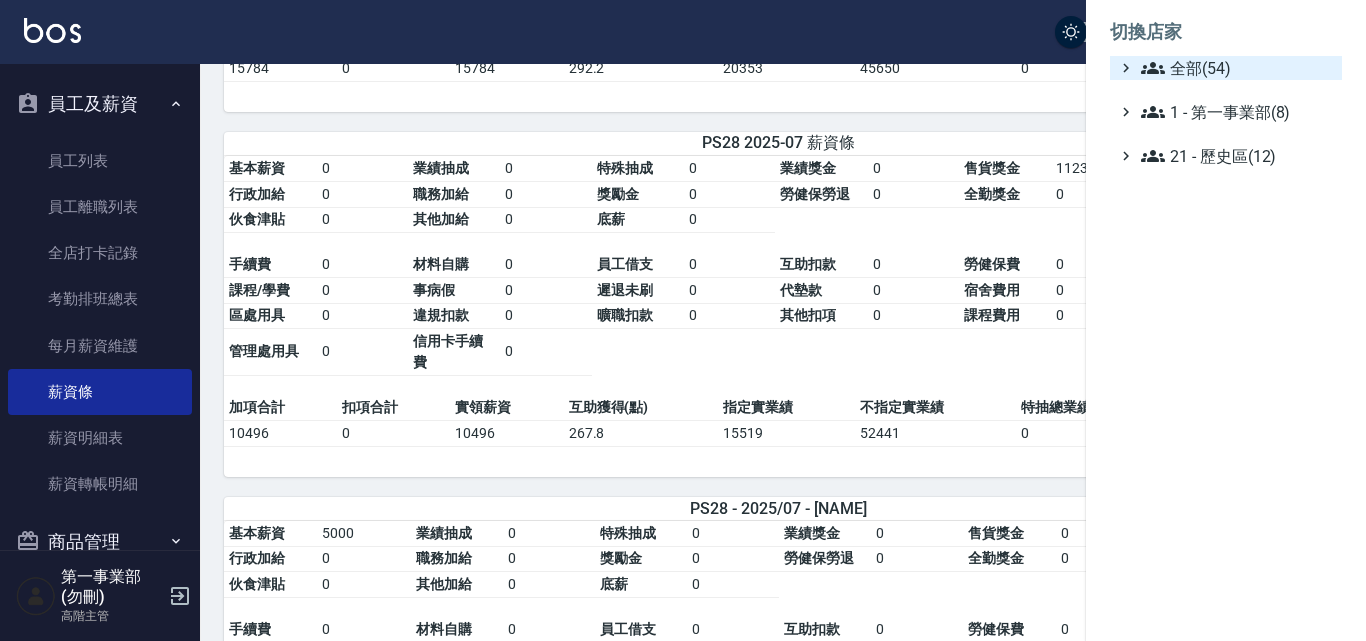click on "全部(54)" at bounding box center [1237, 68] 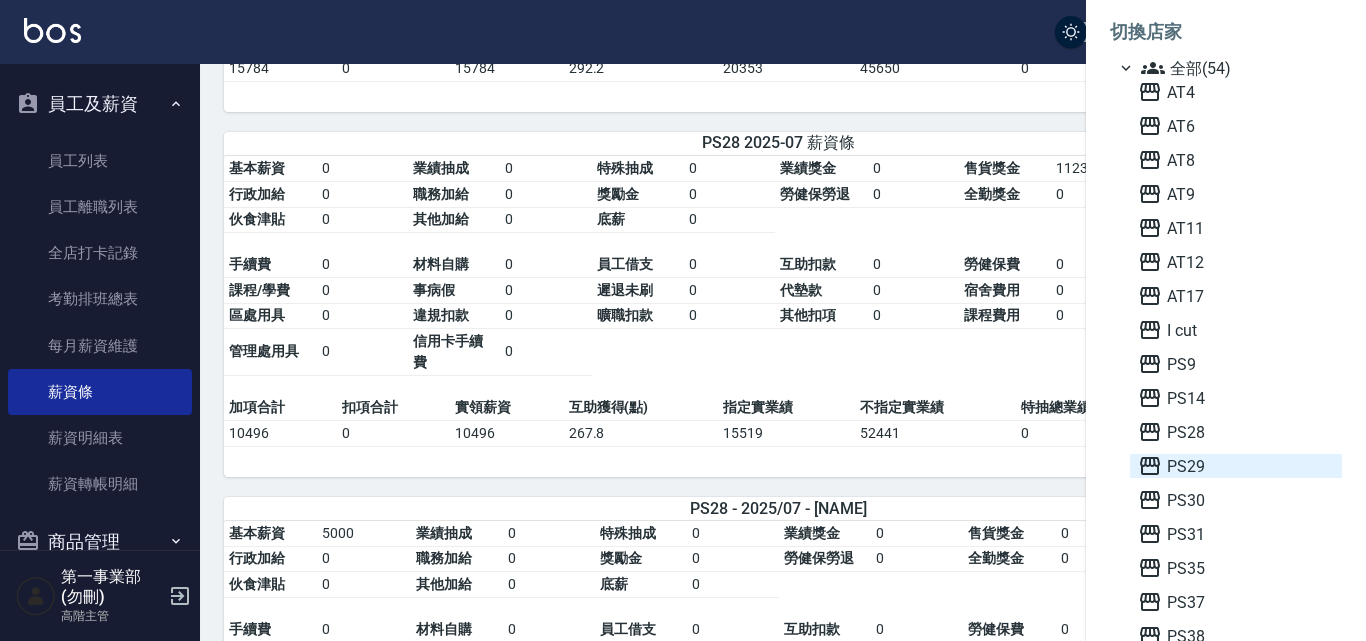 click on "PS29" at bounding box center [1236, 466] 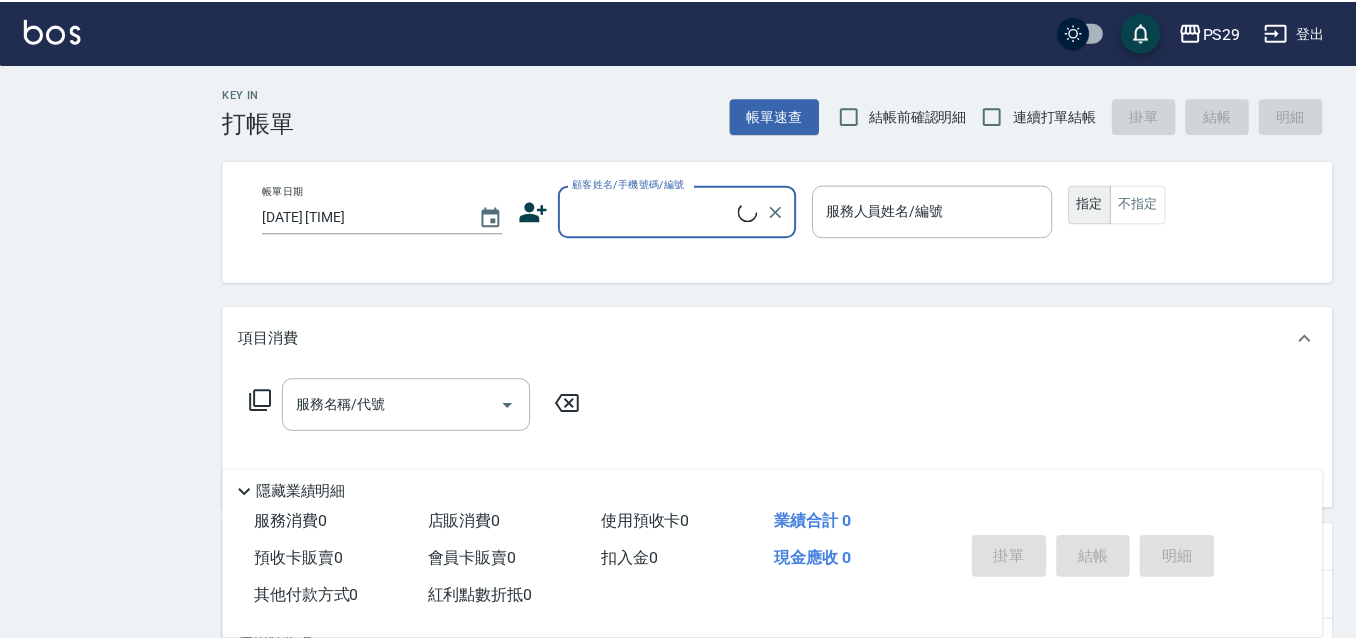 scroll, scrollTop: 0, scrollLeft: 0, axis: both 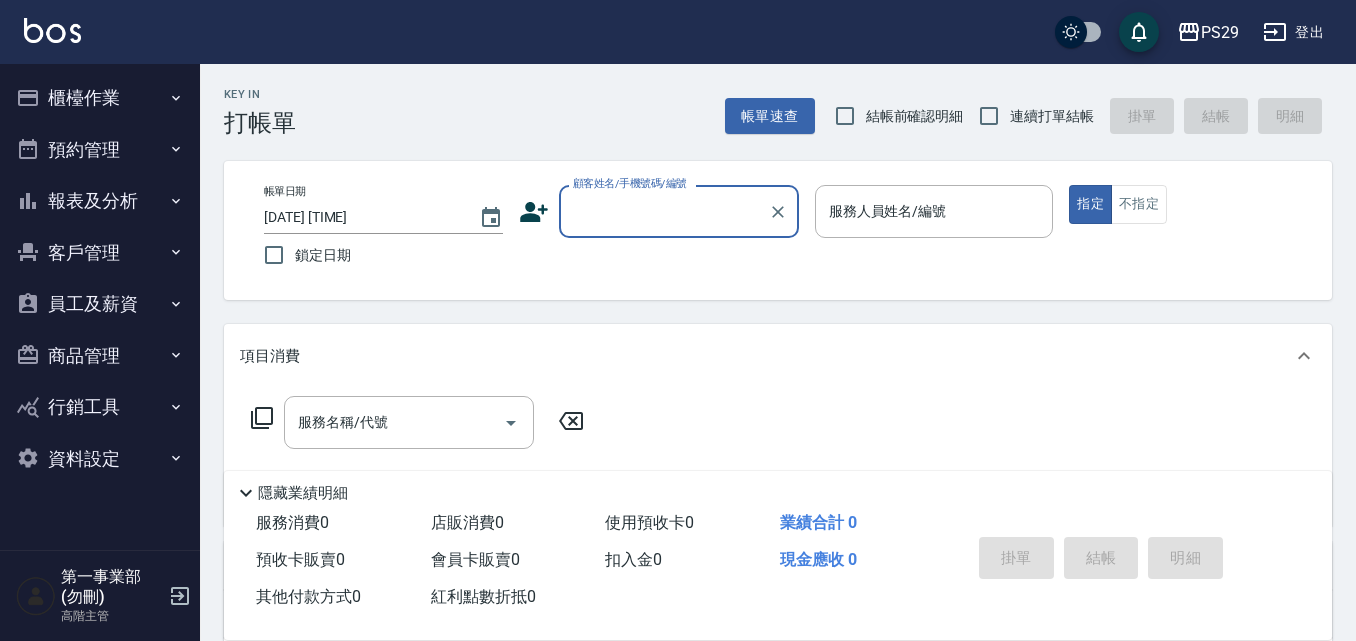 click on "員工及薪資" at bounding box center [100, 304] 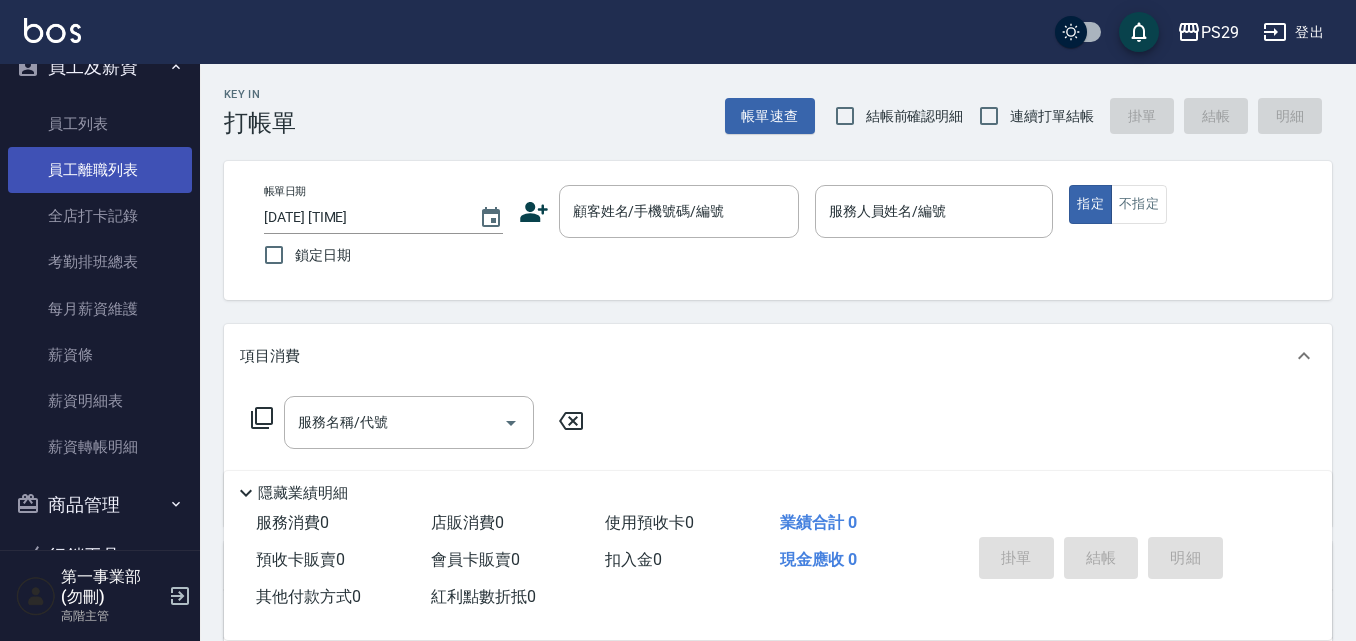 scroll, scrollTop: 300, scrollLeft: 0, axis: vertical 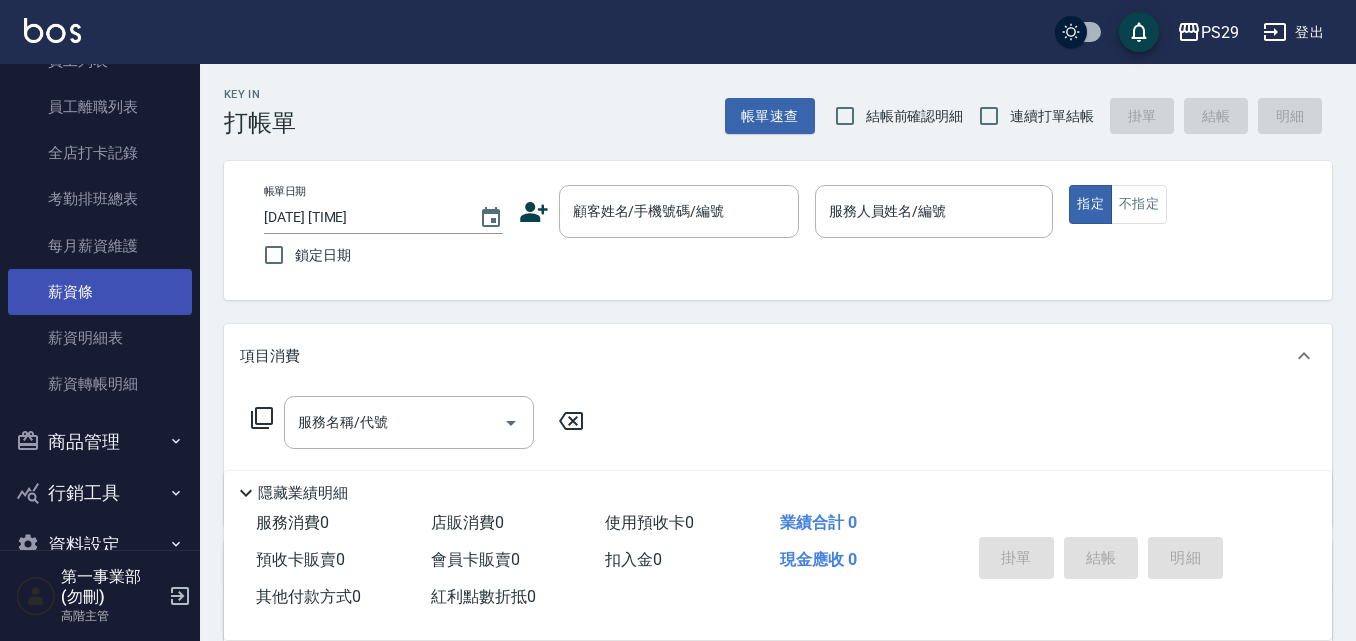 click on "薪資條" at bounding box center [100, 292] 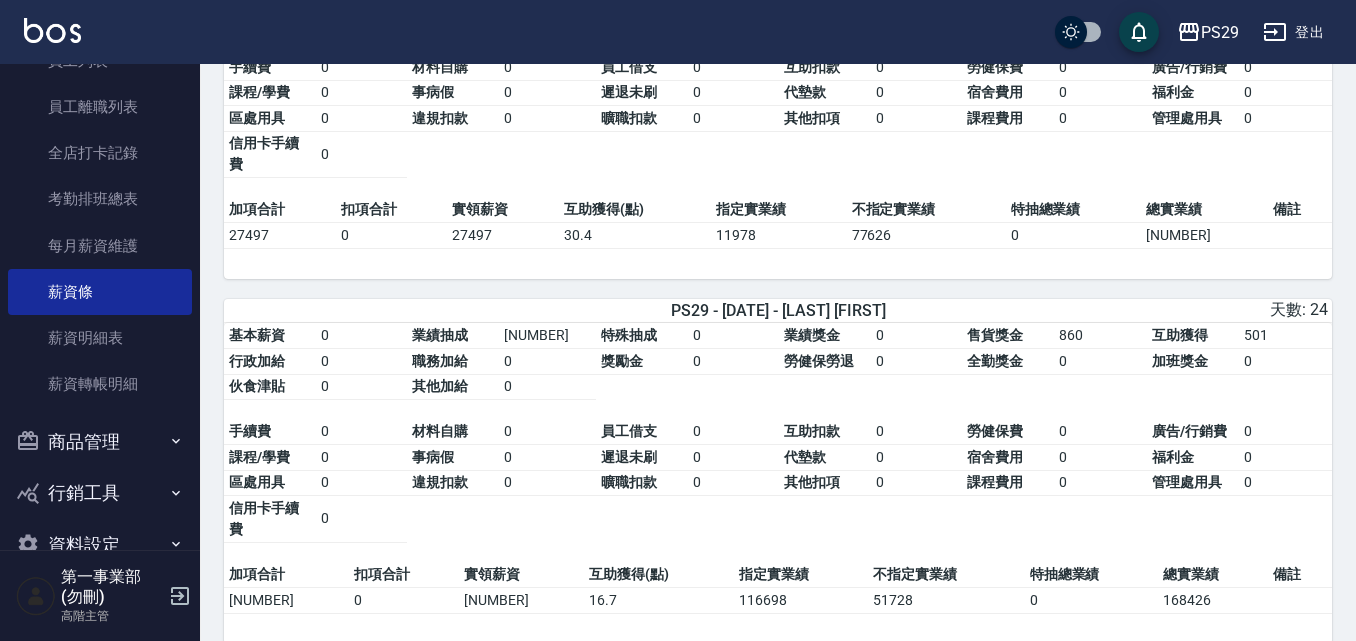 scroll, scrollTop: 300, scrollLeft: 0, axis: vertical 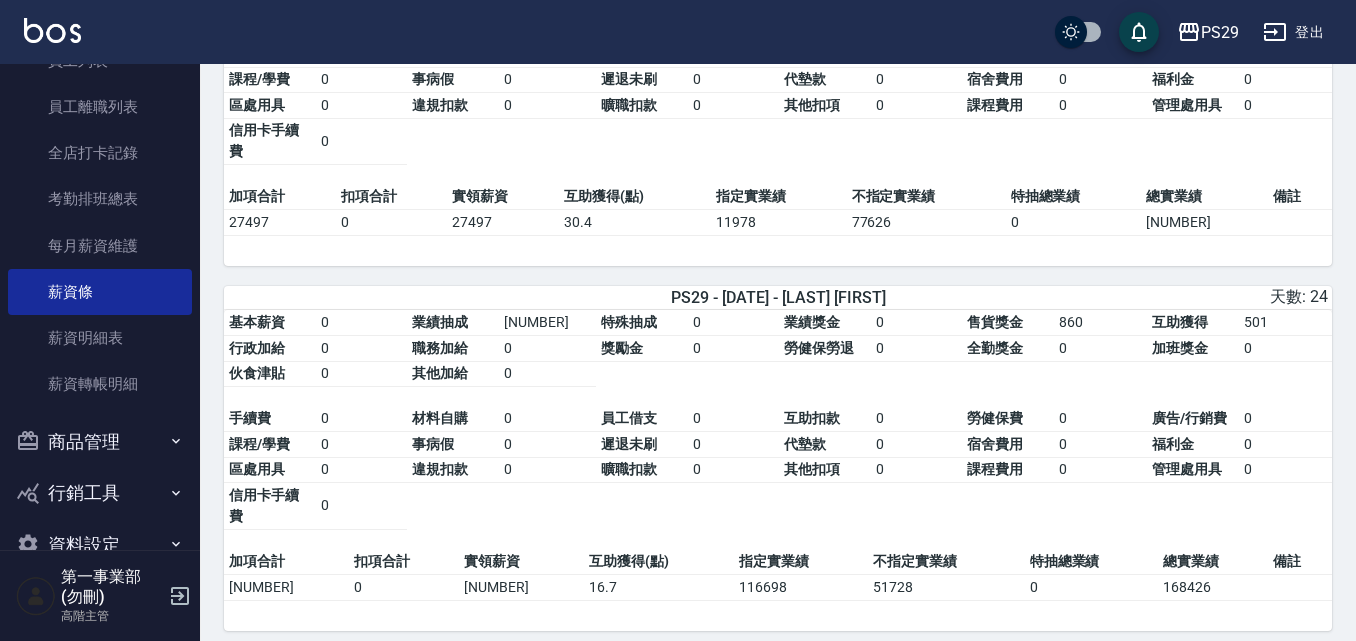 click on "PS29 - [DATE] - [LAST] [FIRST] 天數: 25 基本薪資 0 業績抽成 [NUMBER] 特殊抽成 0 業績獎金 0 售貨獎金 [NUMBER] 互助獲得 [NUMBER] 行政加給 0 職務加給 0 獎勵金 0 勞健保勞退 0 全勤獎金 0 加班獎金 0 伙食津貼 0 其他加給 0 手續費 0 材料自購 0 員工借支 0 互助扣款 0 勞健保費 0 廣告/行銷費 0 課程/學費 0 事病假 0 遲退未刷 0 代墊款 0 宿舍費用 0 福利金 0 區處用具 0 違規扣款 0 曠職扣款 0 其他扣項 0 課程費用 0 管理處用具 0 信用卡手續費 0 加項合計 扣項合計 實領薪資 互助獲得(點) 指定實業績 不指定實業績 特抽總業績 總實業績 備註 [NUMBER] 0 [NUMBER] 30.4 [NUMBER] [NUMBER] 0 [NUMBER] PS29 - [DATE] - [LAST] [FIRST] 天數: 25 基本薪資 0 業績抽成 [NUMBER] 特殊抽成 0 業績獎金 0 售貨獎金 [NUMBER] 互助獲得 [NUMBER] 行政加給 0 職務加給 0 獎勵金 0 勞健保勞退 0 全勤獎金 0 加班獎金 0 伙食津貼 0 其他加給 0 手續費 0 材料自購 0 員工借支 0 互助扣款" at bounding box center [778, 1380] 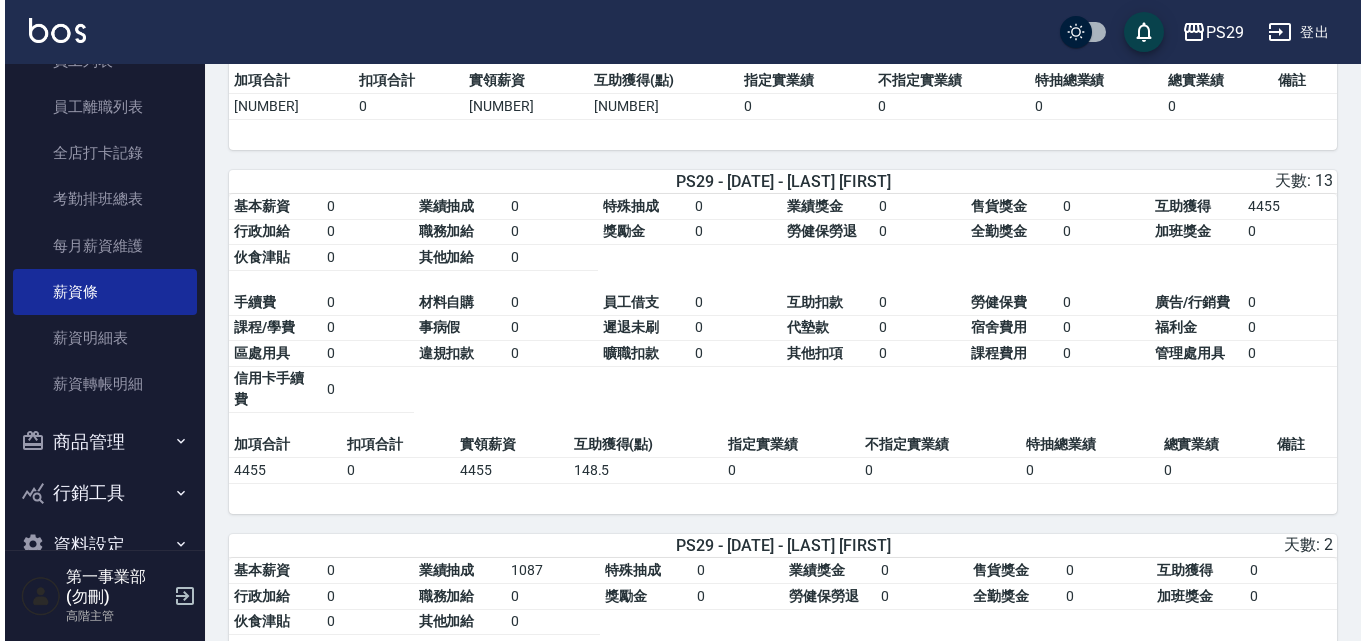 scroll, scrollTop: 2145, scrollLeft: 0, axis: vertical 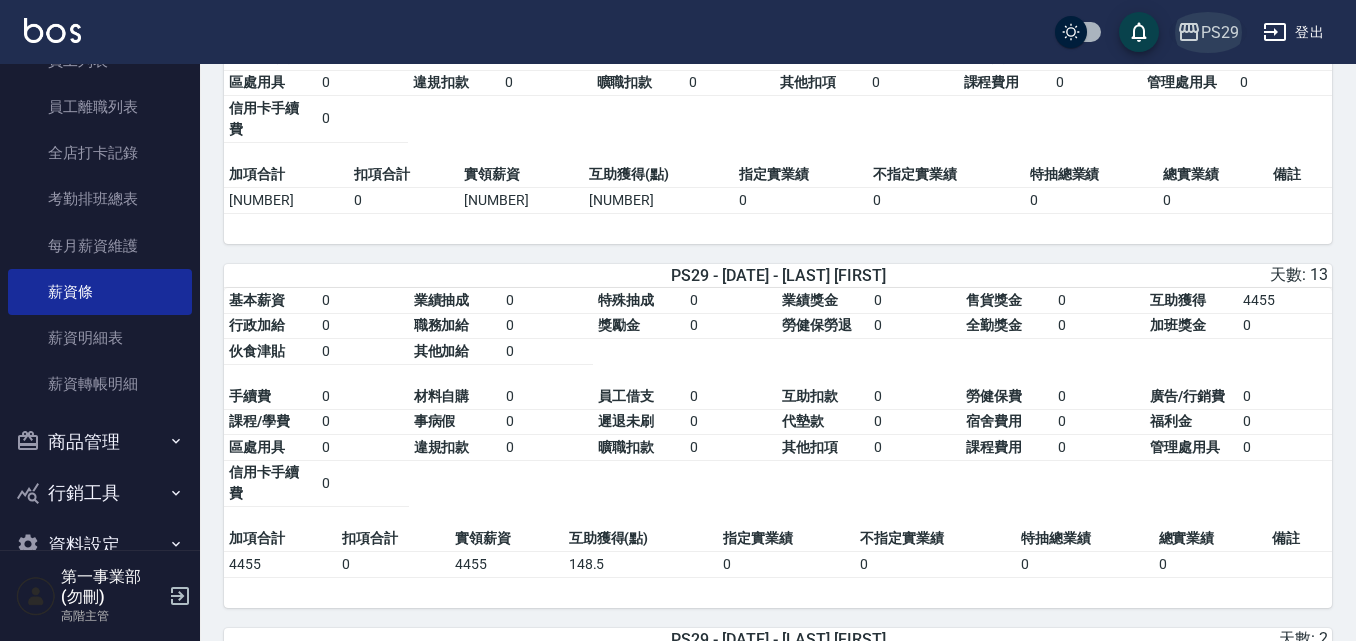 click on "PS29" at bounding box center (1220, 32) 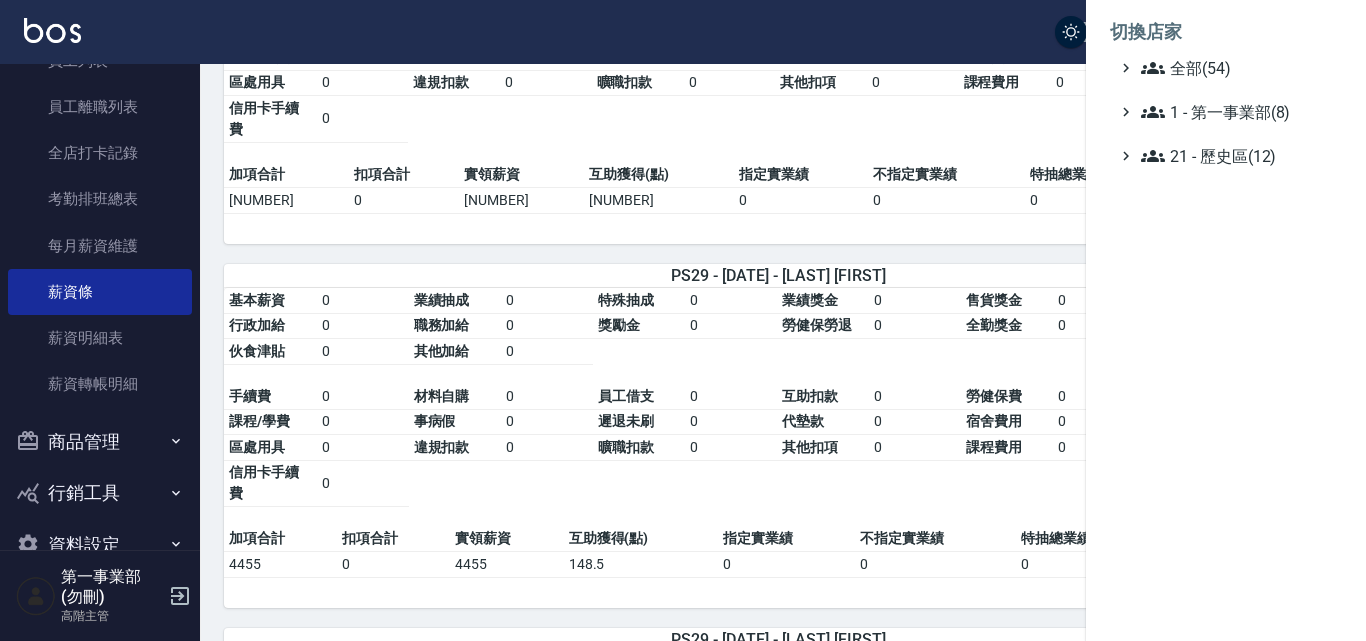click on "全部(54) 1 - 第一事業部(8) 21 - 歷史區(12)" at bounding box center [1226, 112] 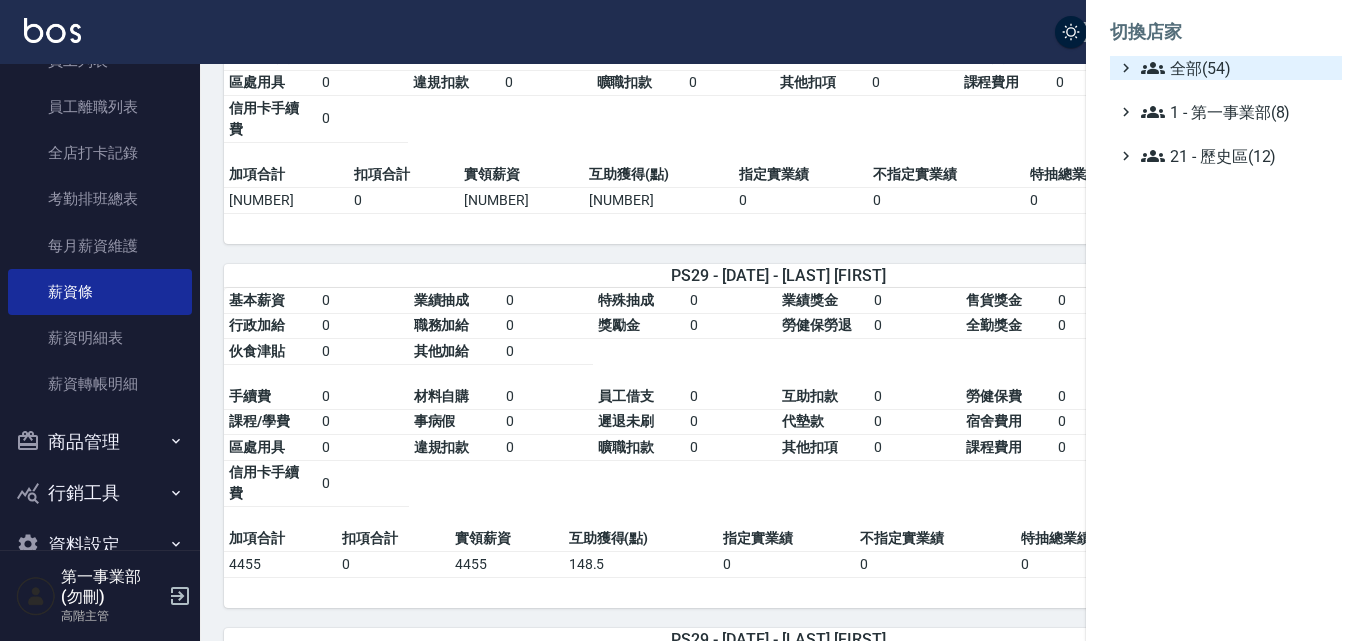 click on "全部(54)" at bounding box center [1237, 68] 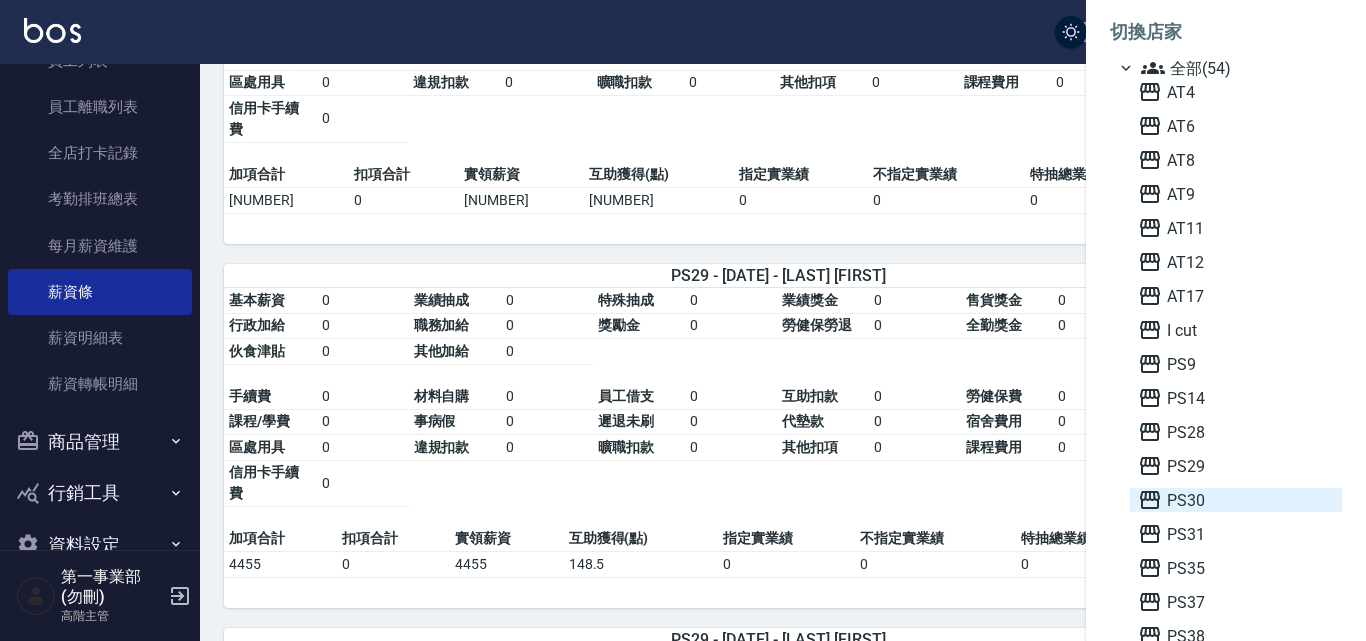 click on "PS30" at bounding box center [1236, 500] 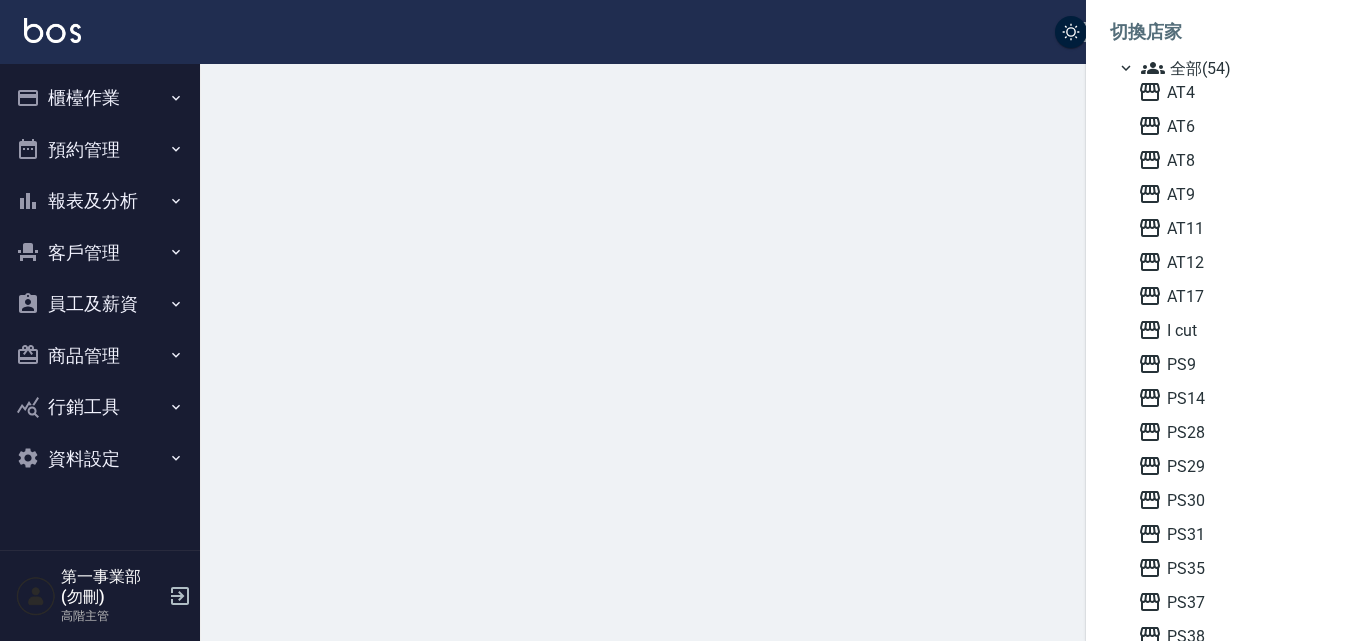 scroll, scrollTop: 0, scrollLeft: 0, axis: both 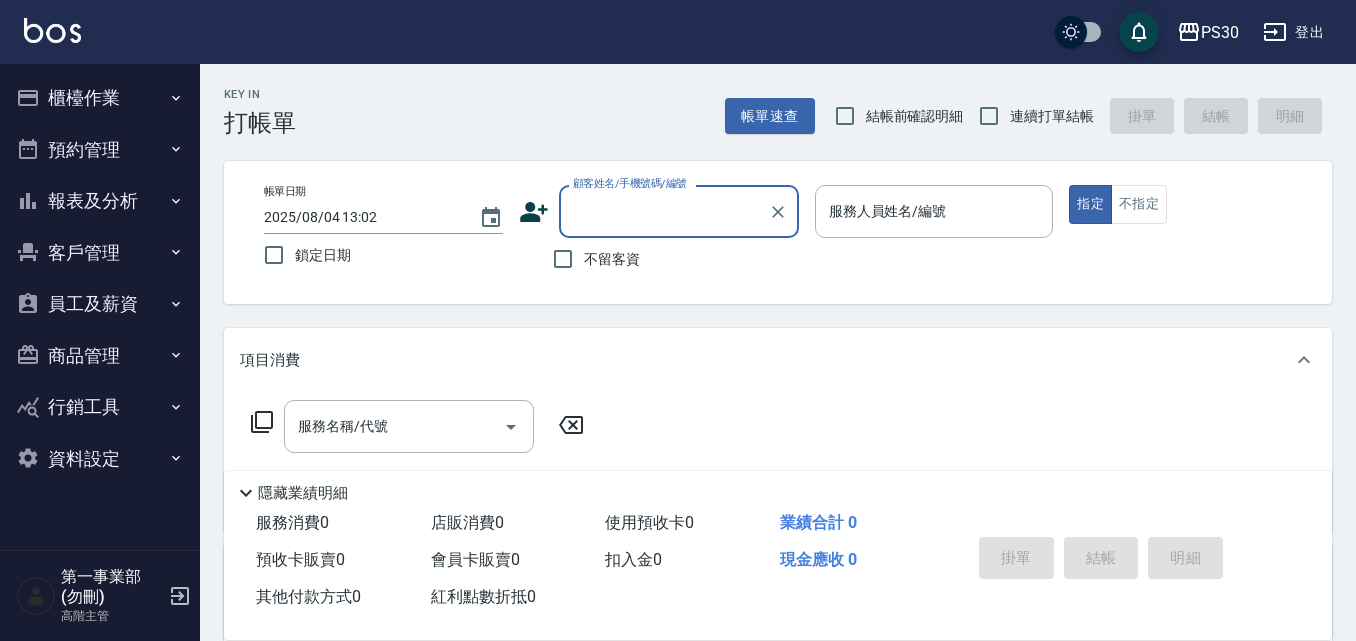 click on "員工及薪資" at bounding box center [100, 304] 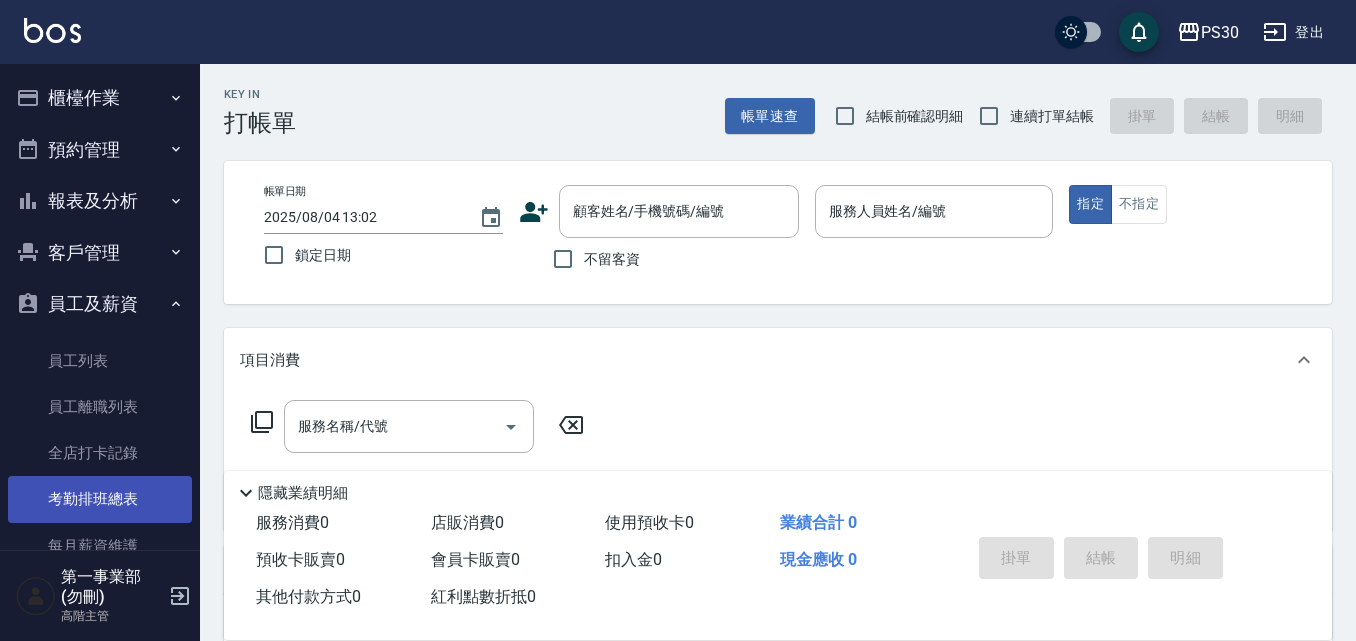 scroll, scrollTop: 100, scrollLeft: 0, axis: vertical 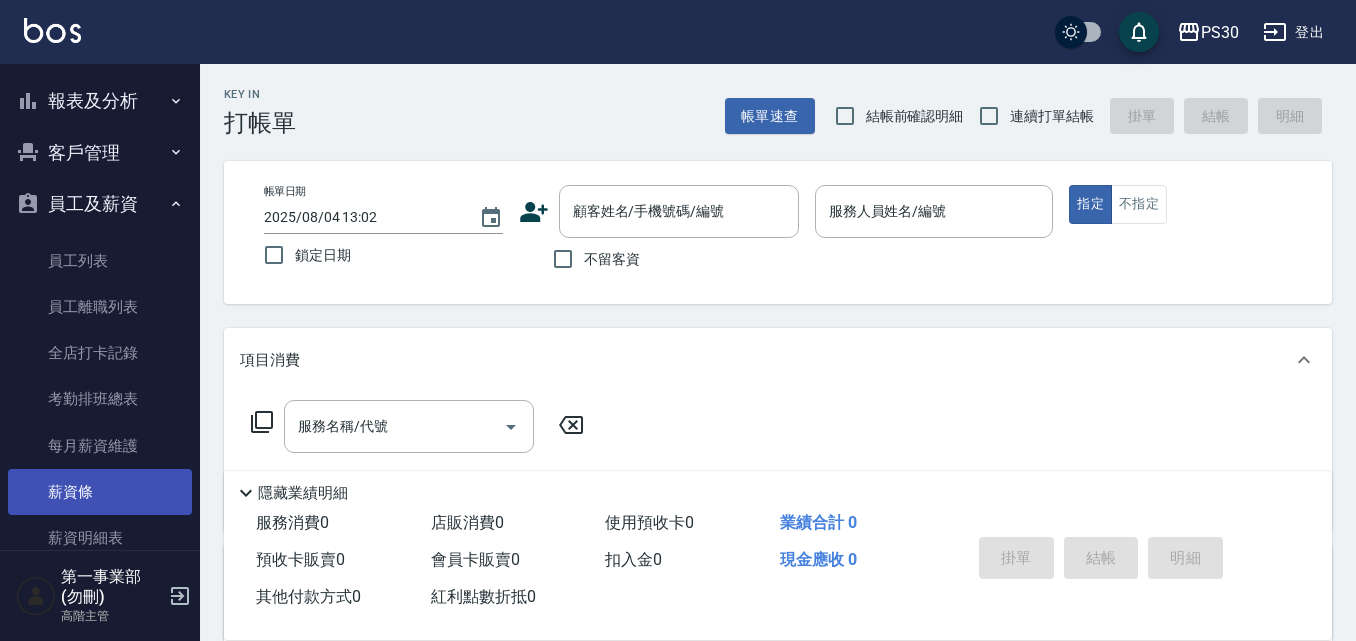 click on "薪資條" at bounding box center [100, 492] 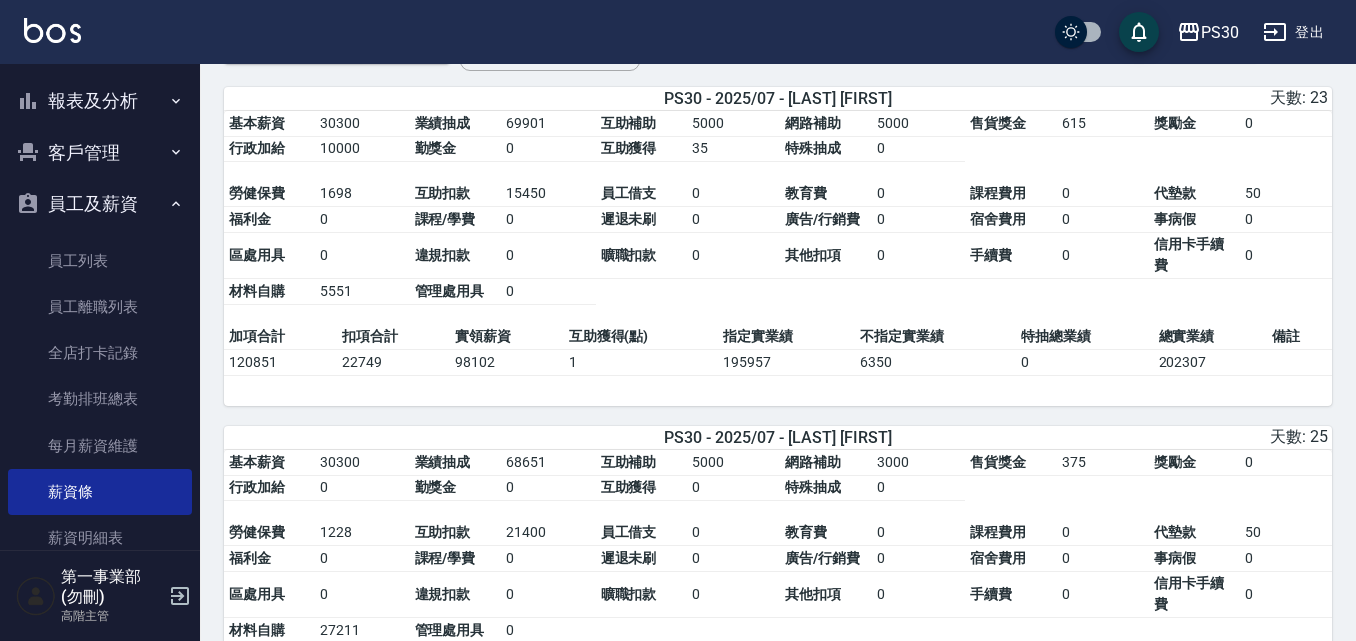 scroll, scrollTop: 100, scrollLeft: 0, axis: vertical 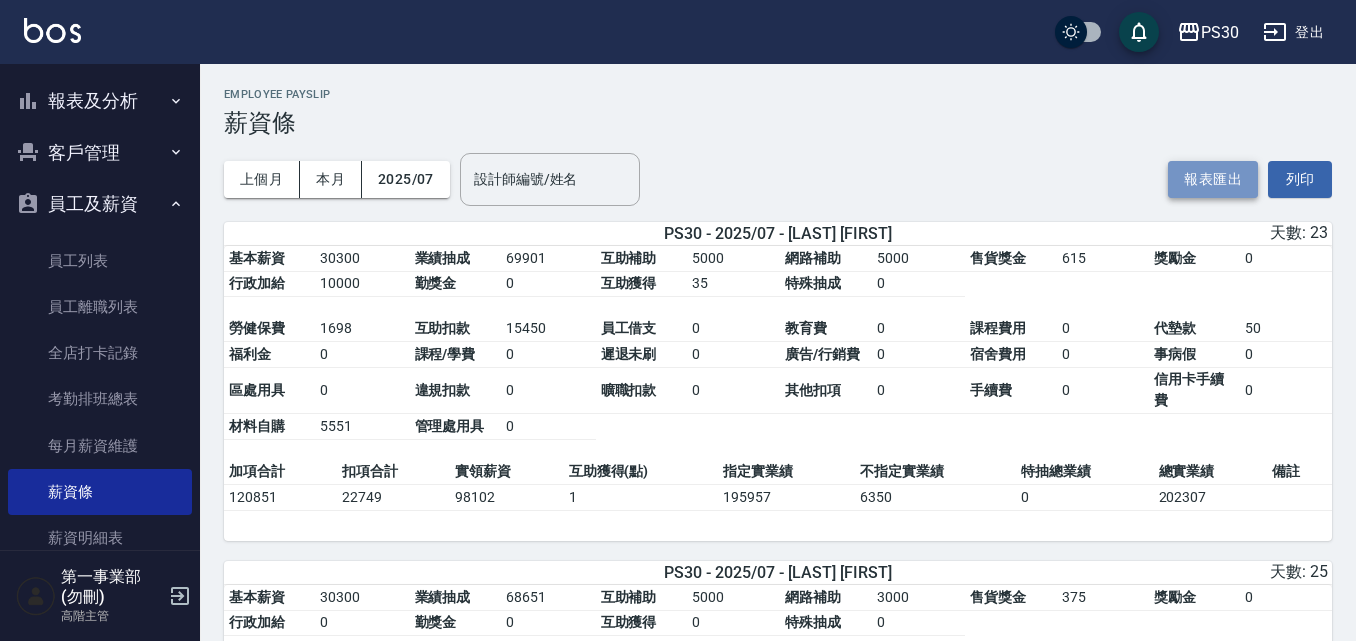 click on "報表匯出" at bounding box center (1213, 179) 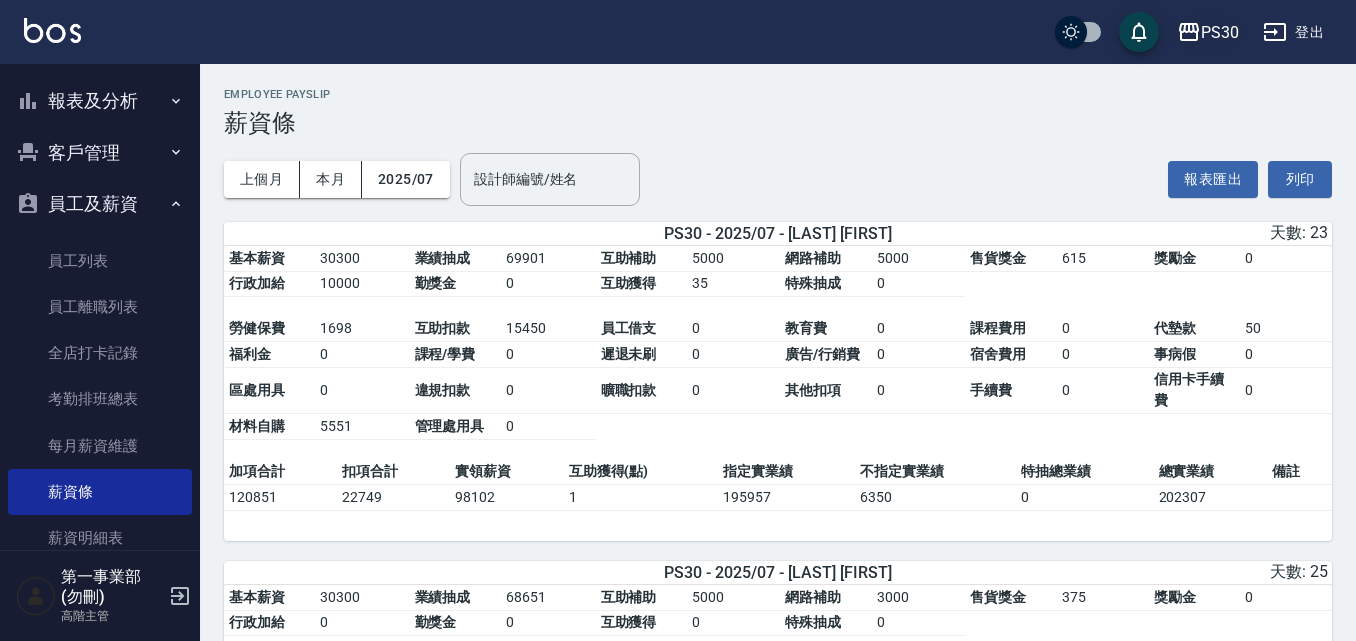 click on "PS30" at bounding box center (1220, 32) 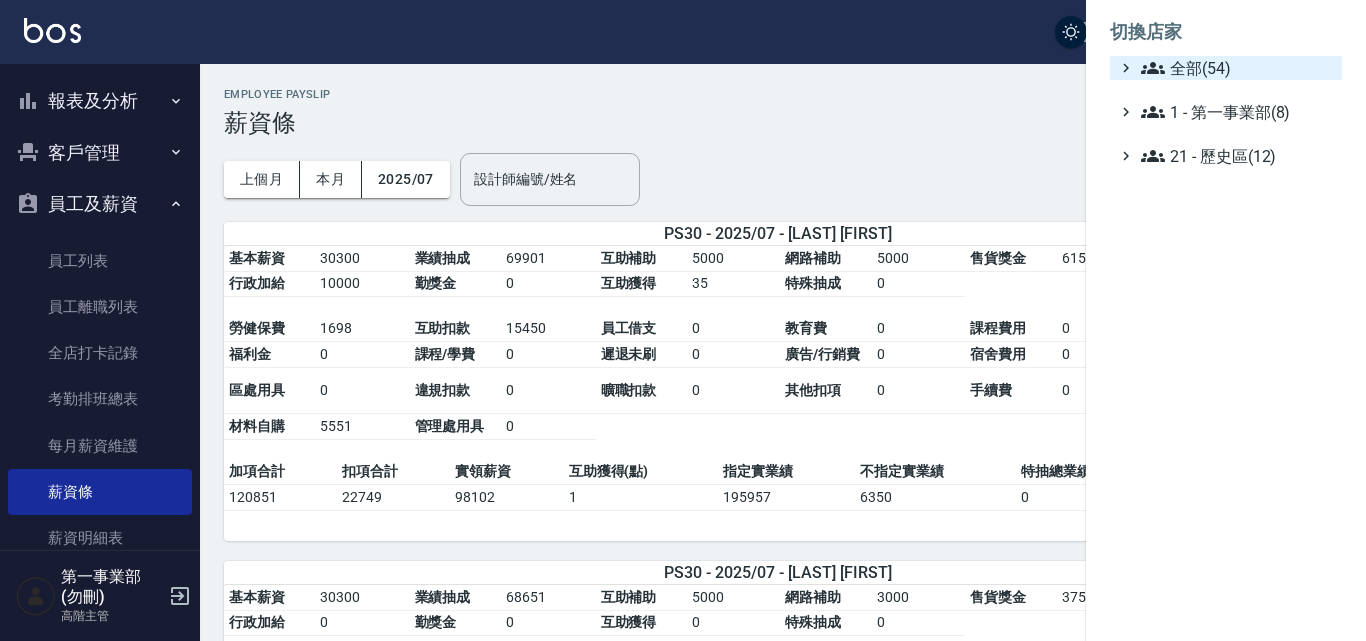 click on "全部(54)" at bounding box center (1237, 68) 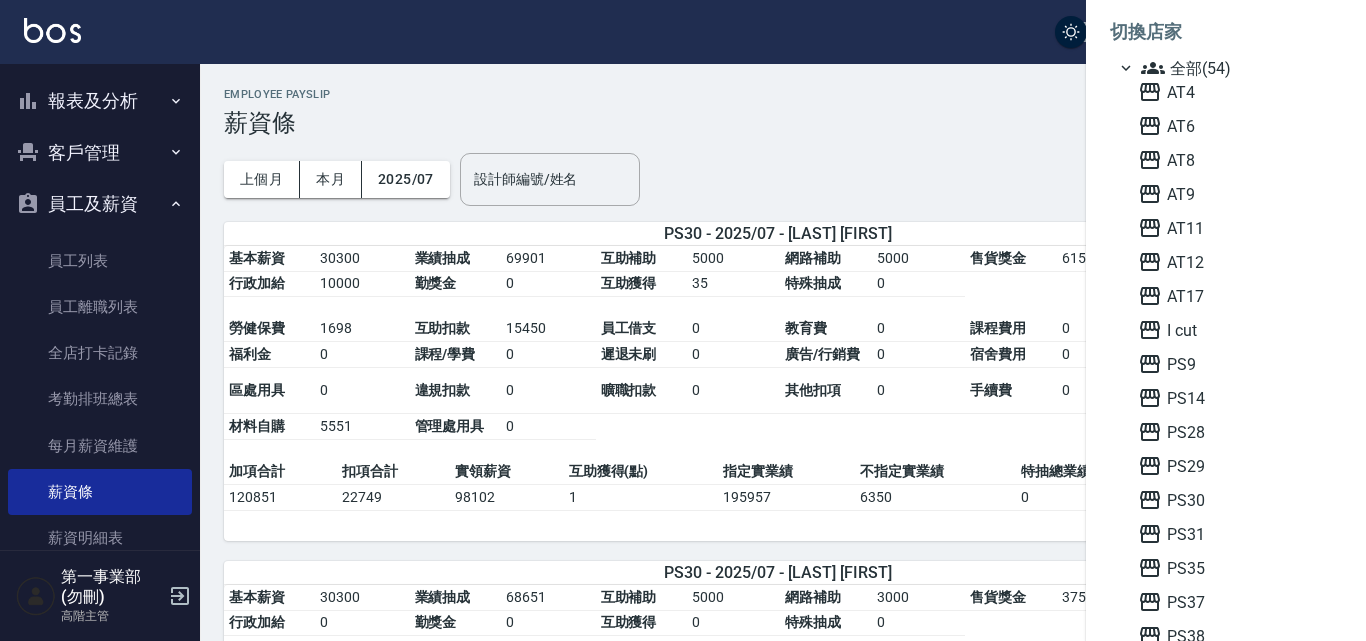 drag, startPoint x: 1191, startPoint y: 534, endPoint x: 309, endPoint y: 9, distance: 1026.4253 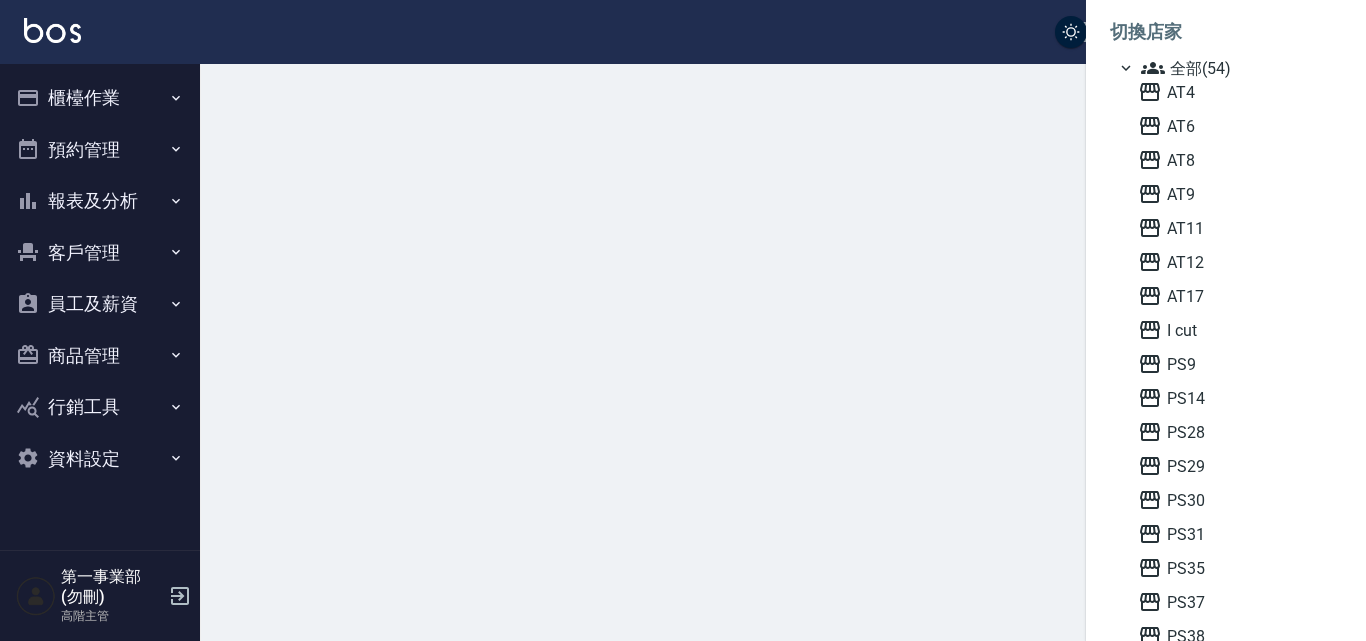 scroll, scrollTop: 0, scrollLeft: 0, axis: both 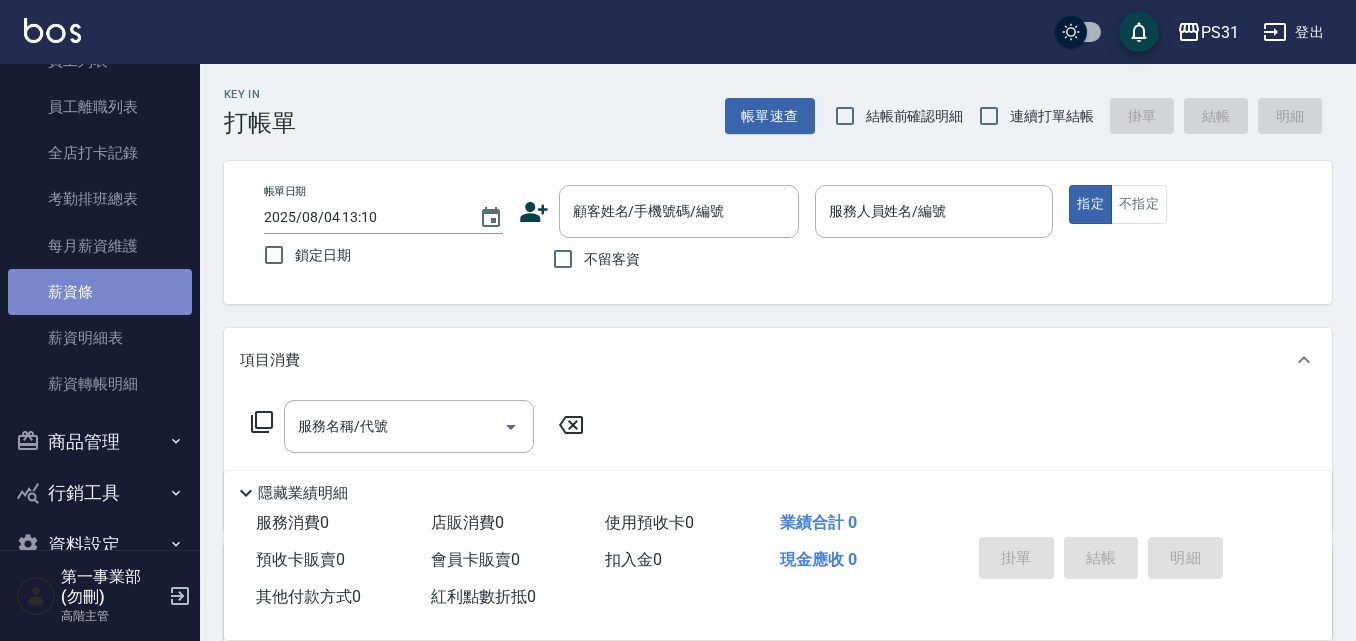 click on "薪資條" at bounding box center [100, 292] 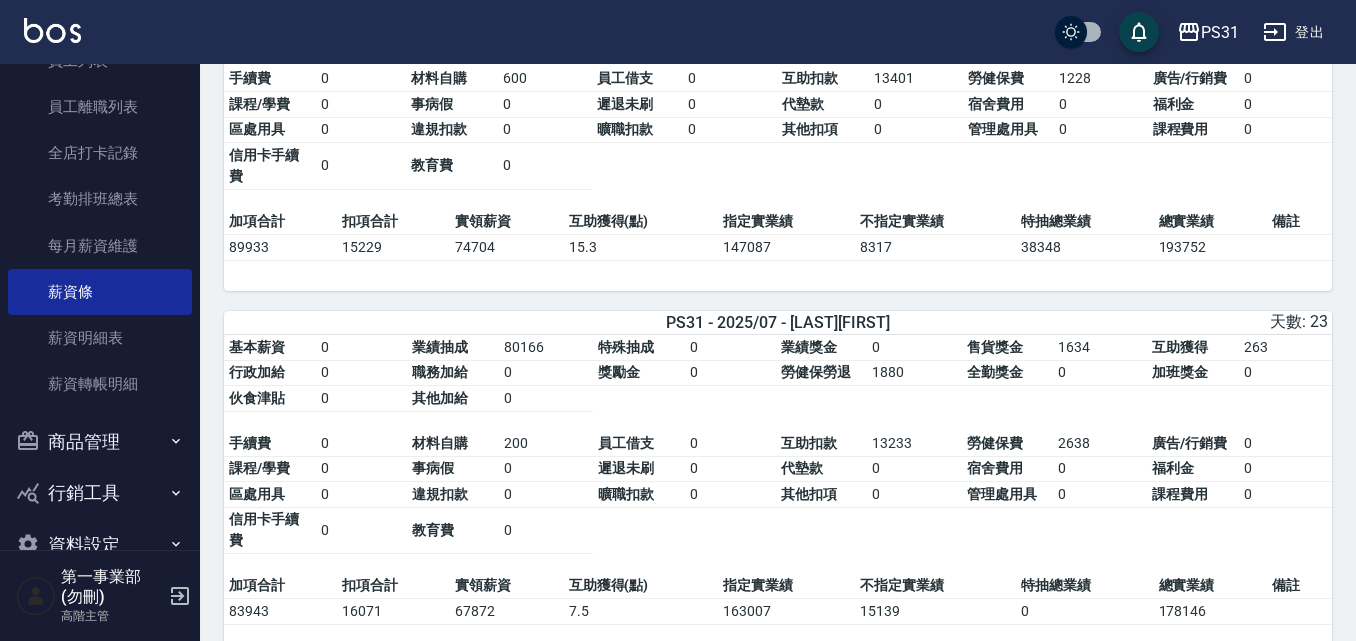 scroll, scrollTop: 700, scrollLeft: 0, axis: vertical 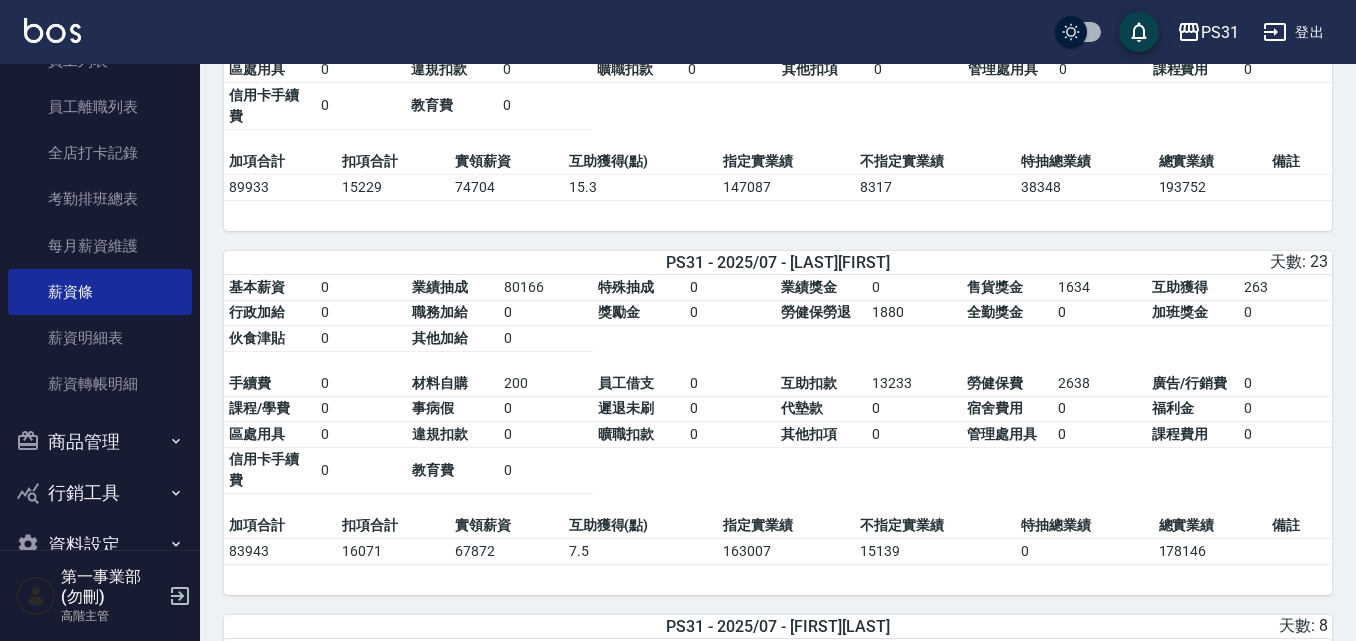 click on "0" at bounding box center [730, 288] 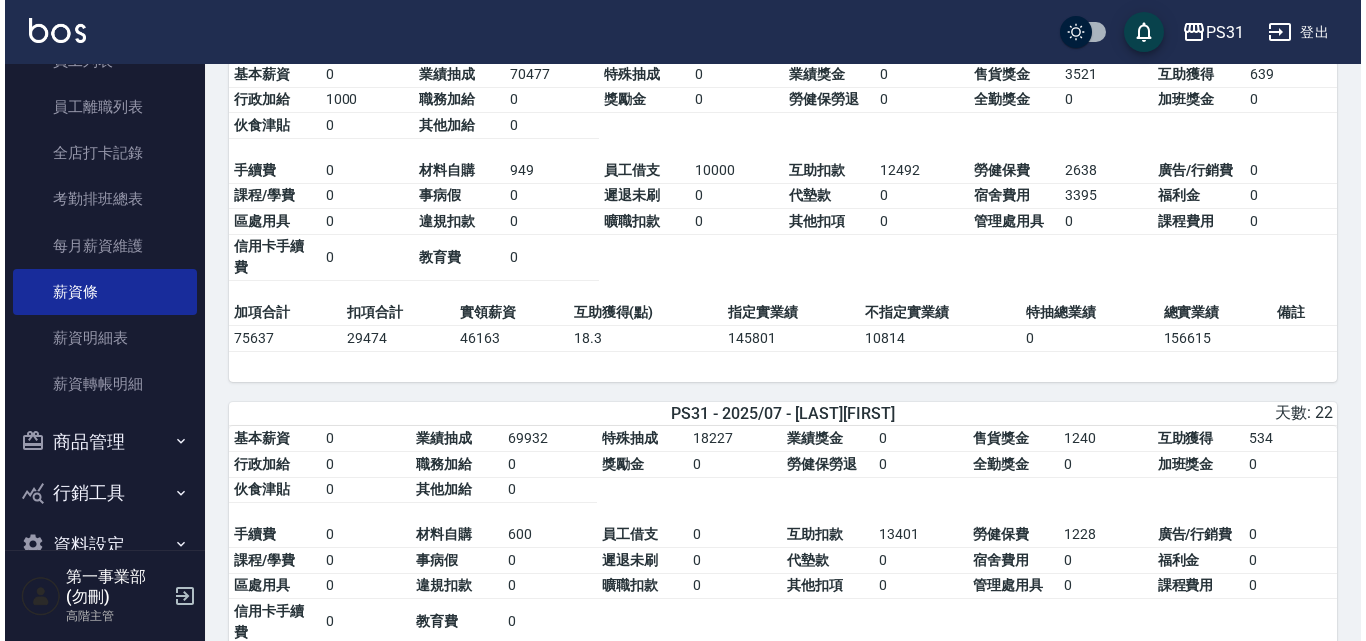 scroll, scrollTop: 0, scrollLeft: 0, axis: both 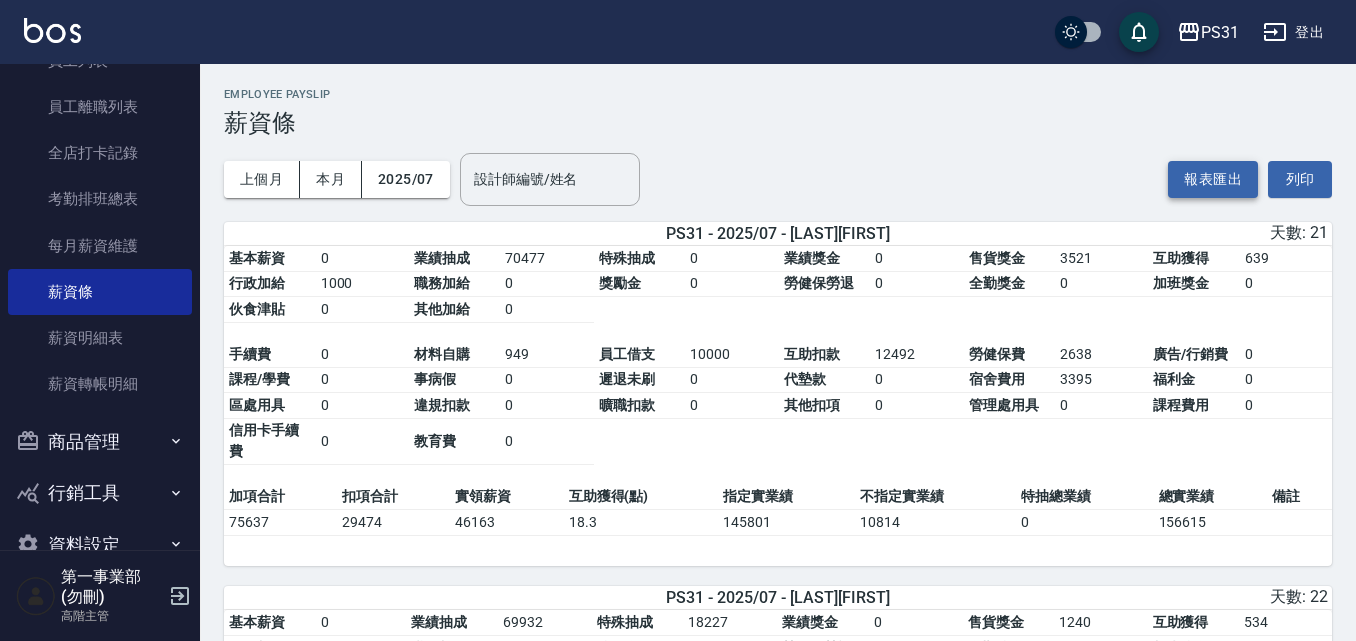 click on "報表匯出" at bounding box center (1213, 179) 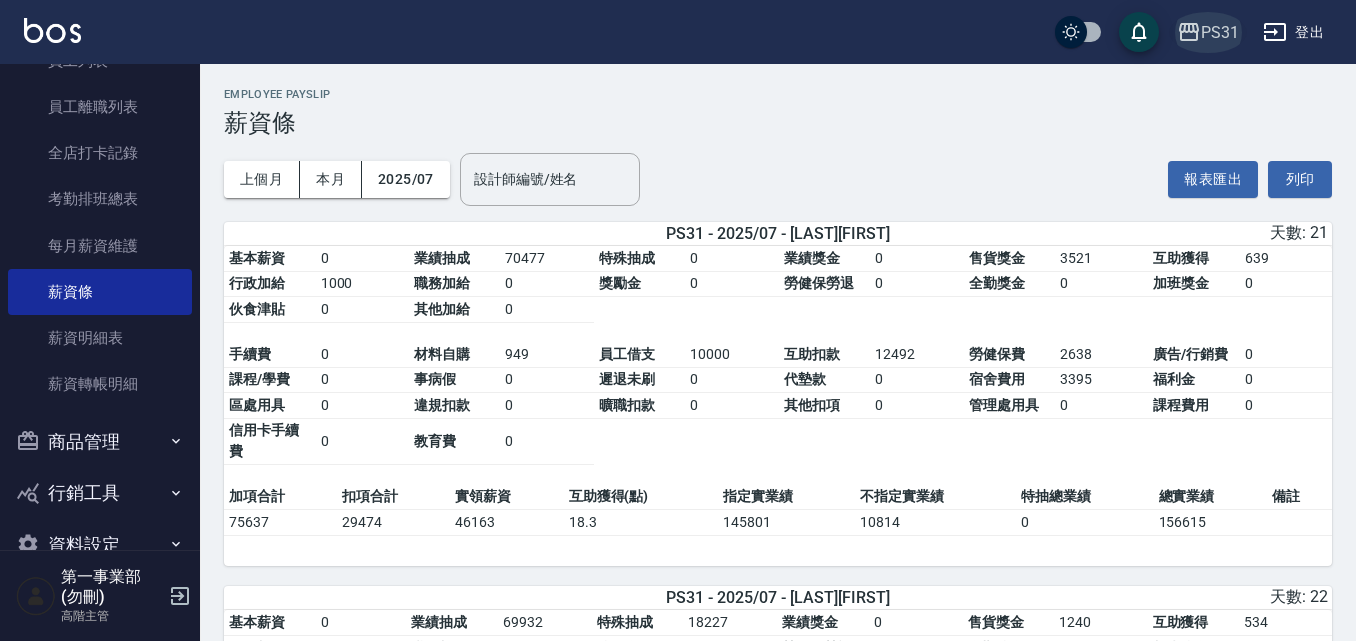 click on "PS31" at bounding box center (1220, 32) 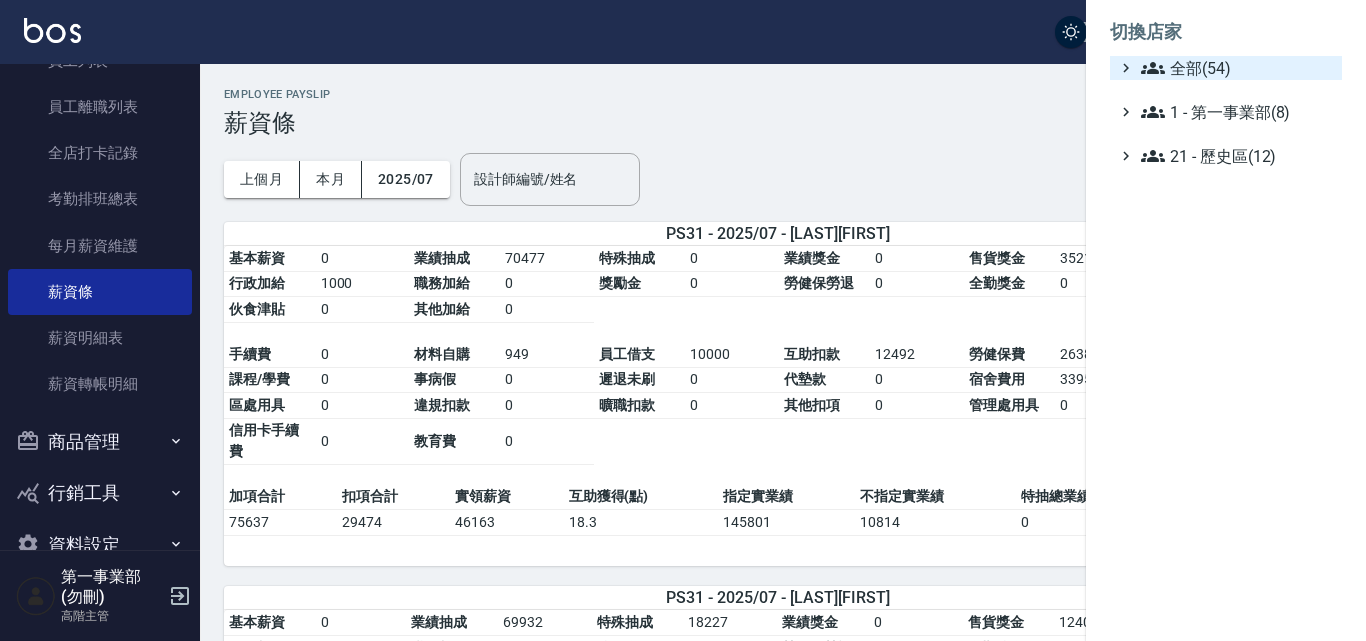 click on "全部(54)" at bounding box center (1237, 68) 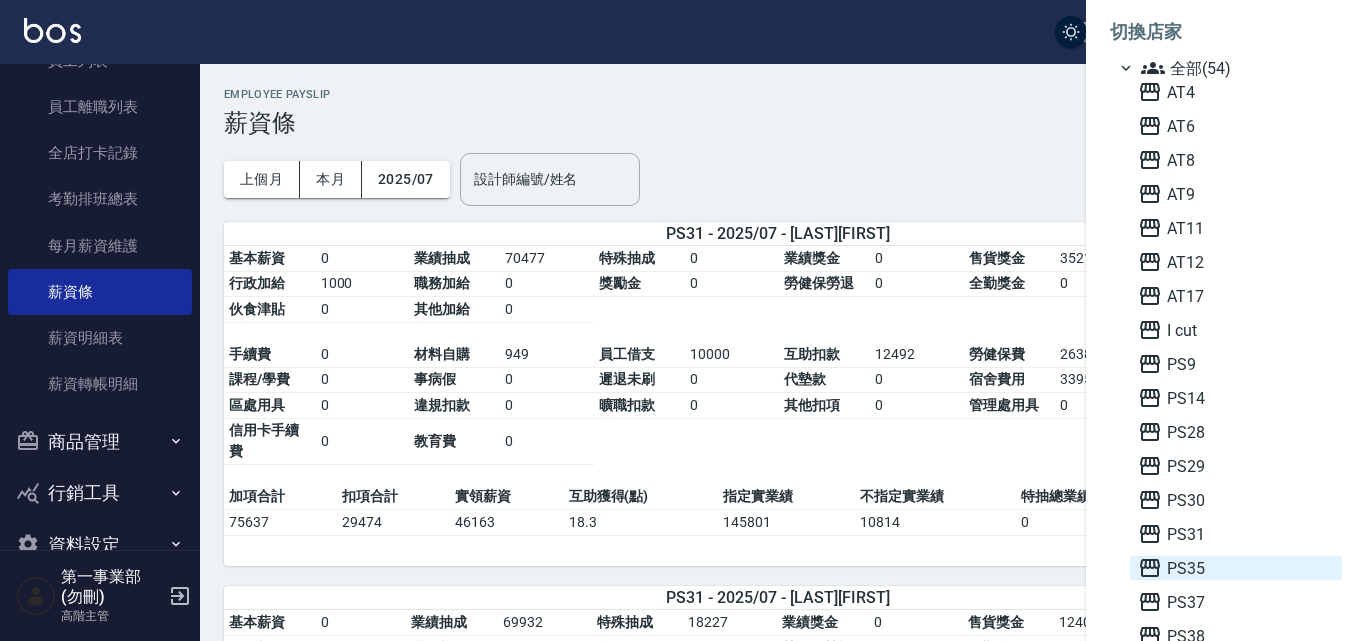 scroll, scrollTop: 100, scrollLeft: 0, axis: vertical 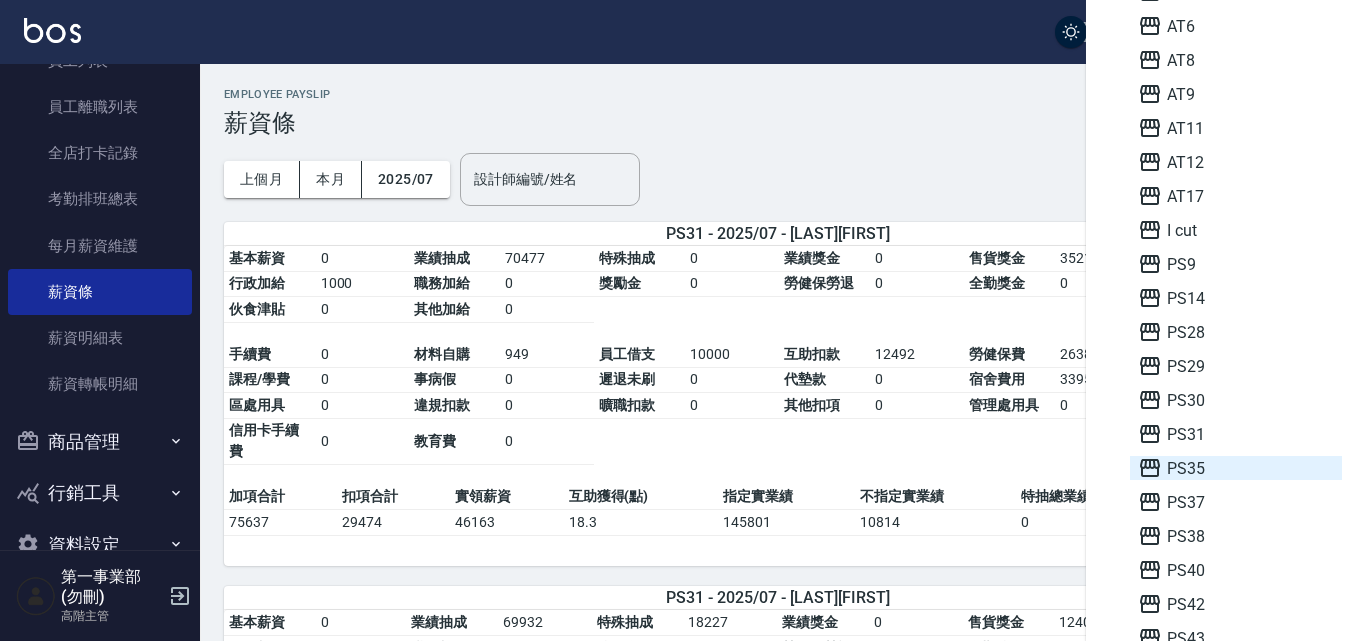 click on "PS35" at bounding box center (1236, 468) 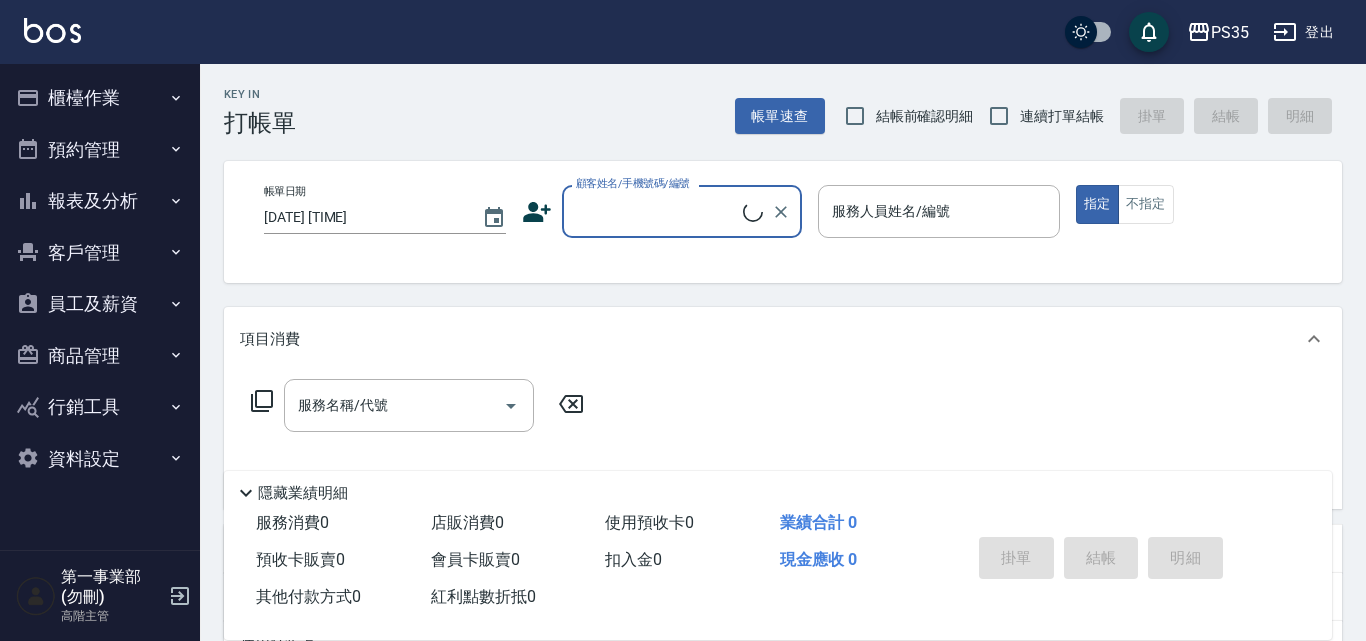 click on "員工及薪資" at bounding box center [100, 304] 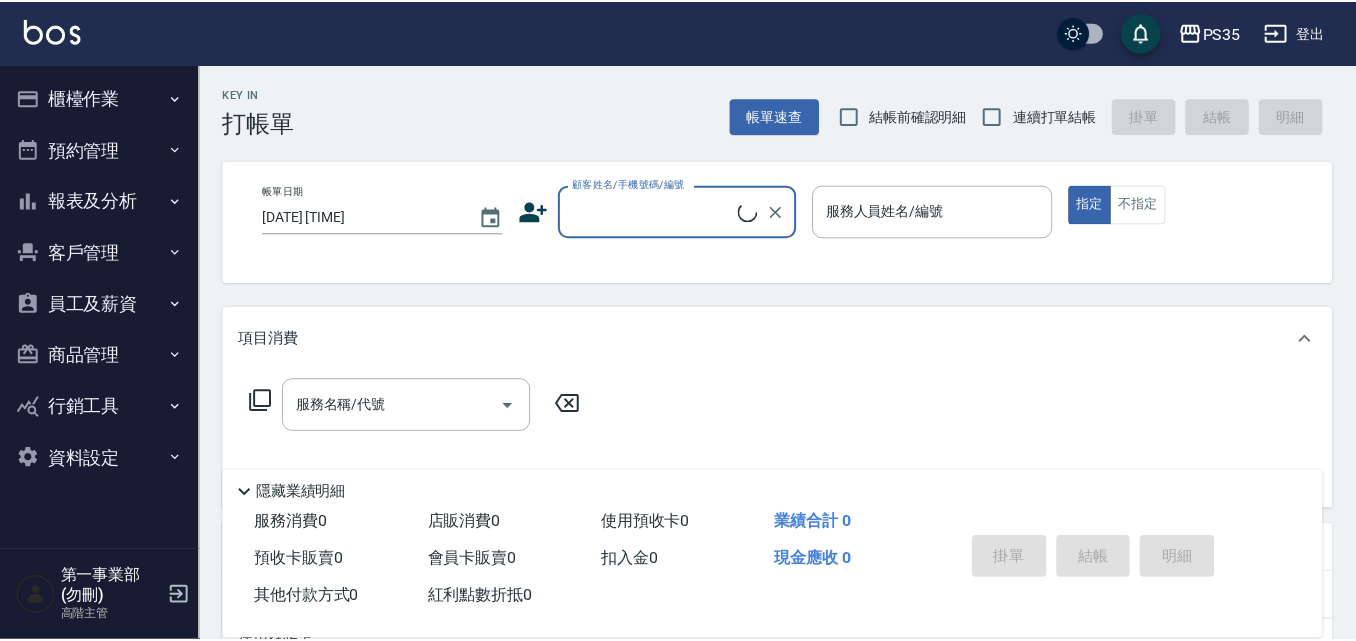scroll, scrollTop: 0, scrollLeft: 0, axis: both 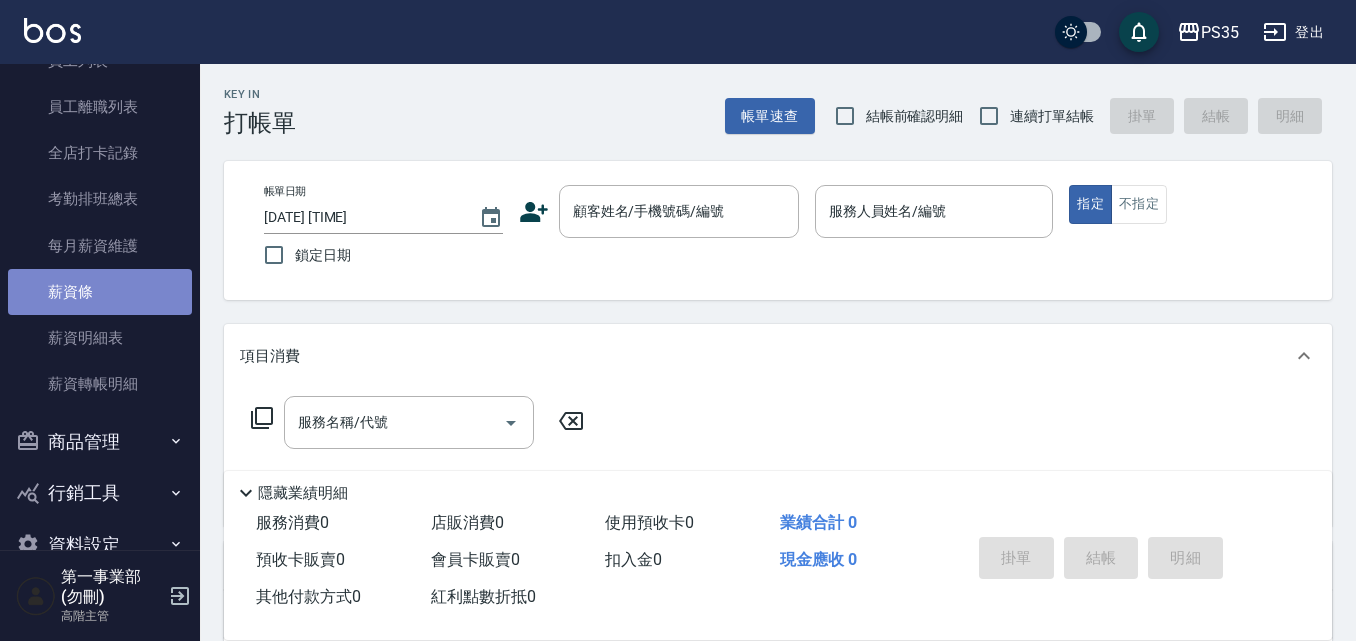 click on "薪資條" at bounding box center (100, 292) 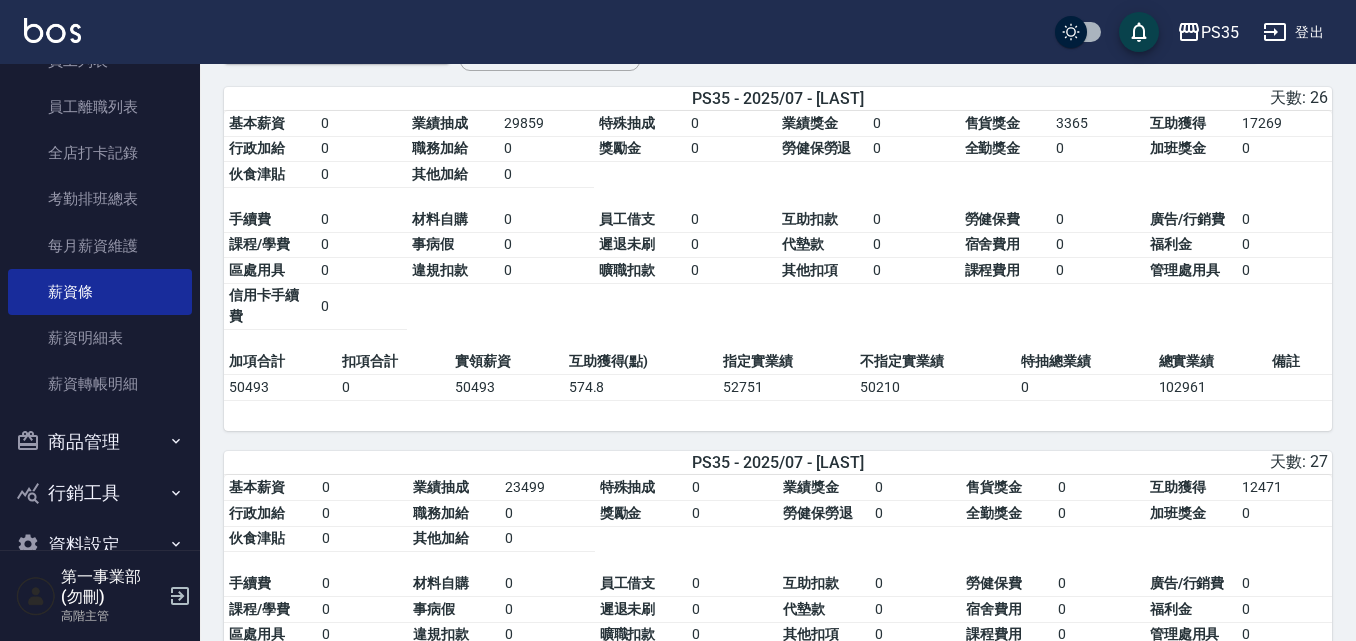 scroll, scrollTop: 100, scrollLeft: 0, axis: vertical 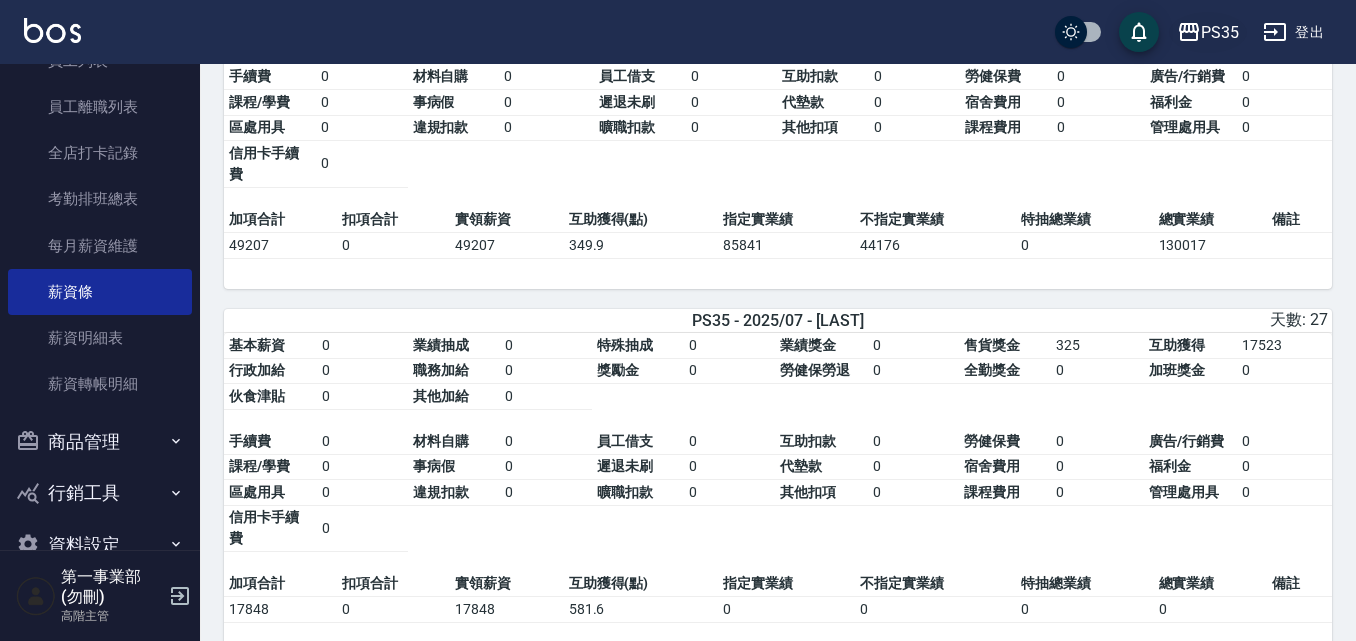 click on "PS35" at bounding box center (1220, 32) 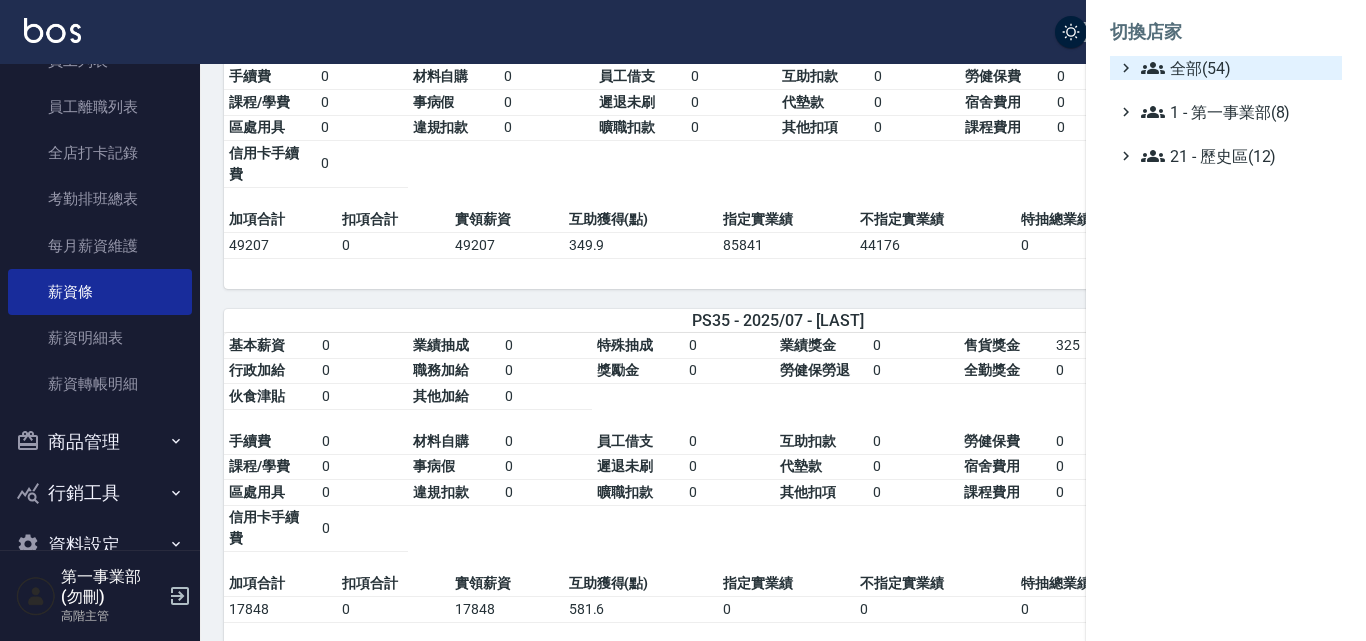 click on "全部(54)" at bounding box center (1237, 68) 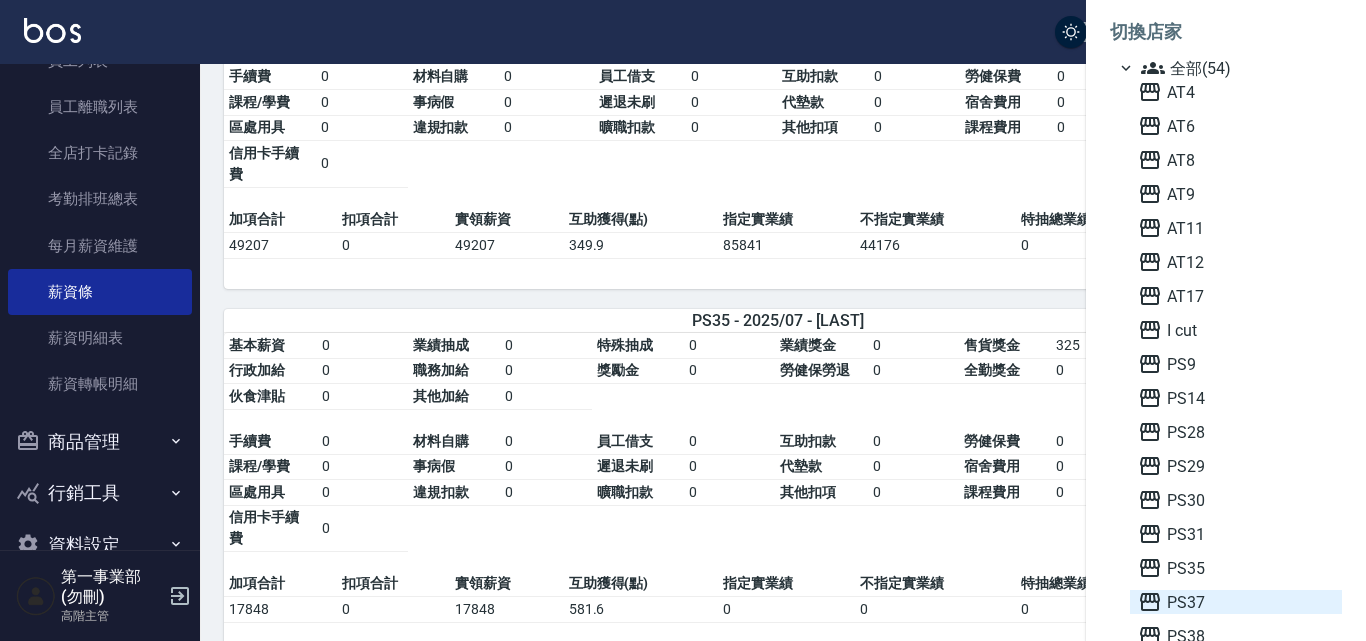 click on "PS37" at bounding box center [1236, 602] 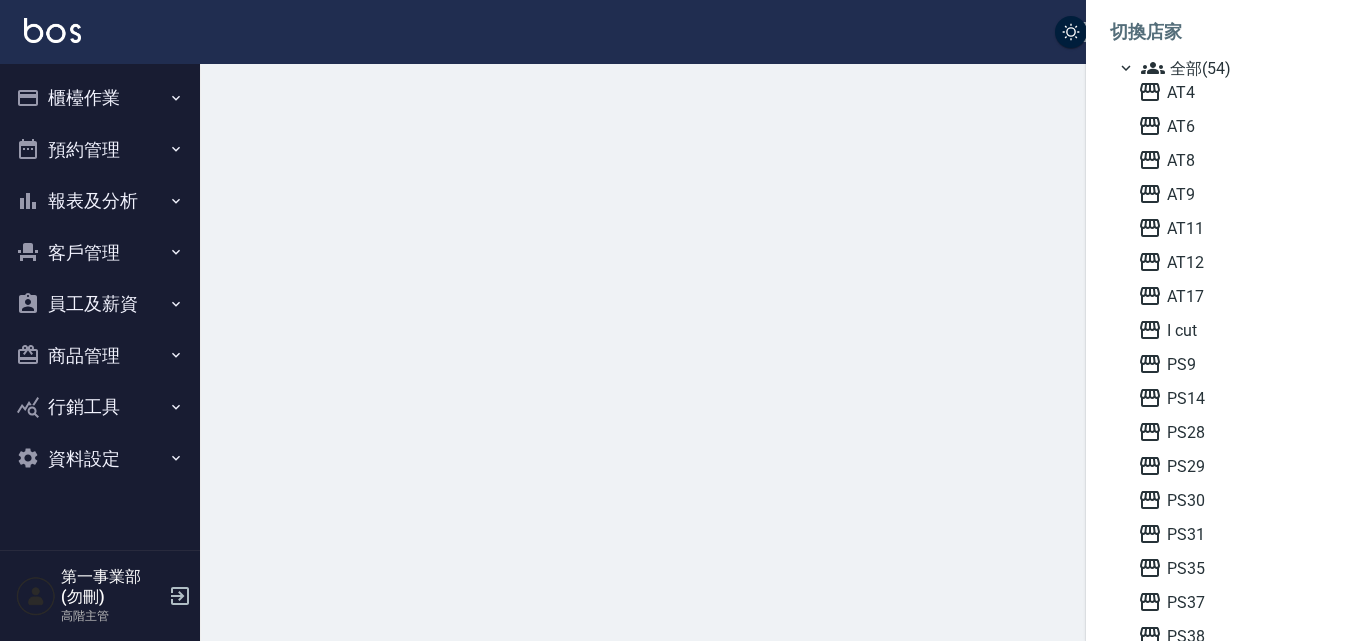 scroll, scrollTop: 0, scrollLeft: 0, axis: both 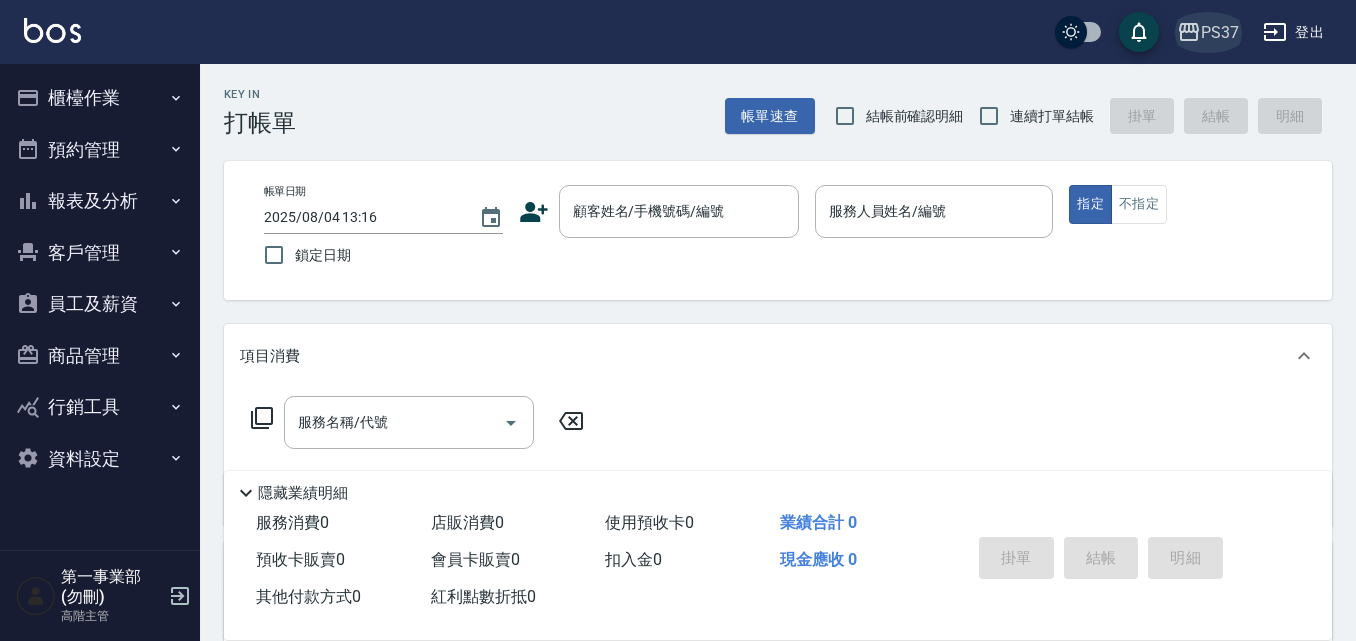 click on "PS37" at bounding box center (1220, 32) 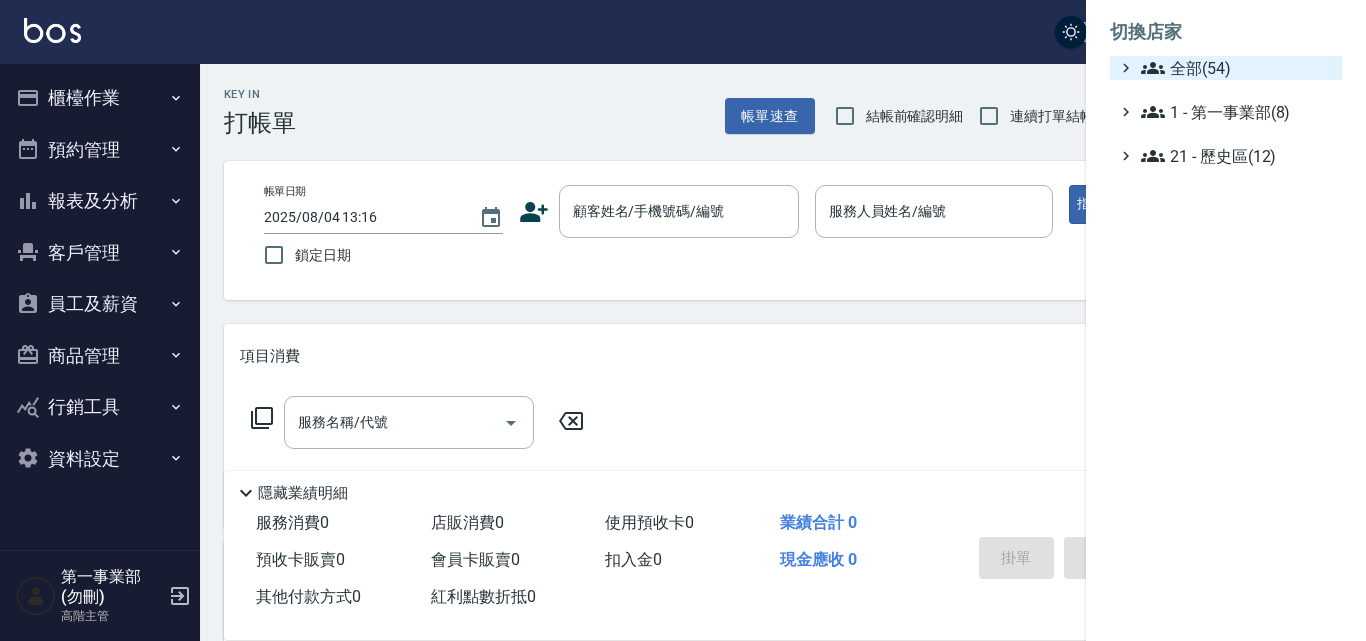 click on "全部(54)" at bounding box center (1237, 68) 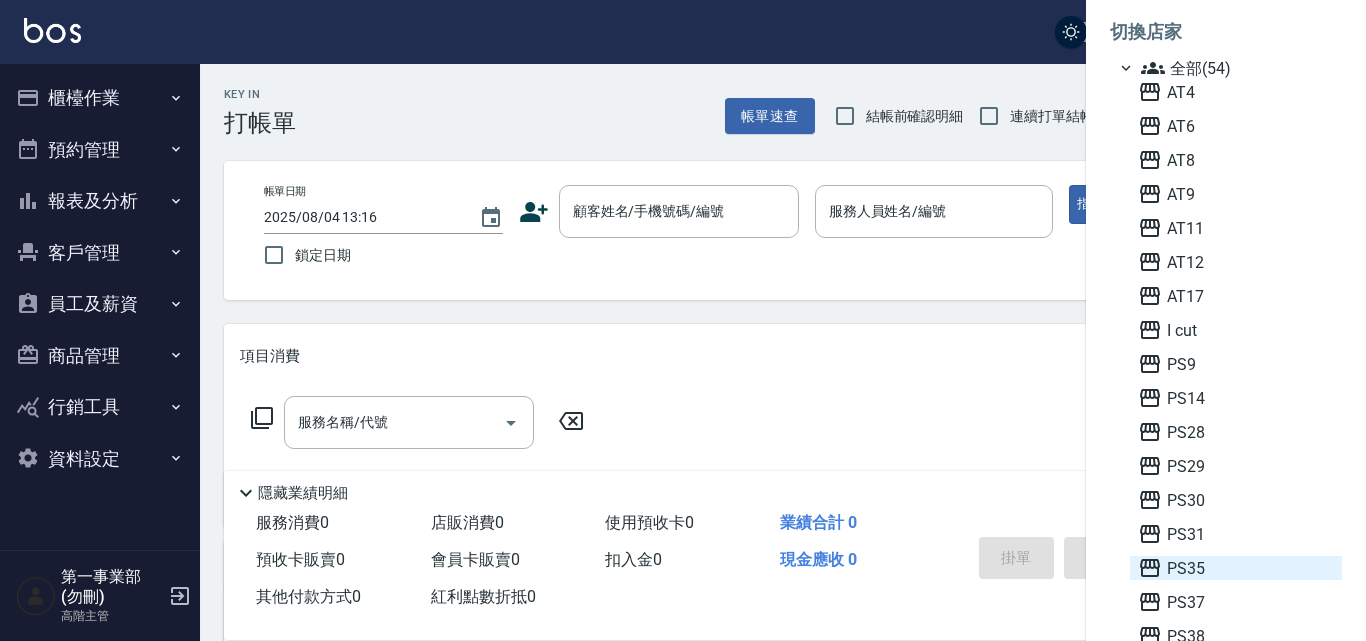 click on "PS35" at bounding box center [1236, 568] 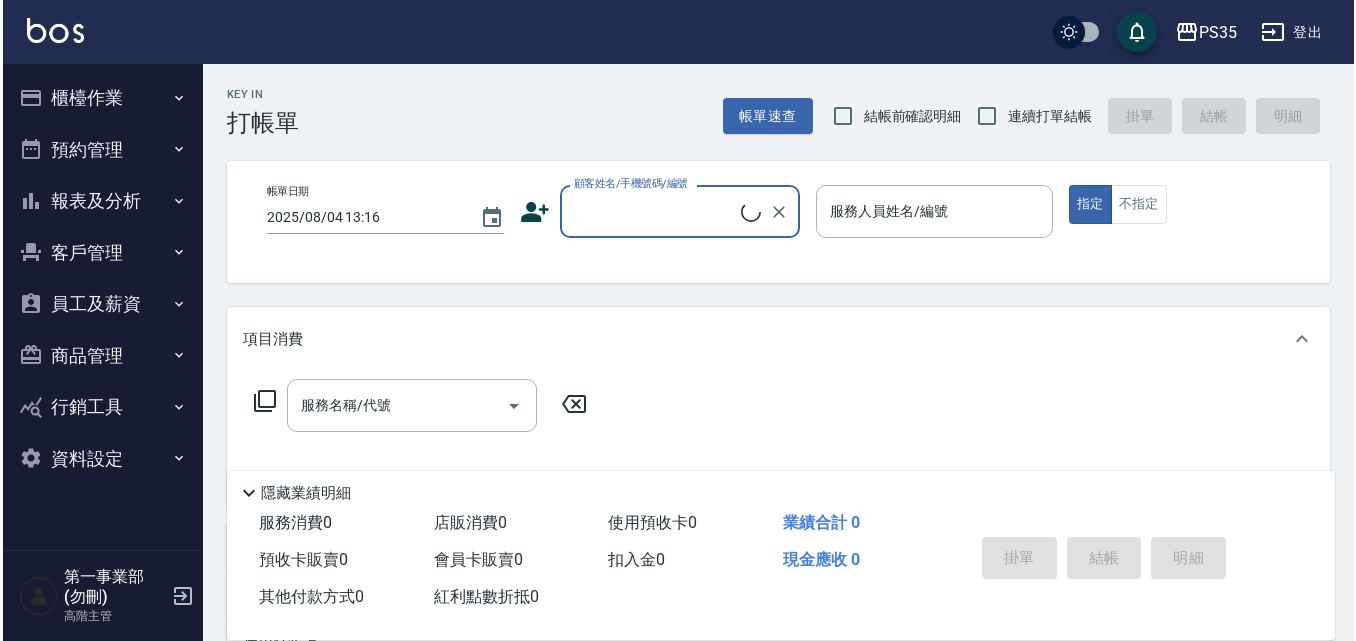 scroll, scrollTop: 0, scrollLeft: 0, axis: both 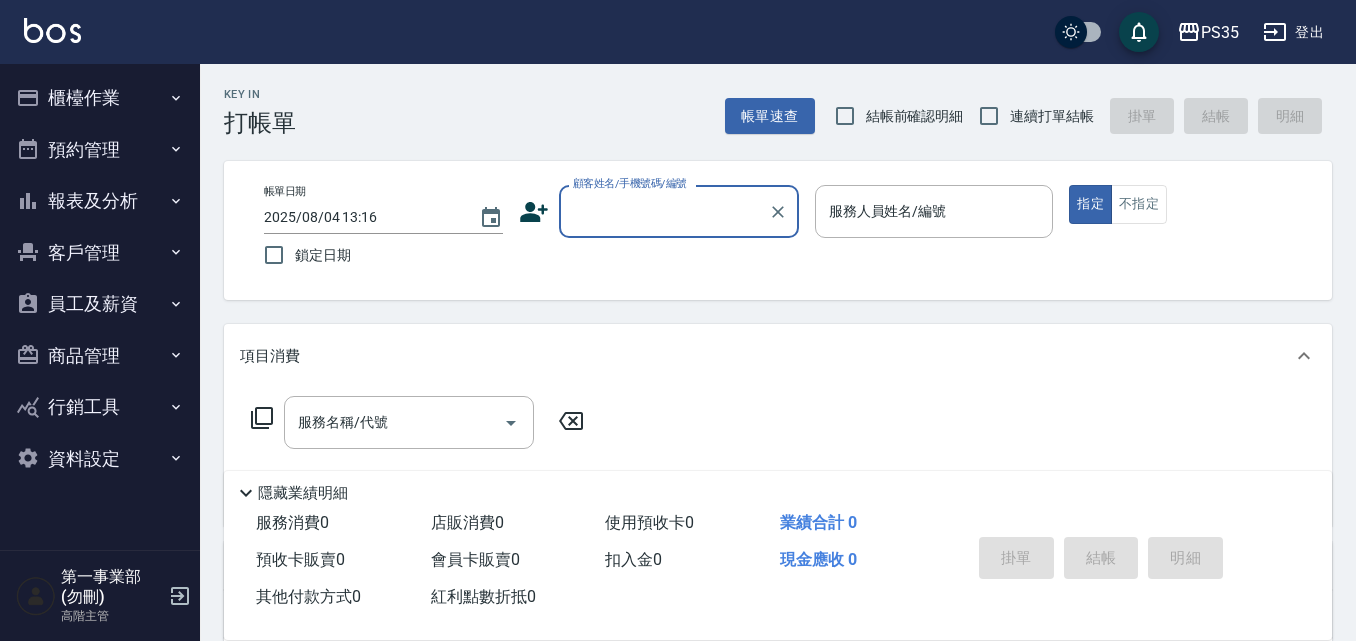 click on "員工及薪資" at bounding box center (100, 304) 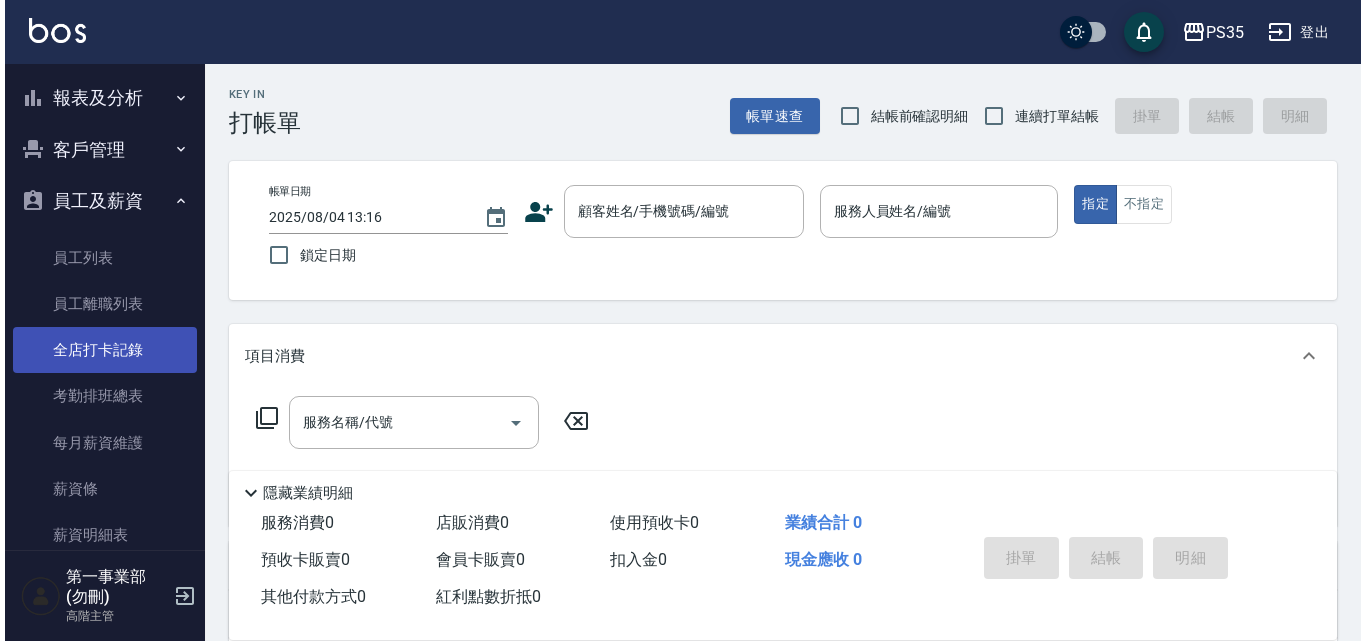scroll, scrollTop: 200, scrollLeft: 0, axis: vertical 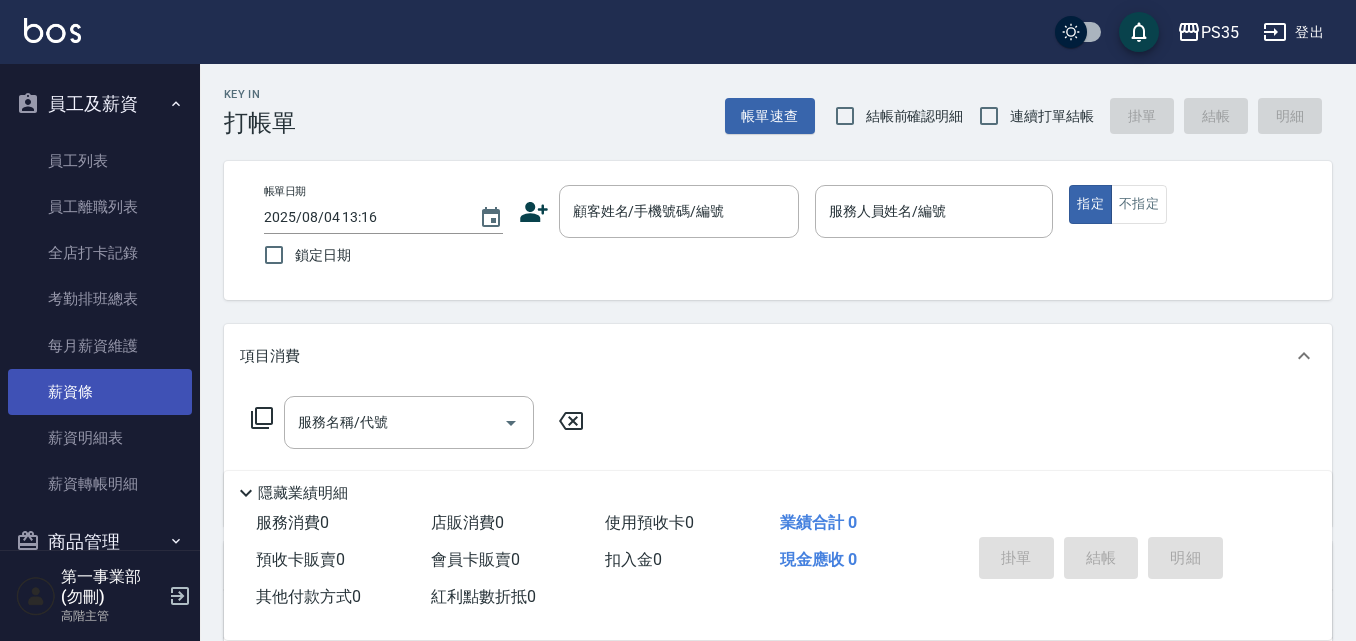 click on "薪資條" at bounding box center (100, 392) 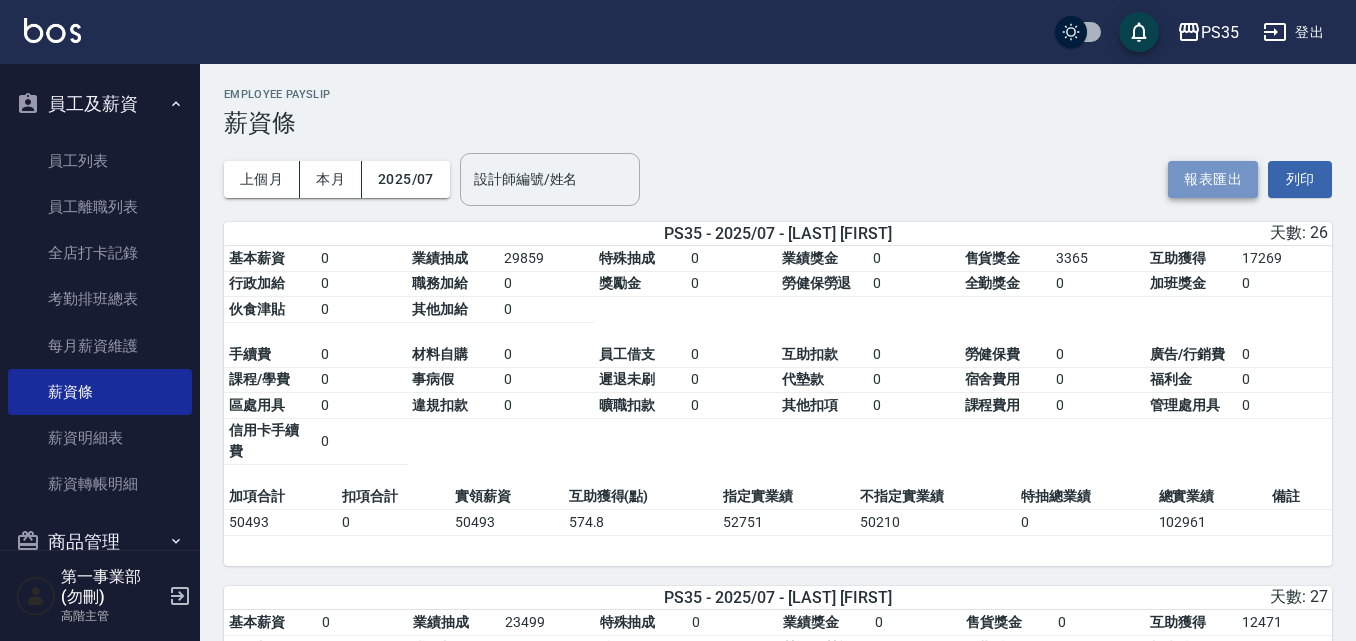 click on "報表匯出" at bounding box center [1213, 179] 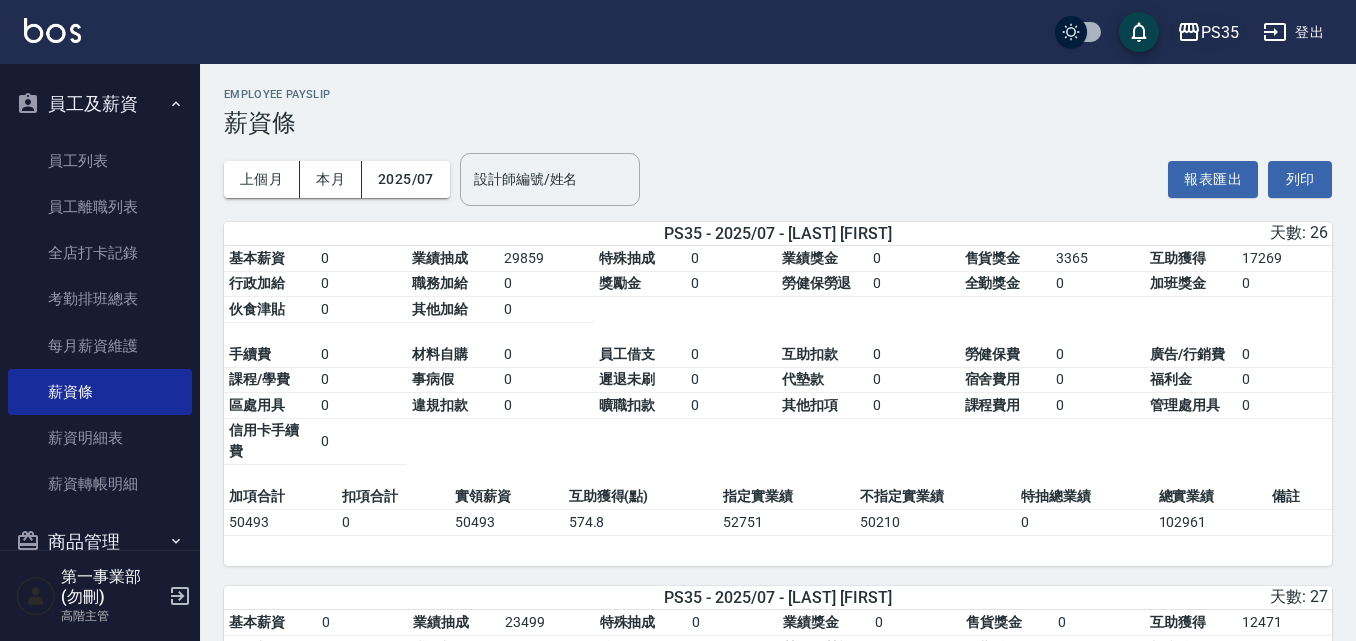 click on "PS35" at bounding box center (1220, 32) 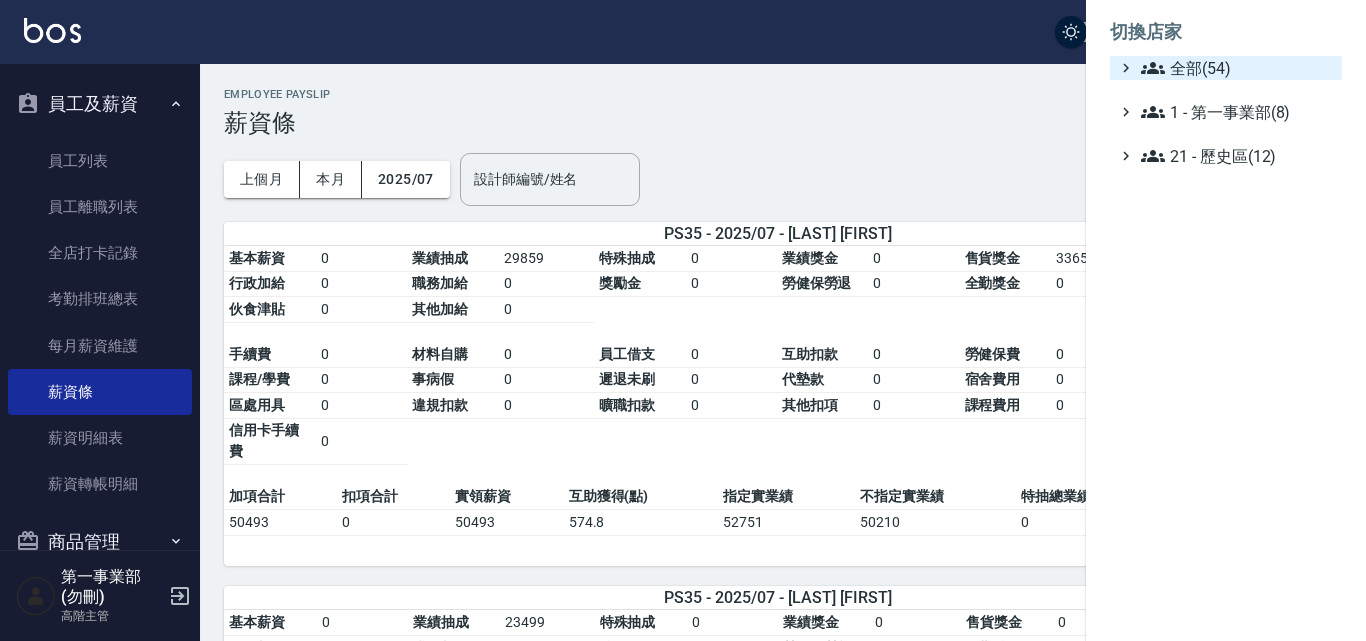 click on "全部(54)" at bounding box center [1237, 68] 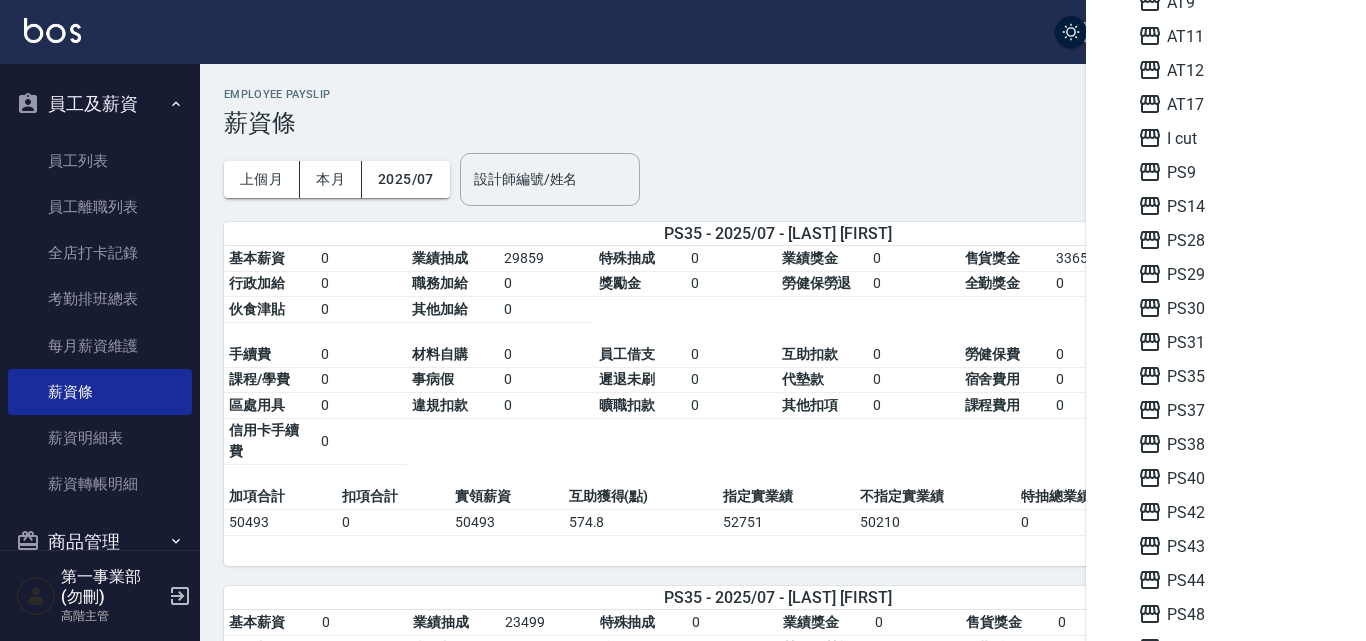 scroll, scrollTop: 300, scrollLeft: 0, axis: vertical 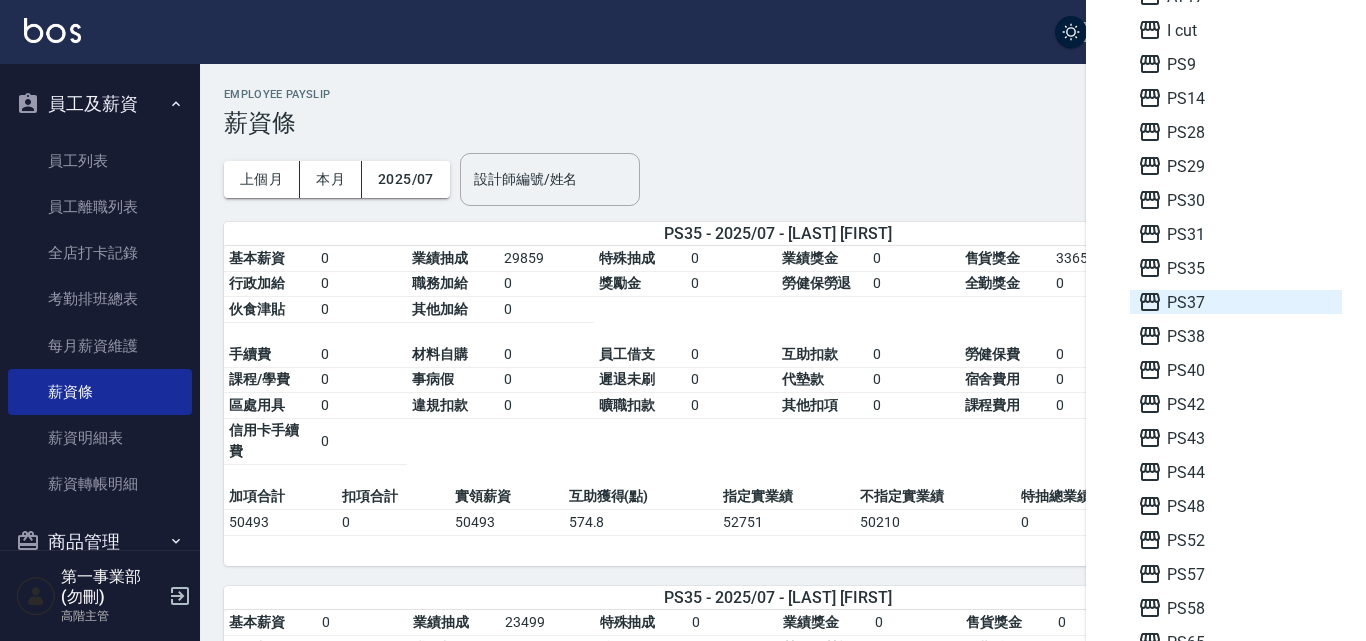 click on "PS37" at bounding box center [1236, 302] 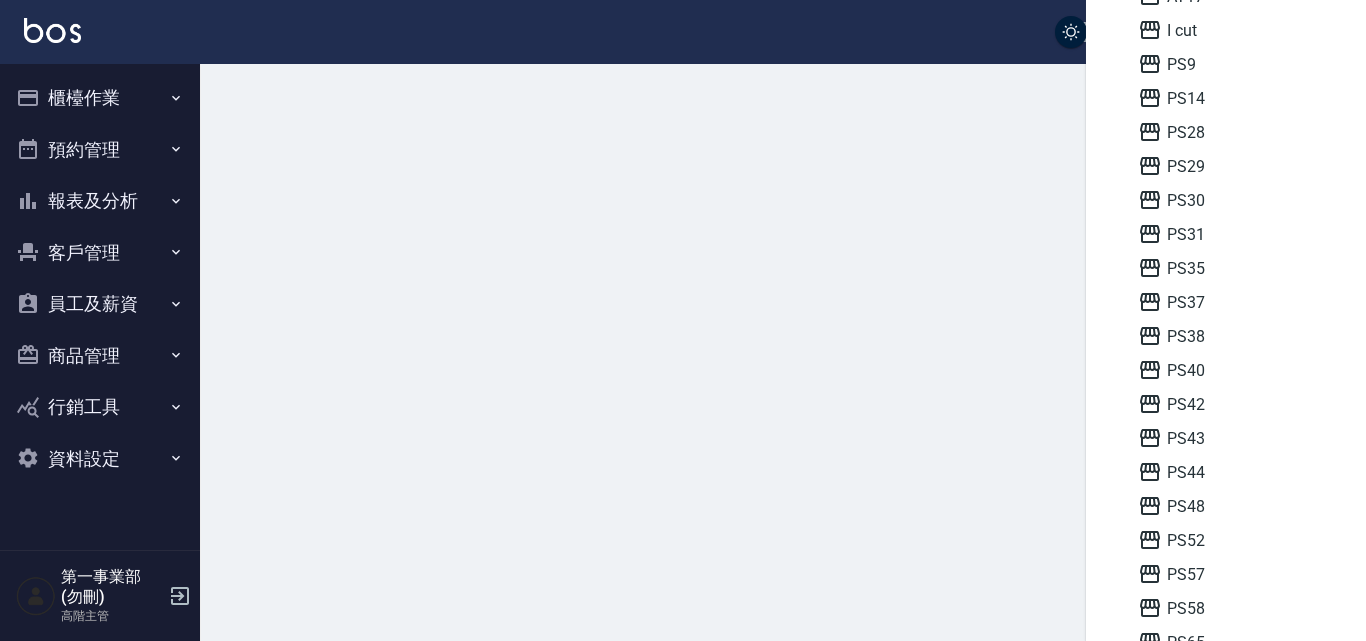 scroll, scrollTop: 0, scrollLeft: 0, axis: both 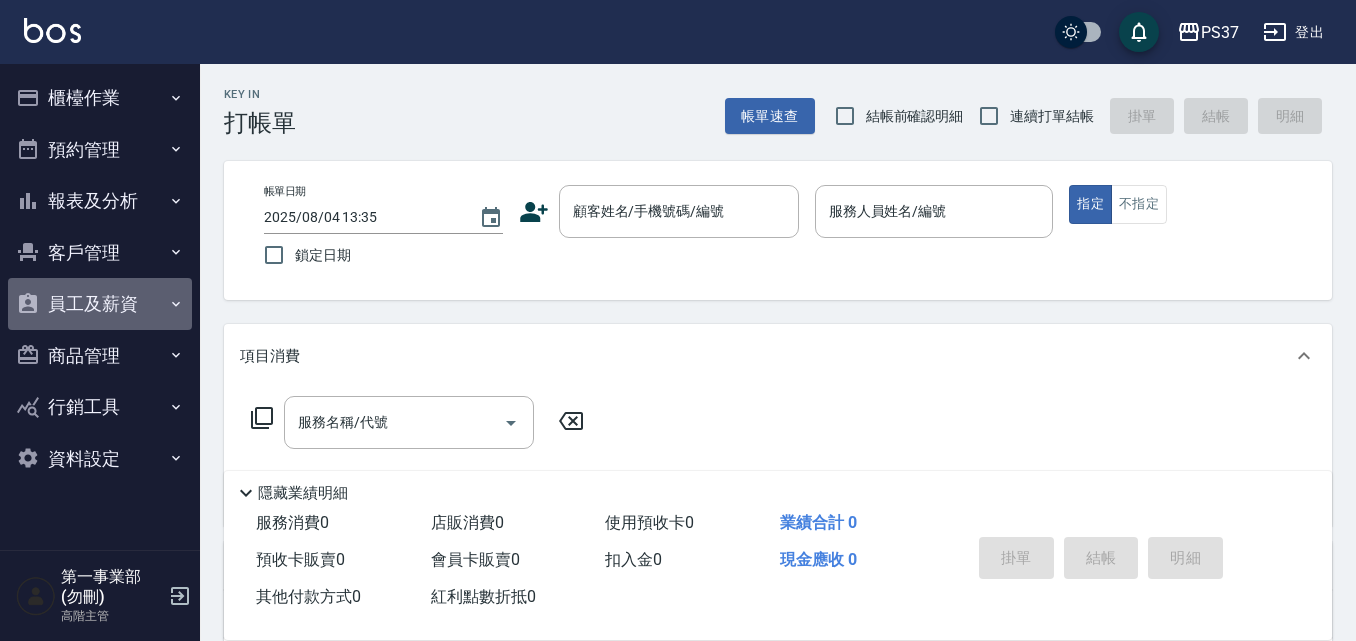 click on "員工及薪資" at bounding box center [100, 304] 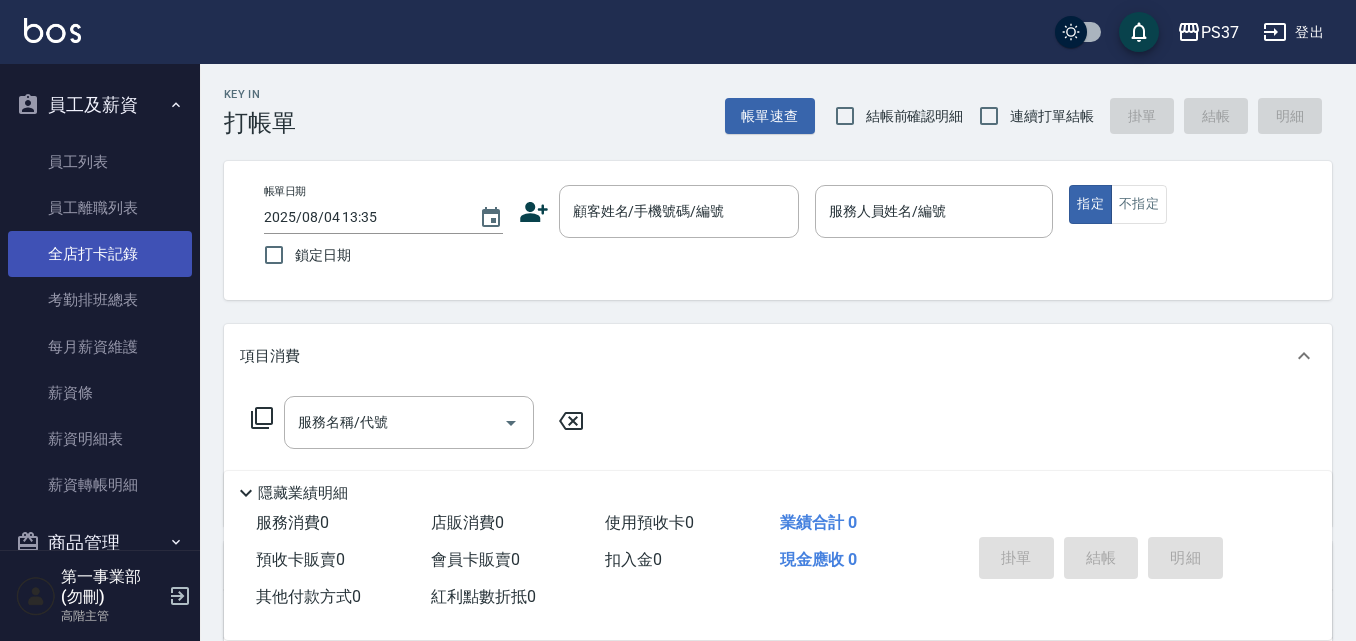 scroll, scrollTop: 200, scrollLeft: 0, axis: vertical 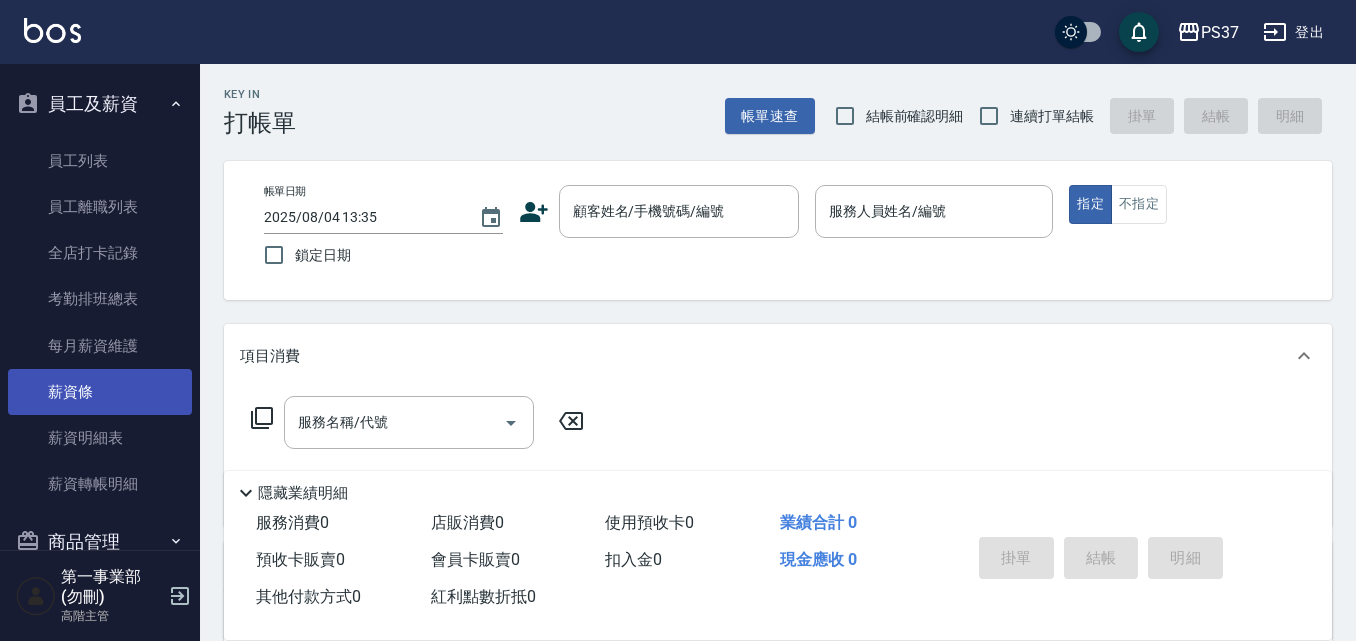 click on "薪資條" at bounding box center [100, 392] 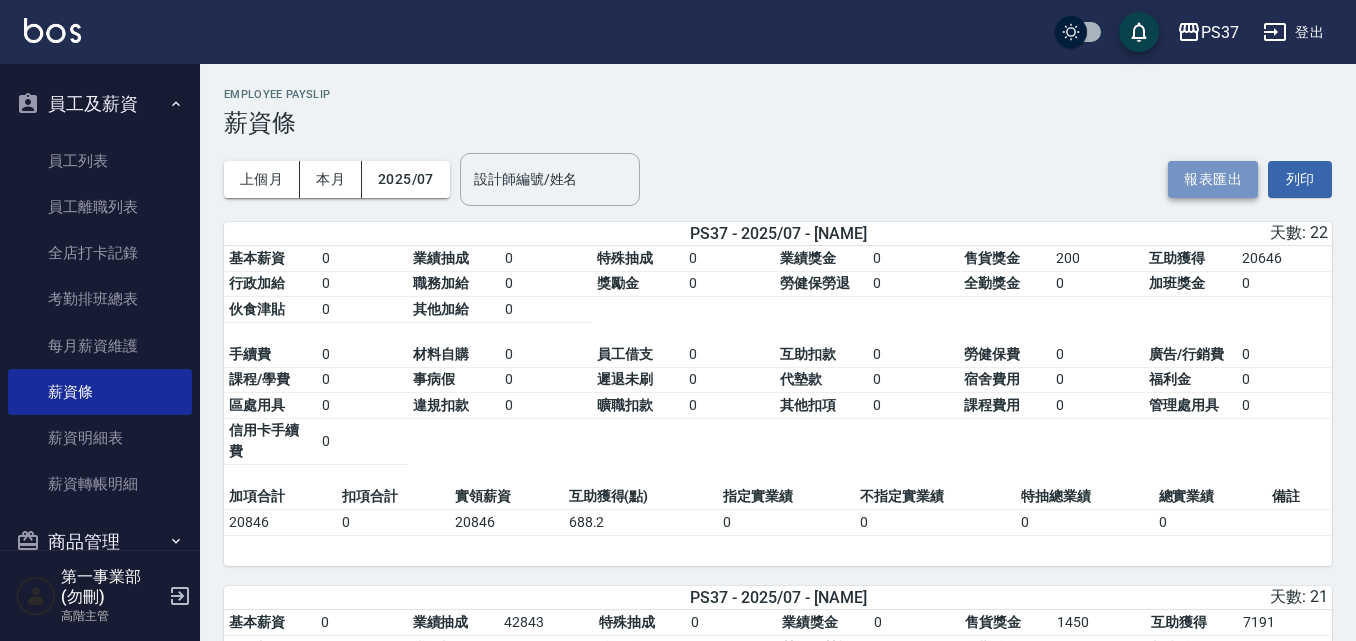 click on "報表匯出" at bounding box center [1213, 179] 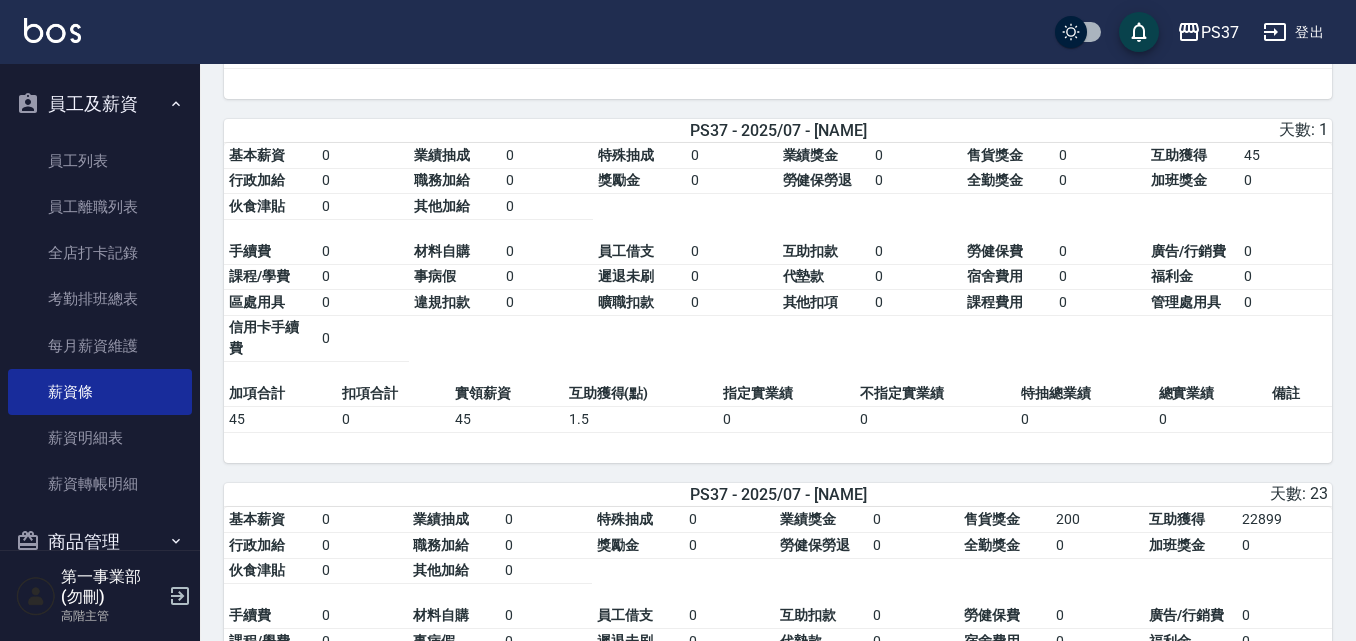 scroll, scrollTop: 3047, scrollLeft: 0, axis: vertical 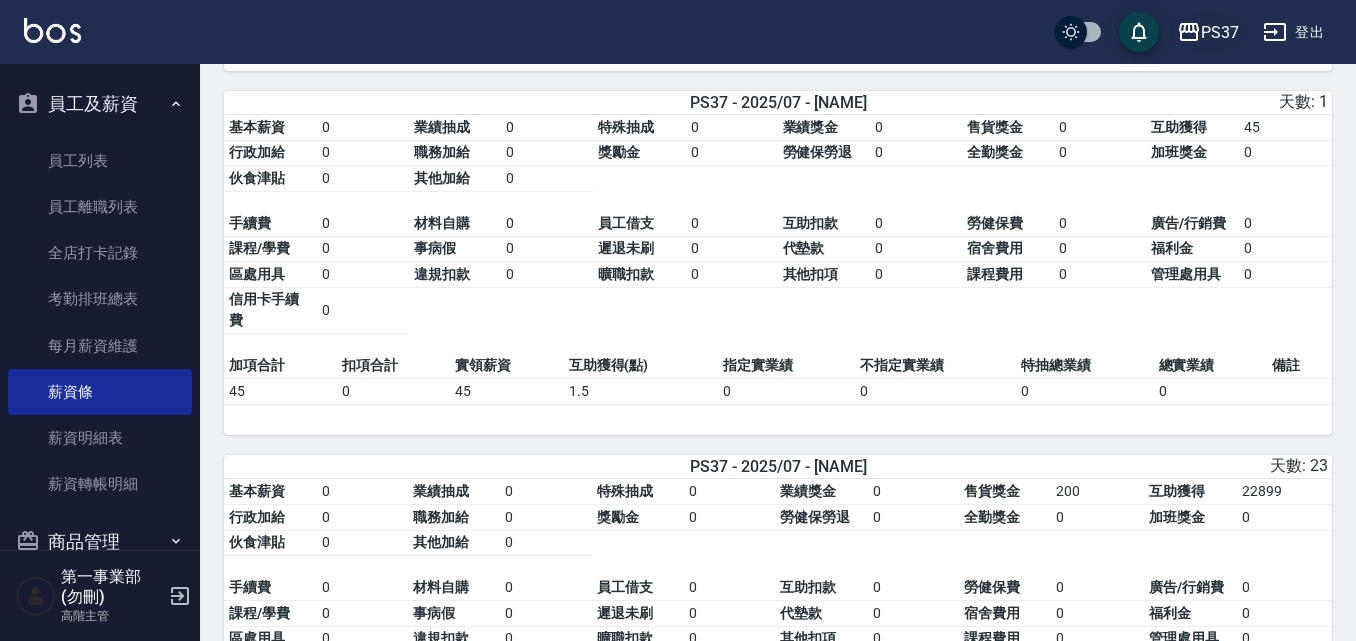 click on "PS37" at bounding box center [1220, 32] 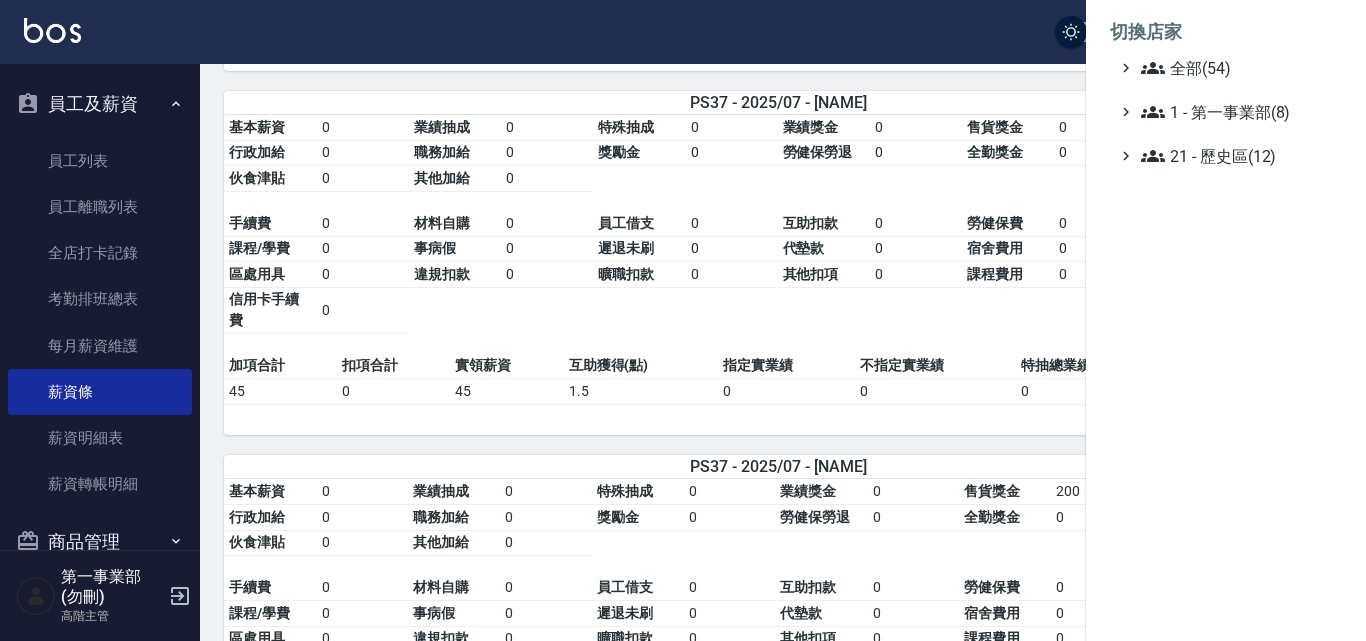 click at bounding box center [683, 320] 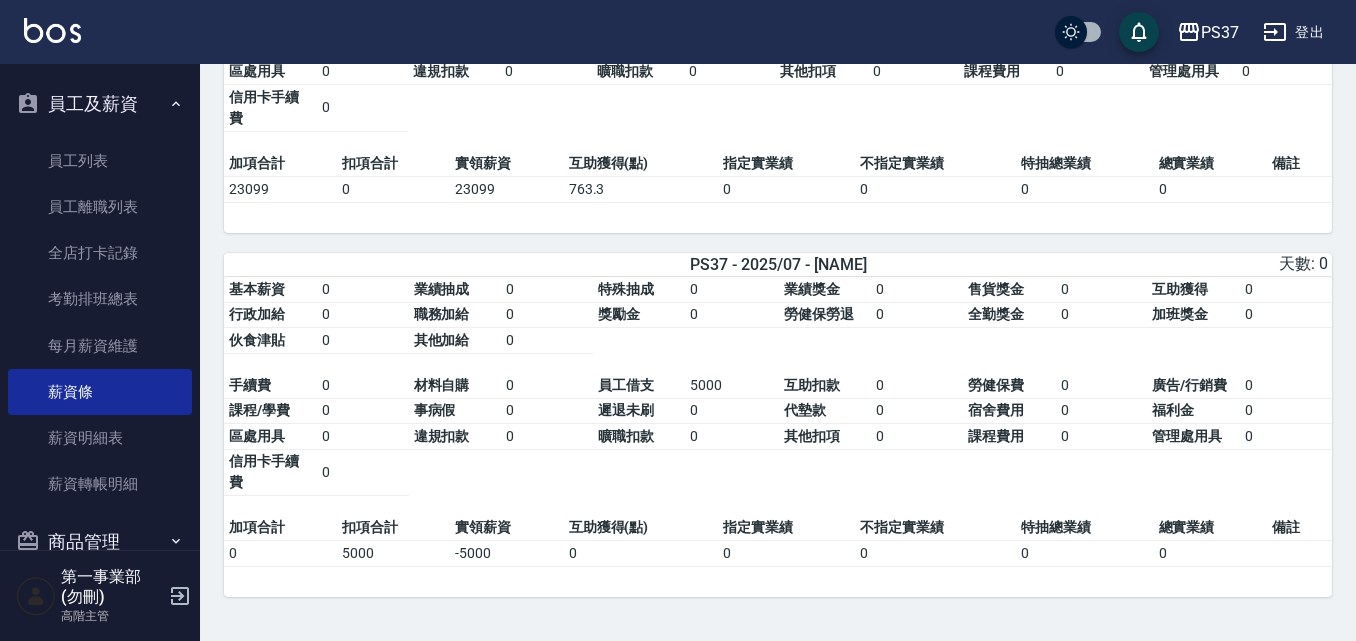 scroll, scrollTop: 3647, scrollLeft: 0, axis: vertical 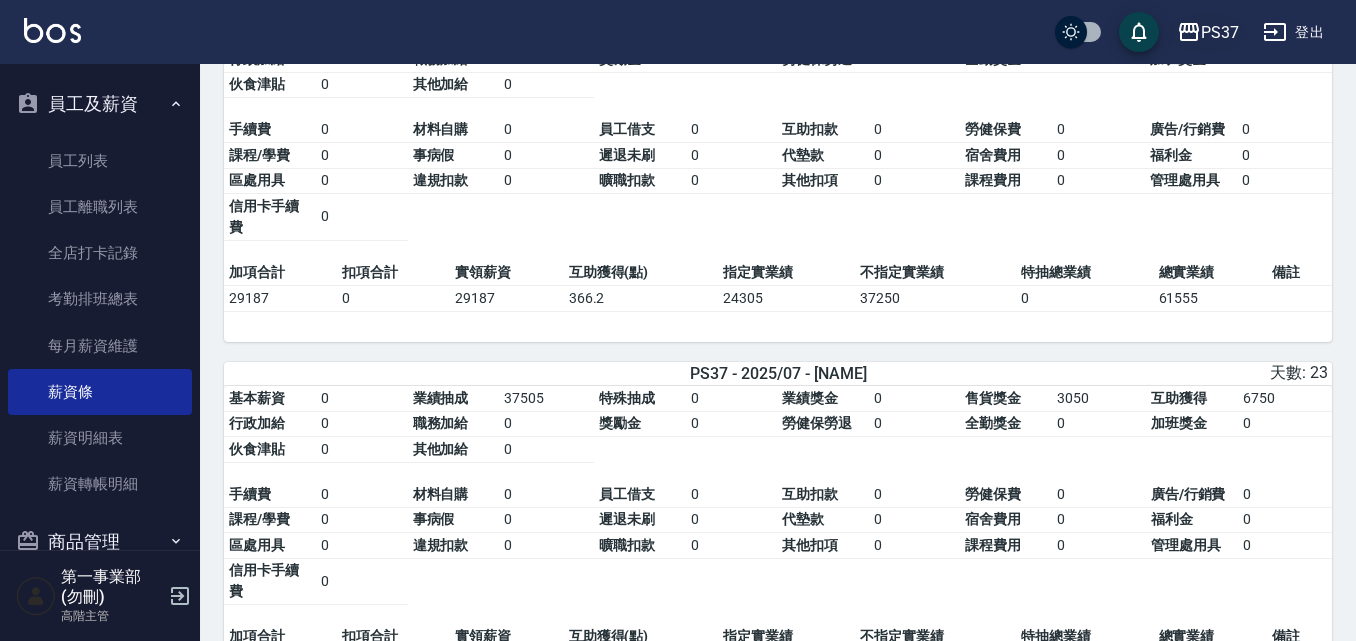 click 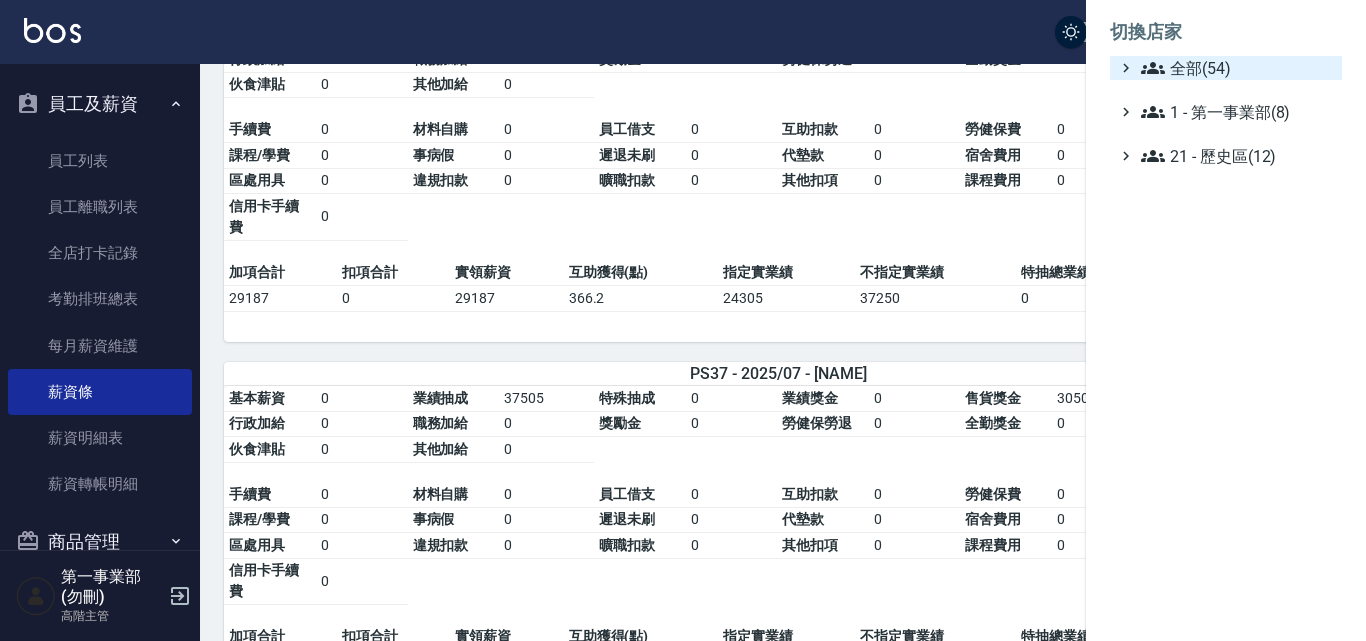 click on "全部(54)" at bounding box center [1237, 68] 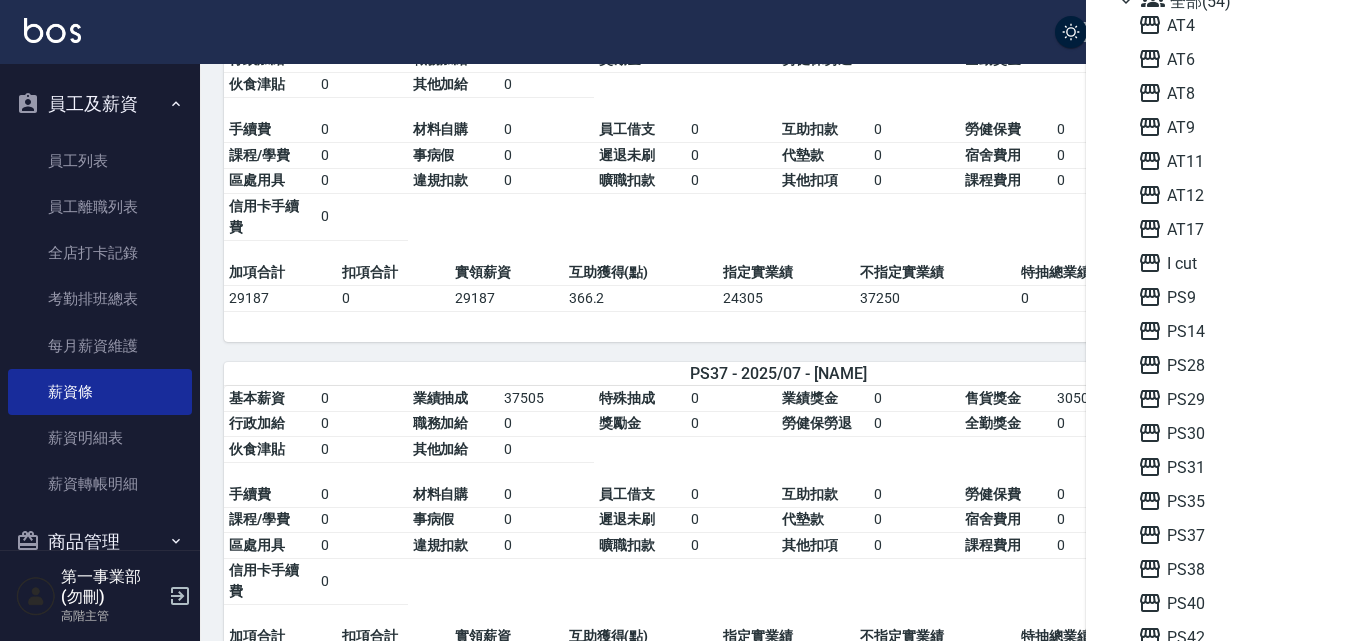 scroll, scrollTop: 100, scrollLeft: 0, axis: vertical 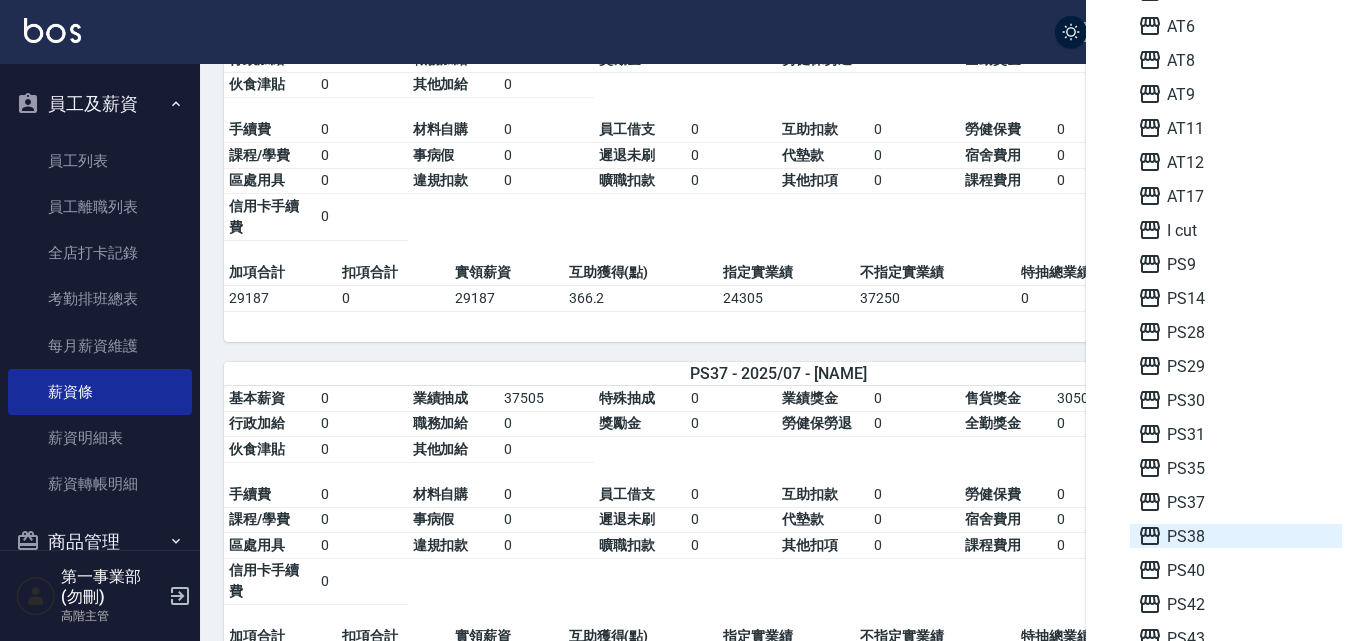 click on "PS38" at bounding box center (1236, 536) 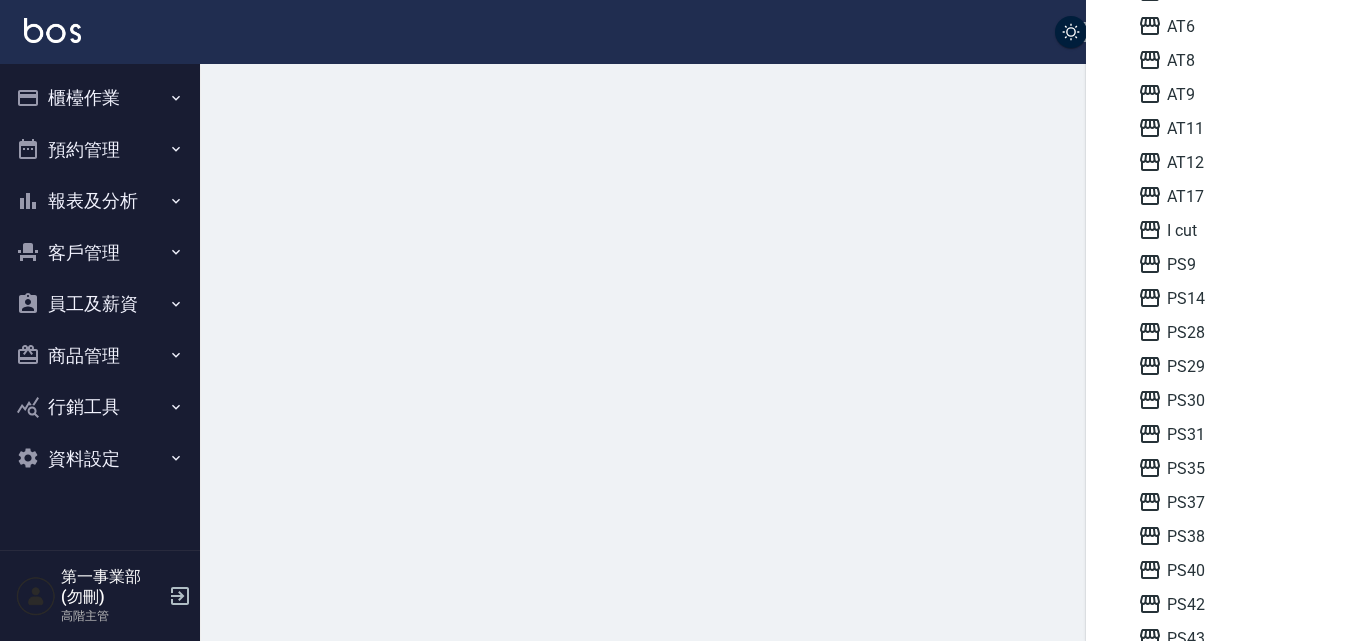 scroll, scrollTop: 0, scrollLeft: 0, axis: both 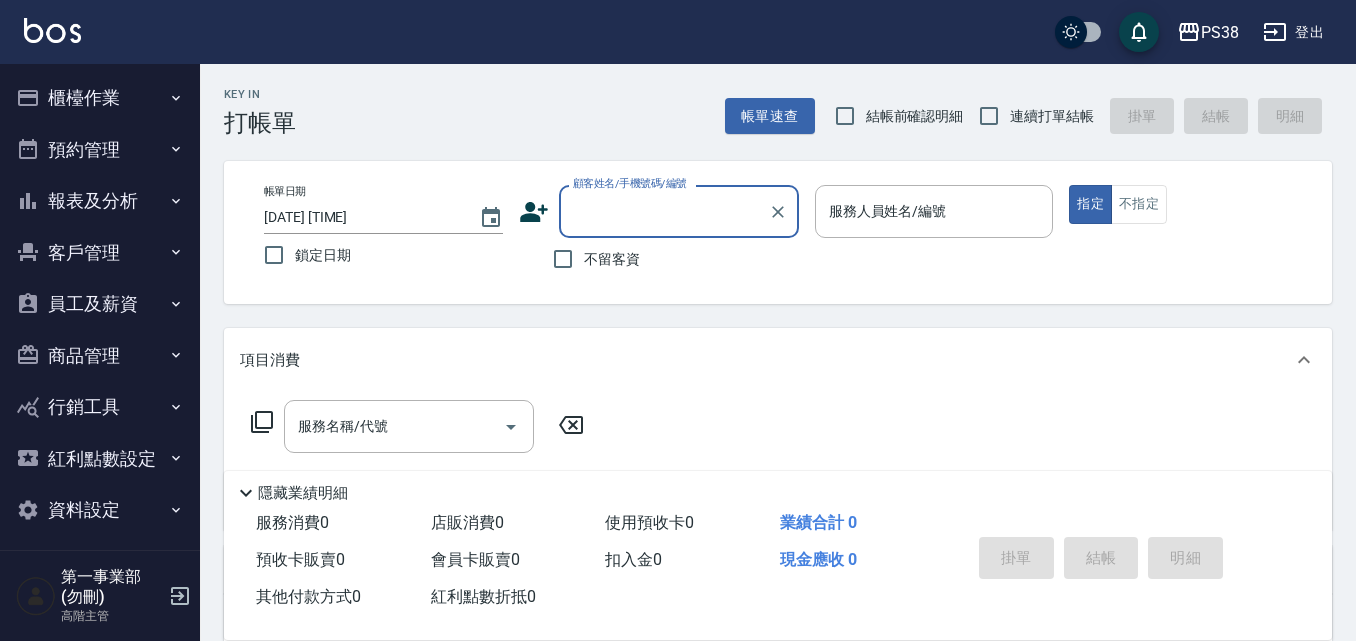 click on "員工及薪資" at bounding box center [100, 304] 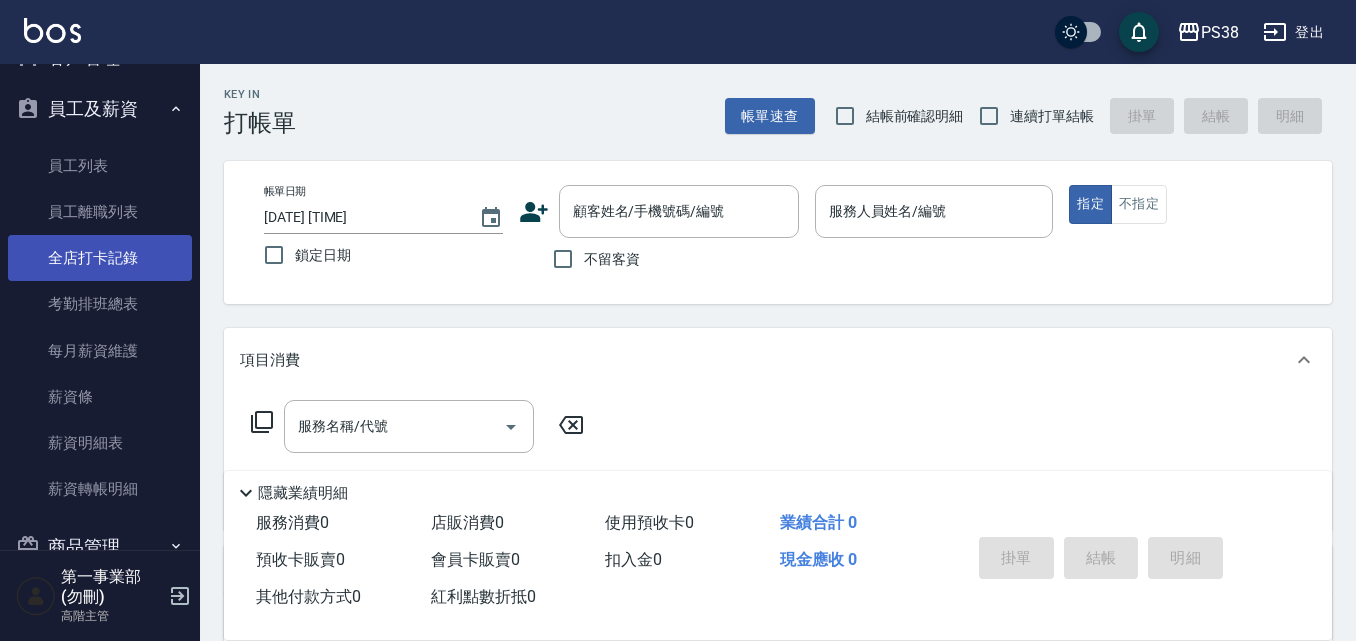 scroll, scrollTop: 200, scrollLeft: 0, axis: vertical 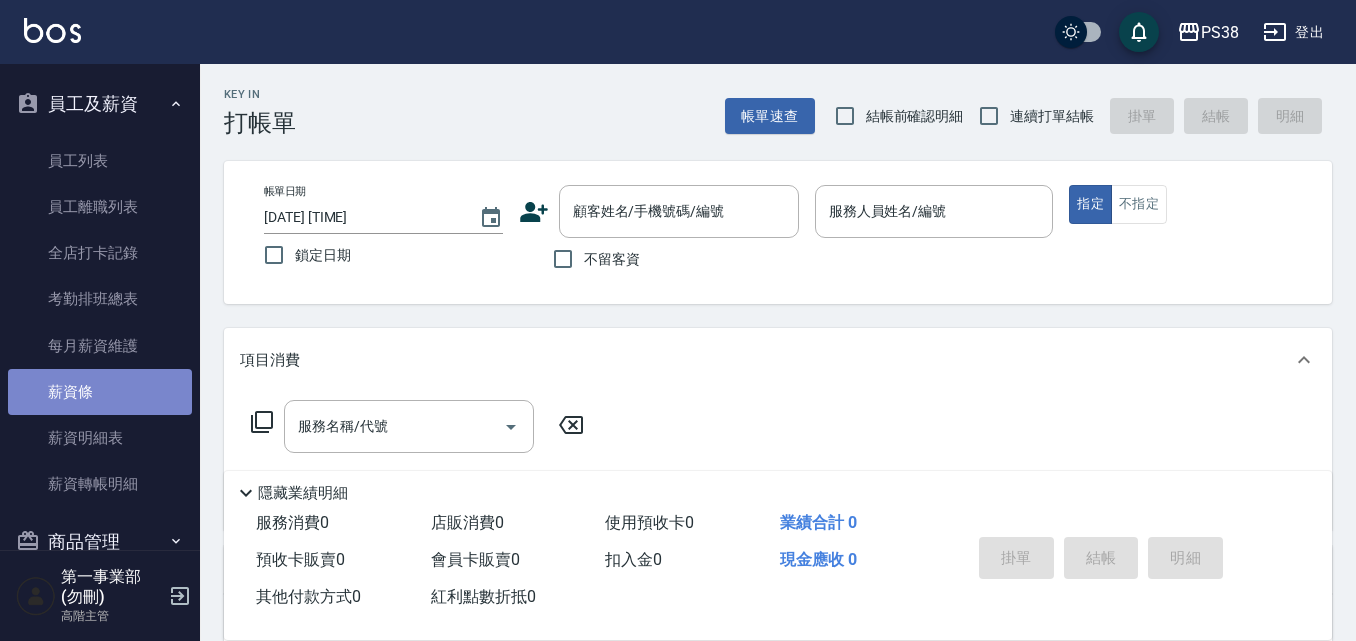 click on "薪資條" at bounding box center [100, 392] 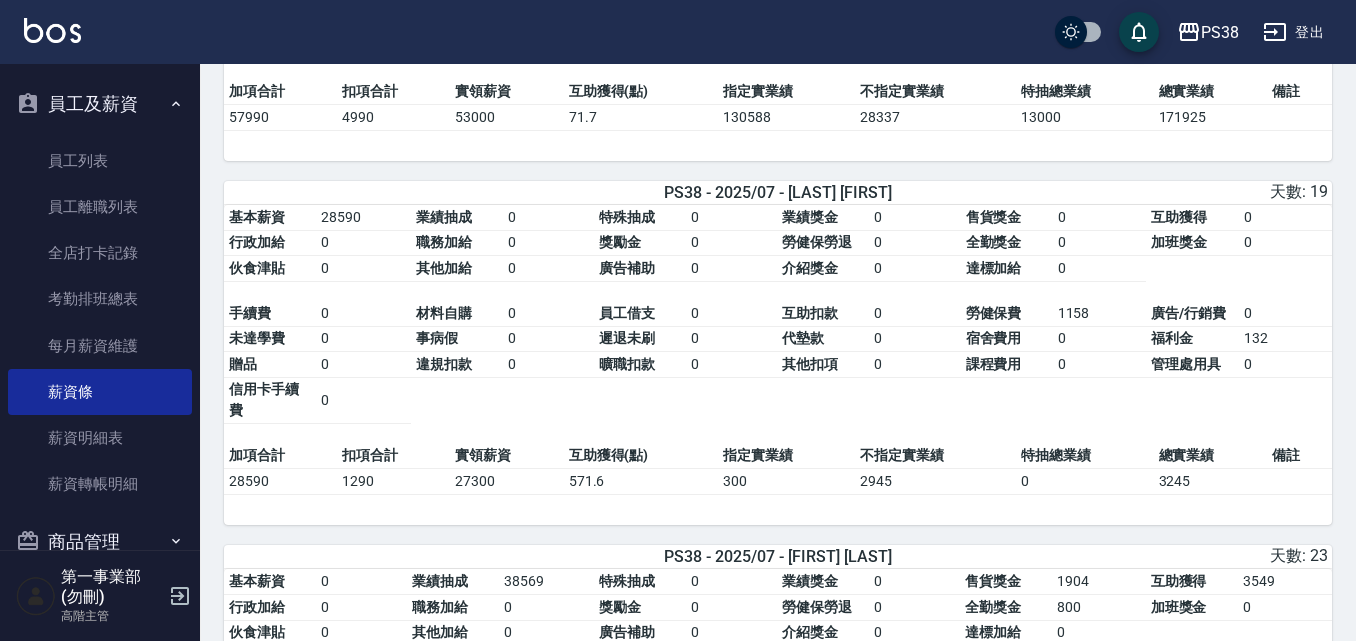 scroll, scrollTop: 1500, scrollLeft: 0, axis: vertical 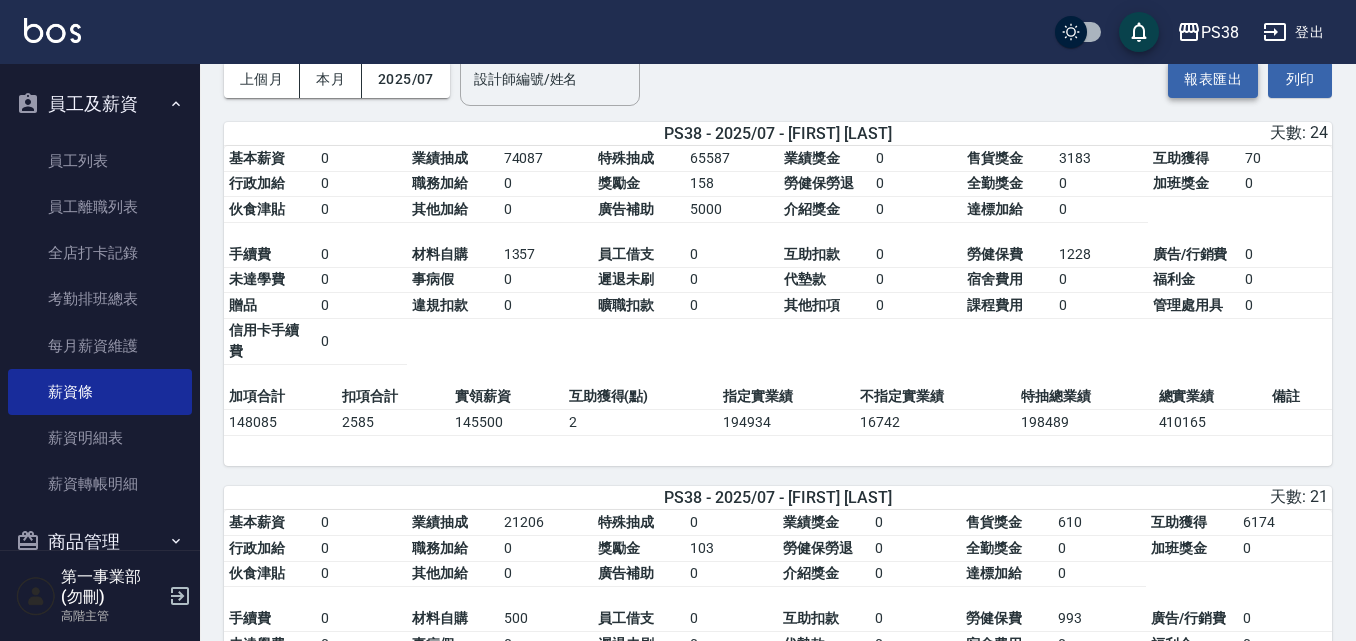 click on "報表匯出" at bounding box center [1213, 79] 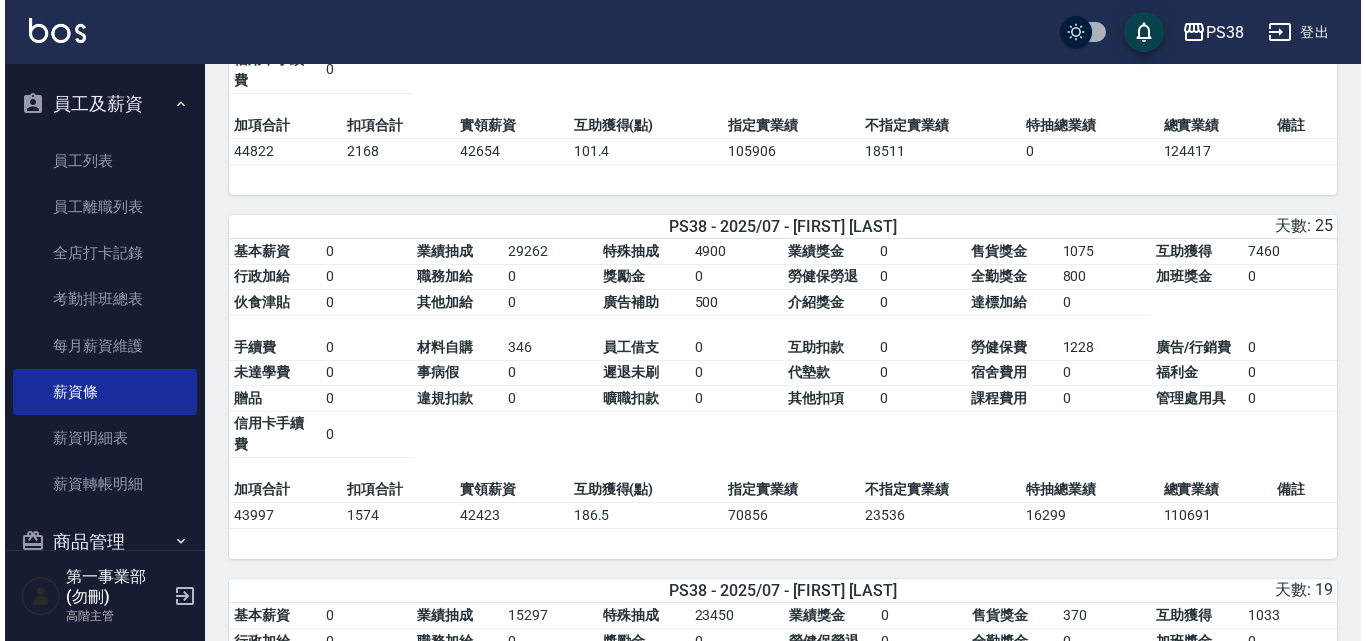 scroll, scrollTop: 2200, scrollLeft: 0, axis: vertical 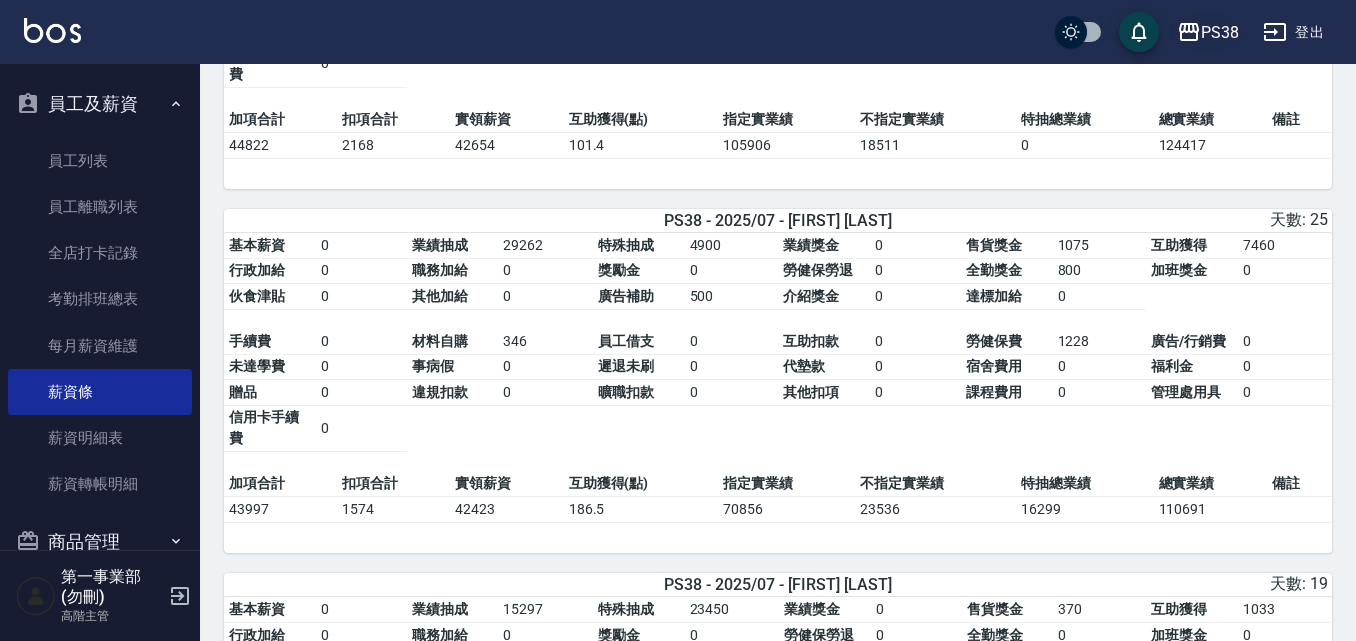 click on "PS38" at bounding box center [1220, 32] 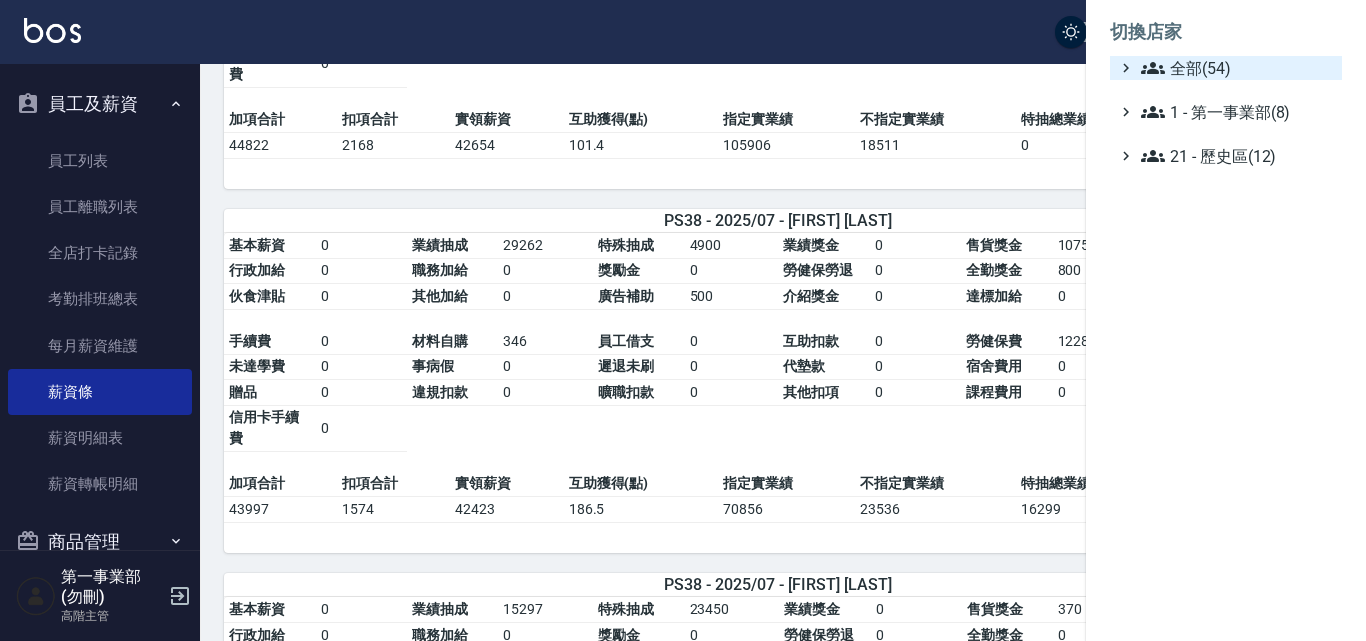click on "全部(54)" at bounding box center [1237, 68] 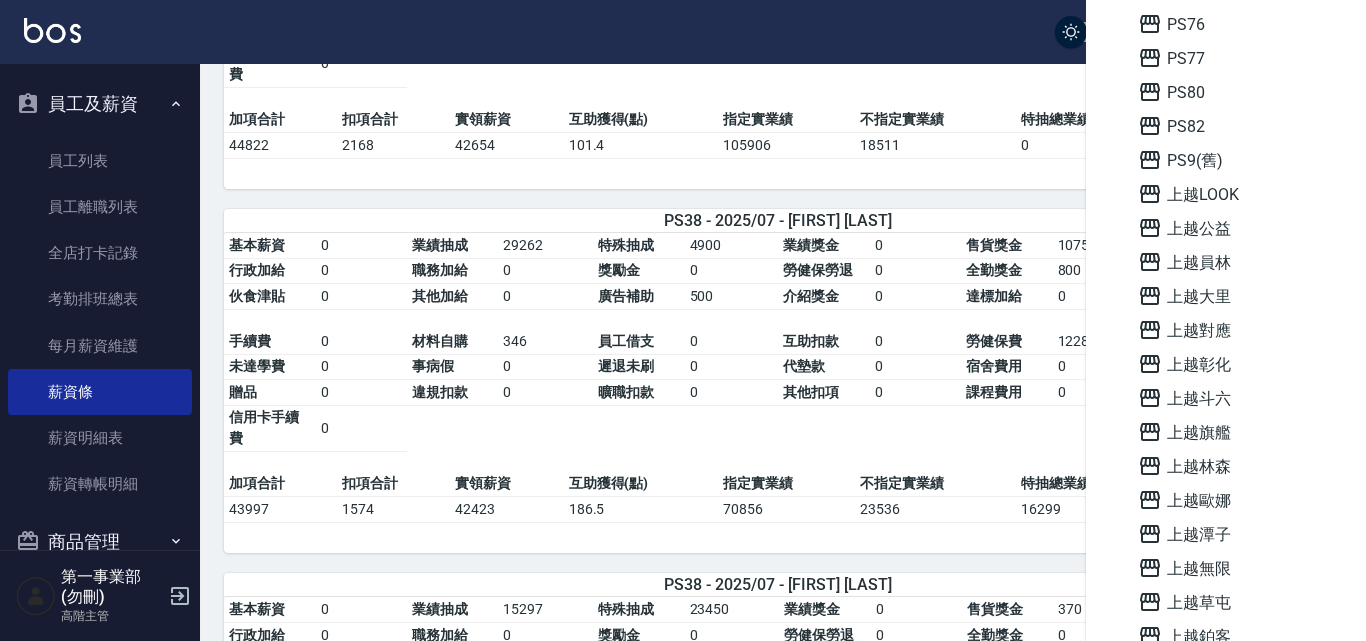 scroll, scrollTop: 1000, scrollLeft: 0, axis: vertical 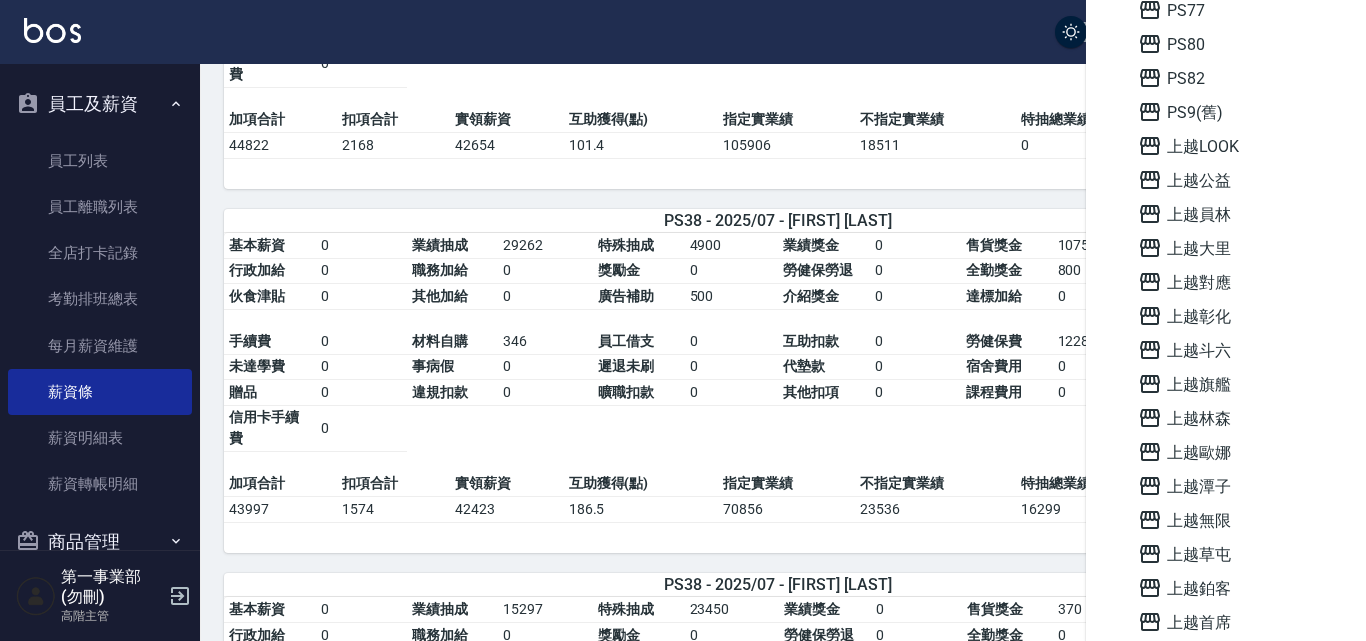click on "AT4 AT6 AT8 AT9 AT11 AT12 AT17 I cut PS9 PS14 PS28 PS29 PS30 PS31 PS35 PS37 PS38 PS40 PS42 PS43 PS44 PS48 PS52 PS57 PS58 PS65 PS76 PS77 PS80 PS82 PS9(舊) 上越LOOK 上越公益 上越員林 上越大里 上越對應 上越彰化 上越斗六 上越旗艦 上越林森 上越歐娜 上越潭子 上越無限 上越草屯 上越鉑客 上越首席 名留北斗 名留南投 名留吳鳳 名留員林中正 名留埔里 名留沙鹿 名留草屯 名留霧峰" at bounding box center (1236, -7) 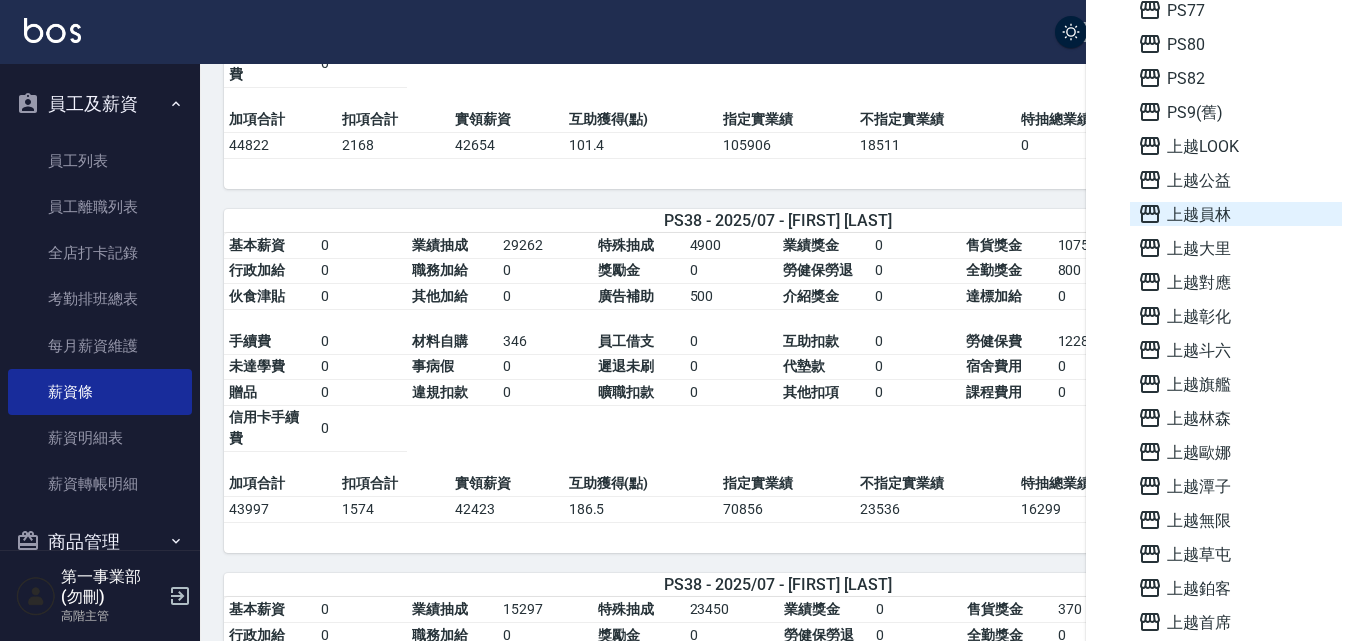 click on "上越員林" at bounding box center (1236, 214) 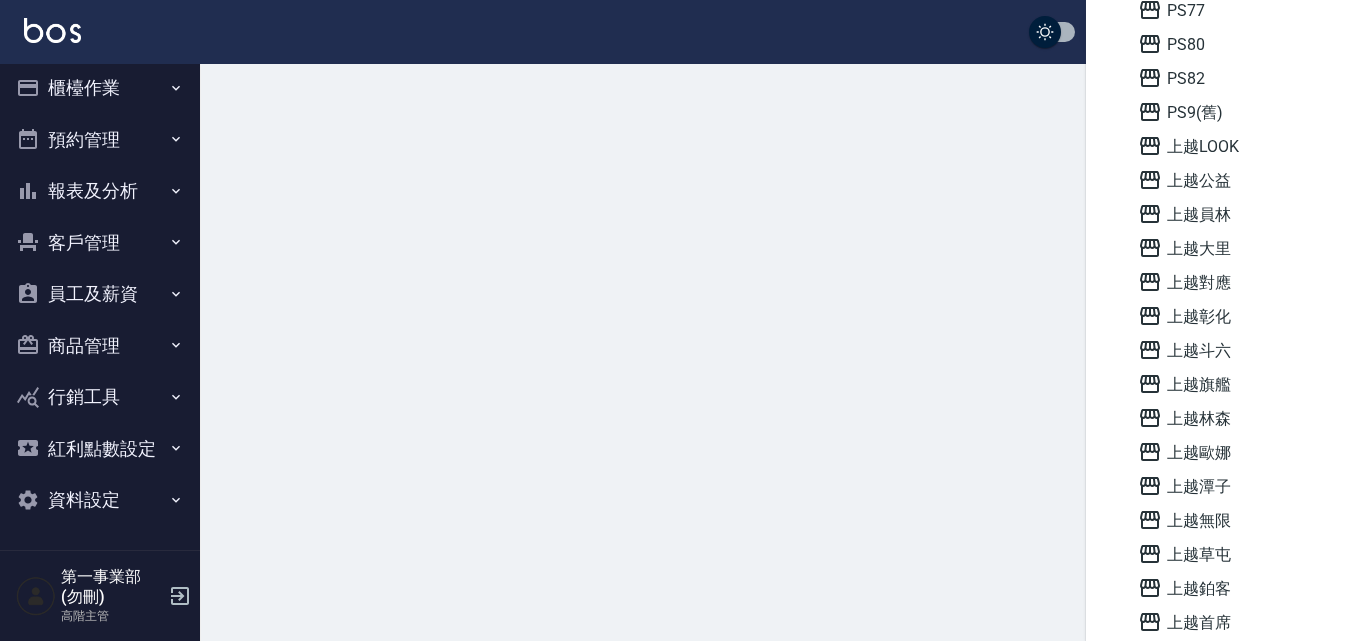 scroll, scrollTop: 0, scrollLeft: 0, axis: both 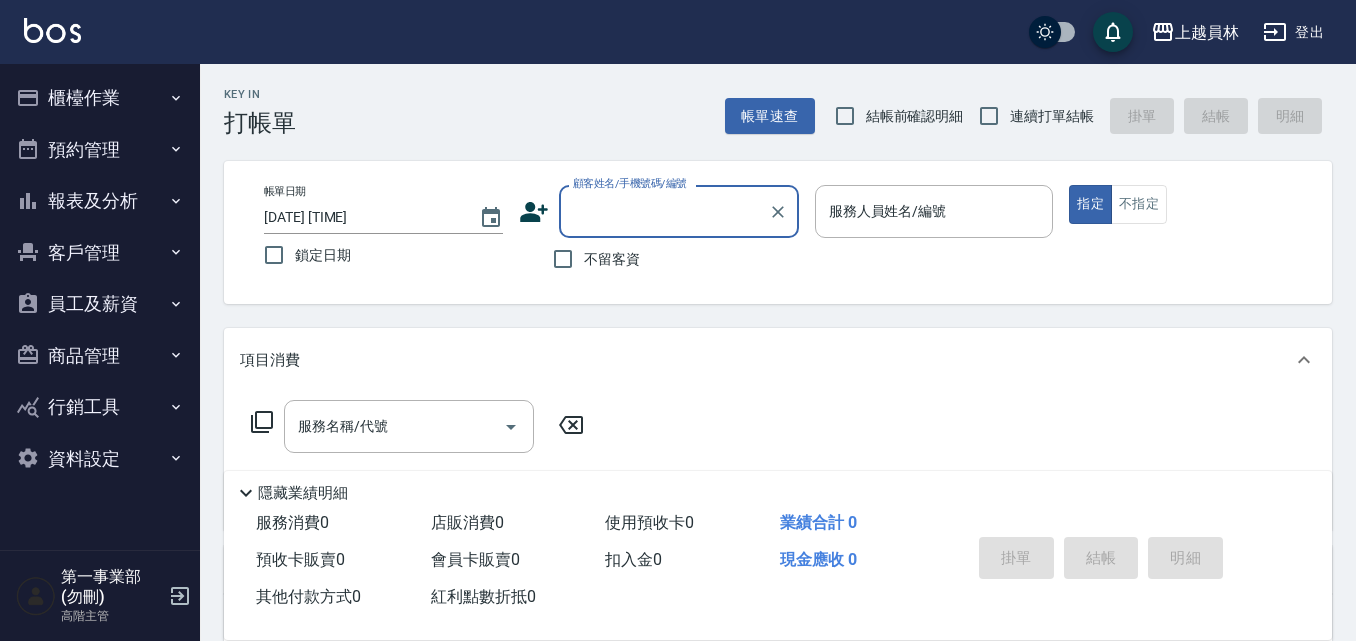 click on "員工及薪資" at bounding box center [100, 304] 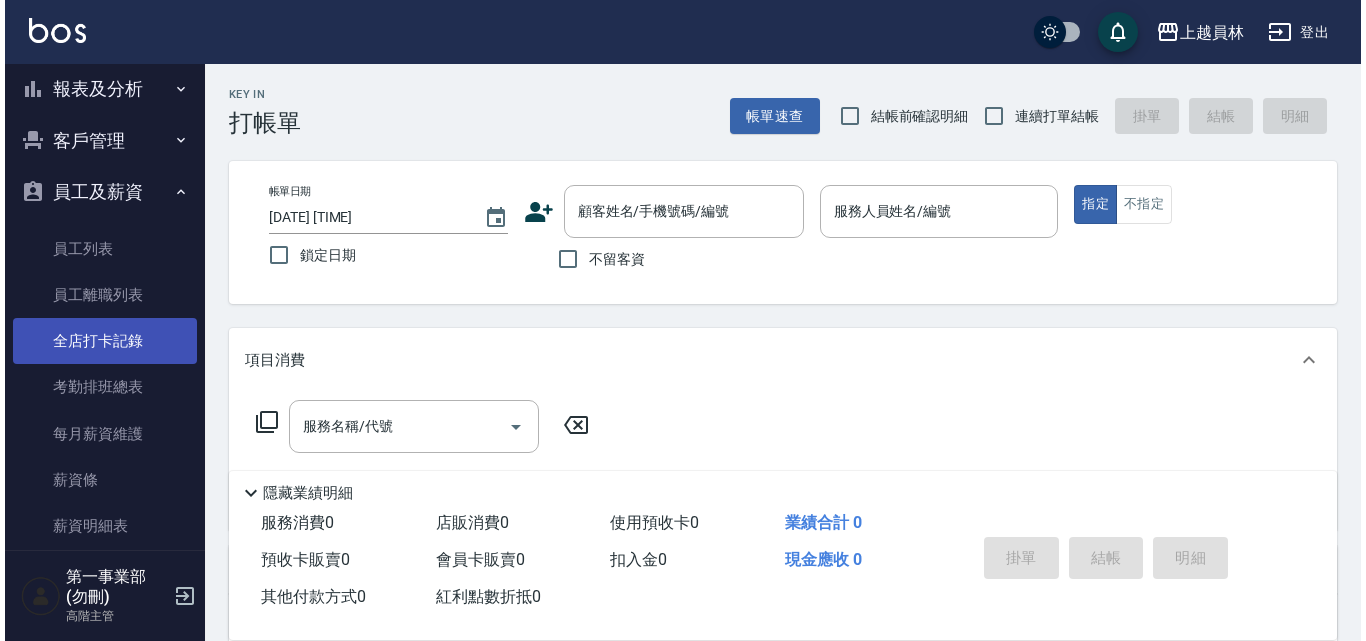 scroll, scrollTop: 200, scrollLeft: 0, axis: vertical 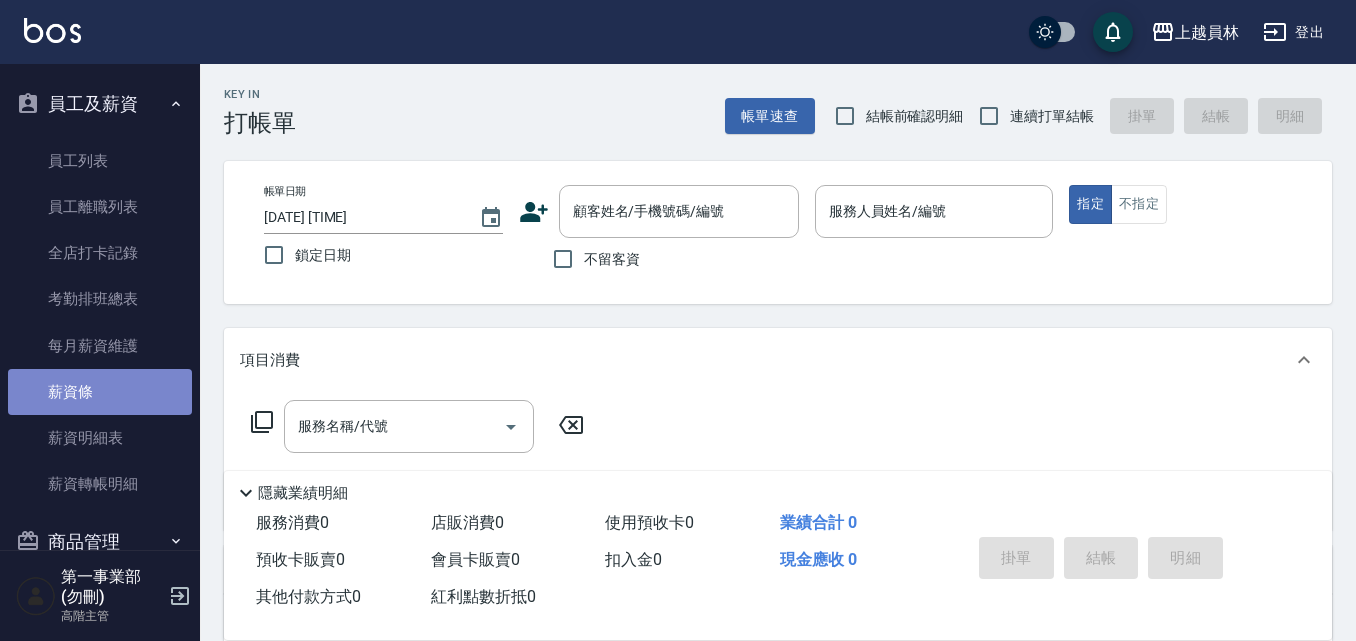 click on "薪資條" at bounding box center (100, 392) 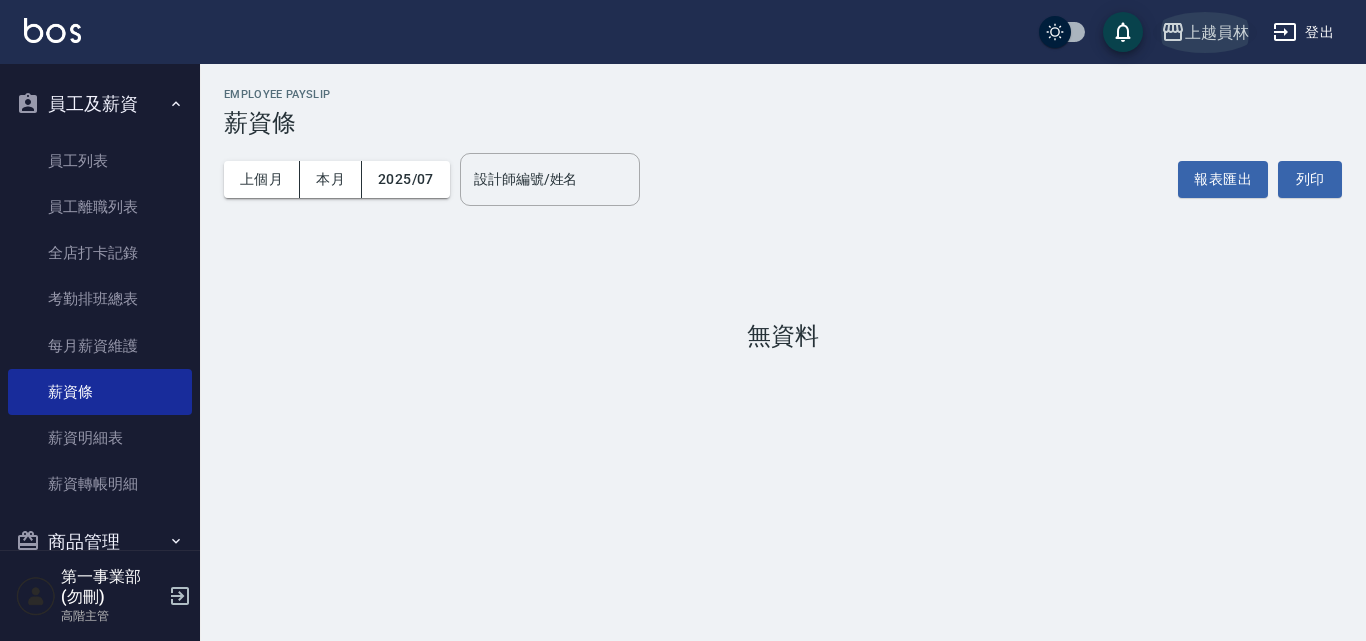 click on "上越員林" at bounding box center (1217, 32) 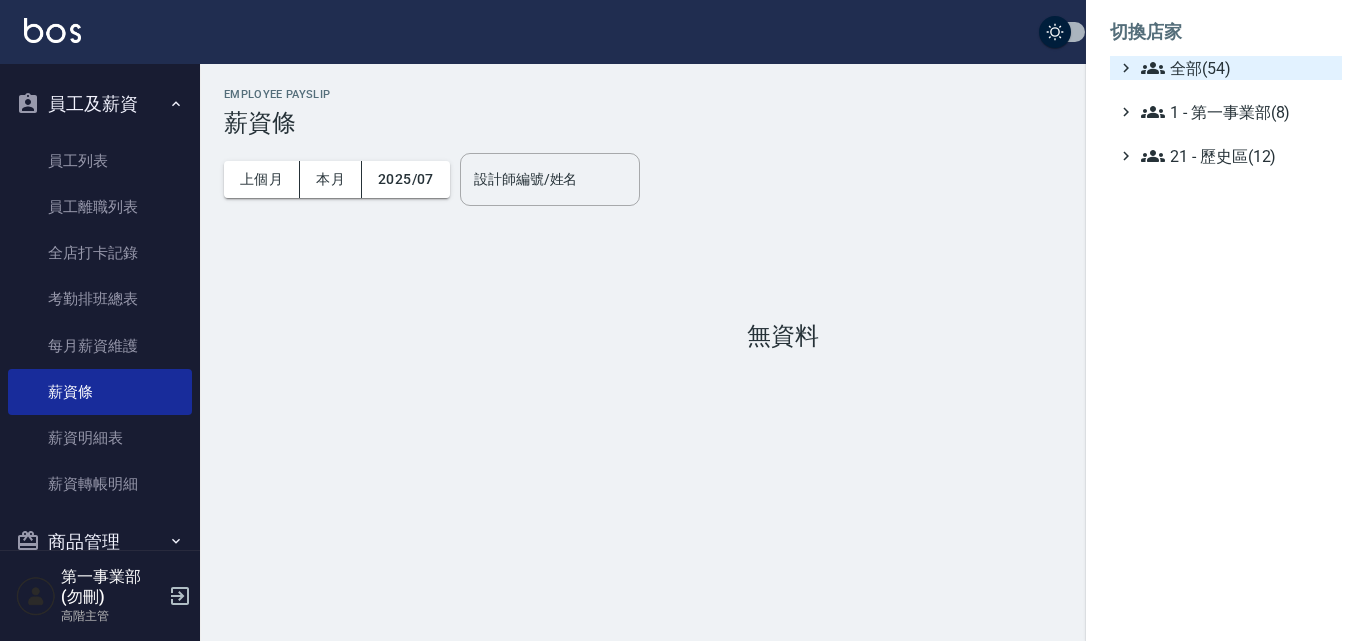 click on "全部(54)" at bounding box center [1237, 68] 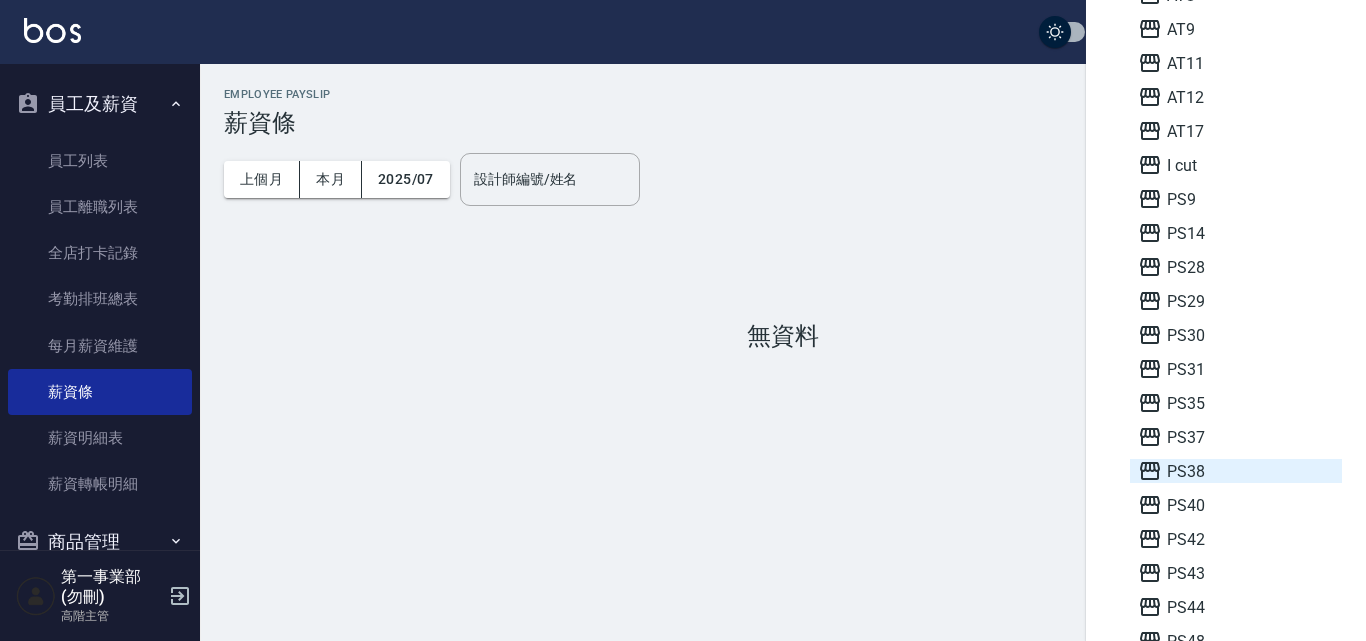 scroll, scrollTop: 200, scrollLeft: 0, axis: vertical 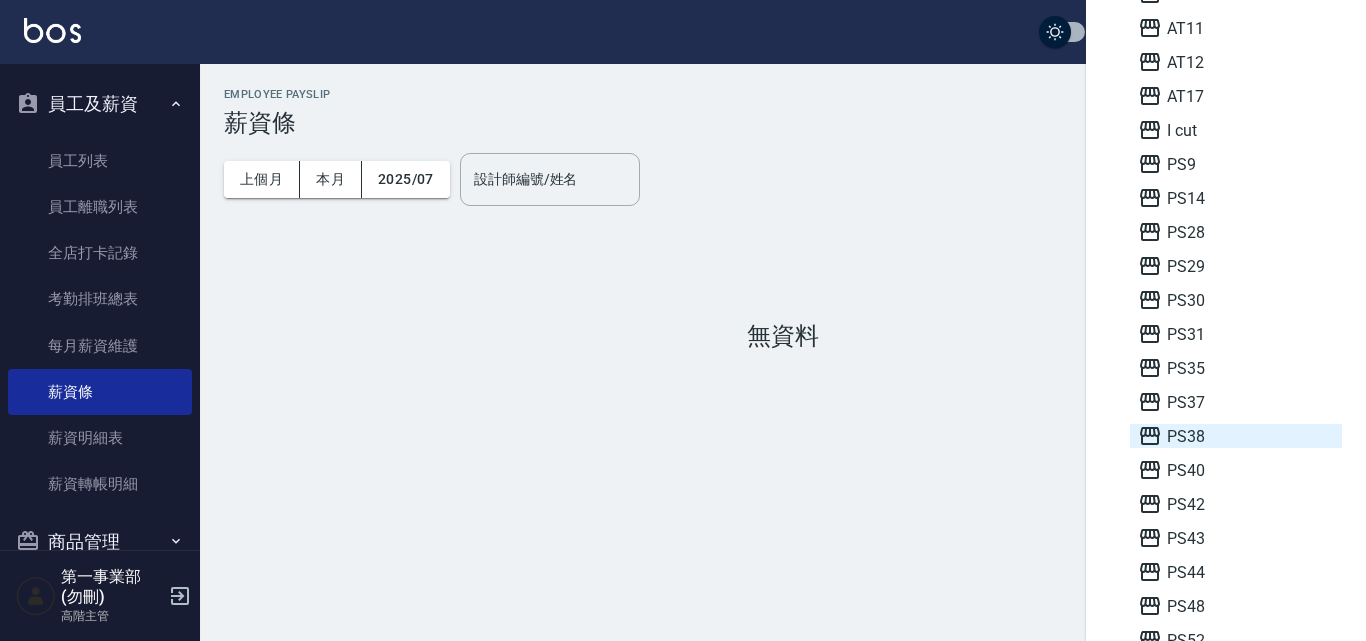 drag, startPoint x: 1211, startPoint y: 456, endPoint x: 1207, endPoint y: 438, distance: 18.439089 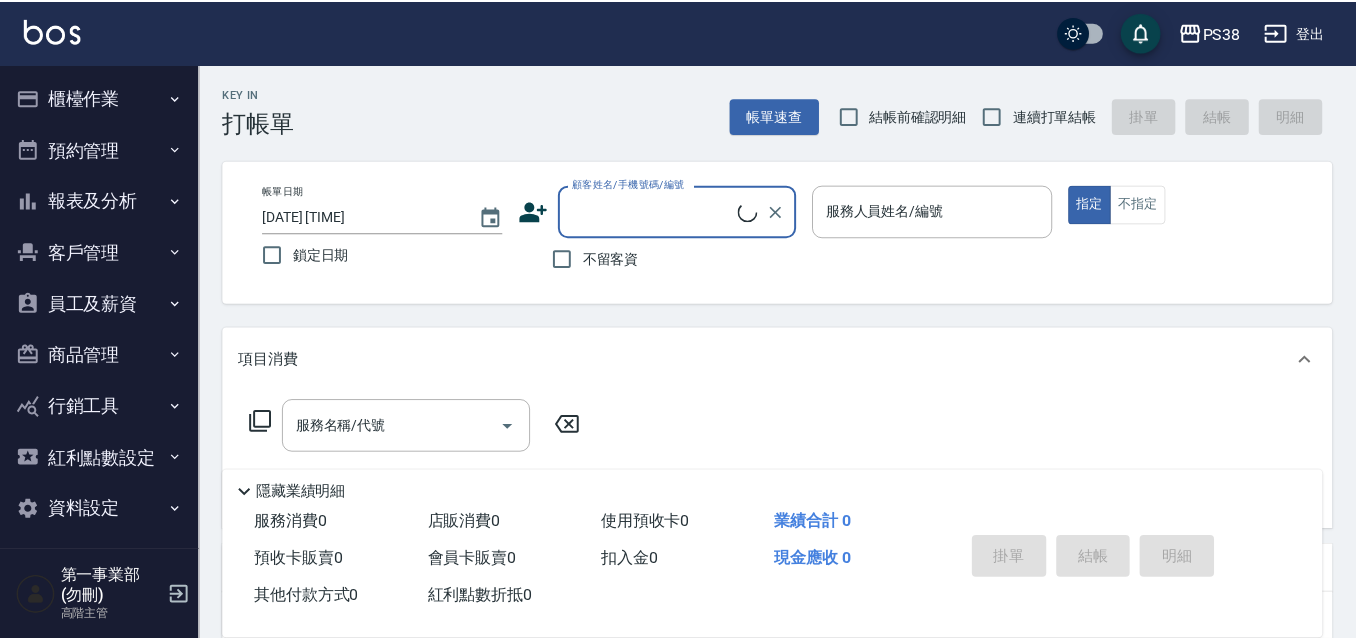 scroll, scrollTop: 0, scrollLeft: 0, axis: both 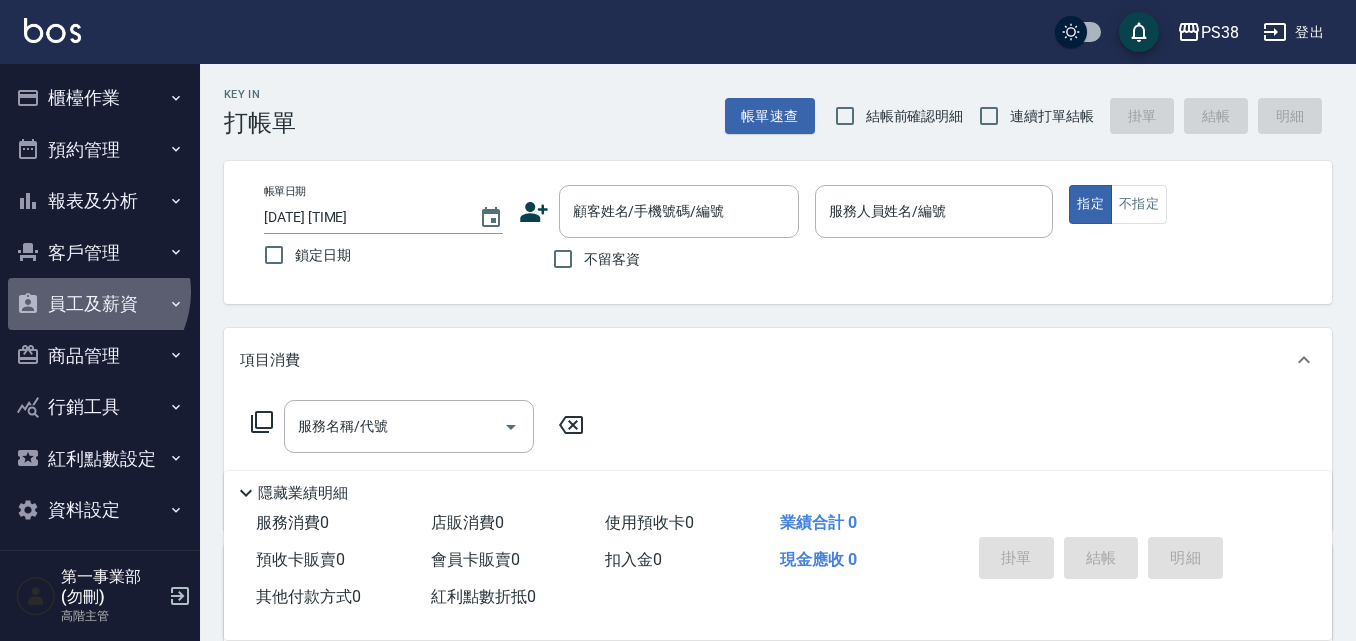 click on "員工及薪資" at bounding box center [100, 304] 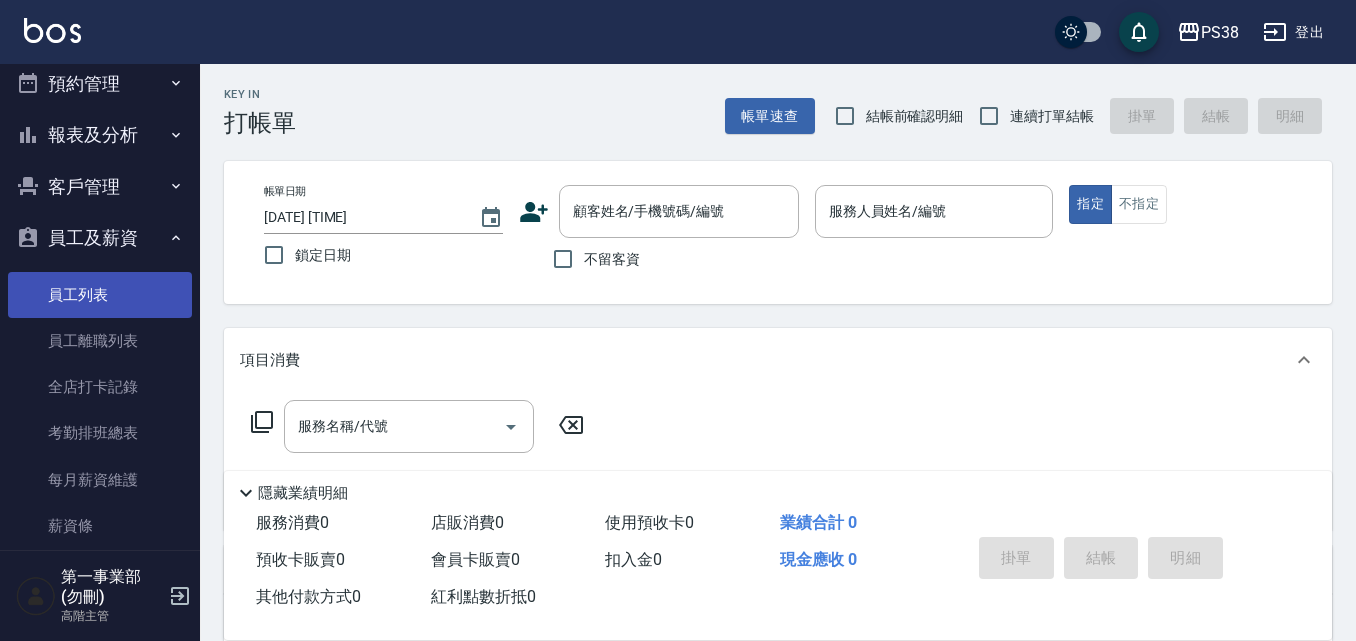 scroll, scrollTop: 100, scrollLeft: 0, axis: vertical 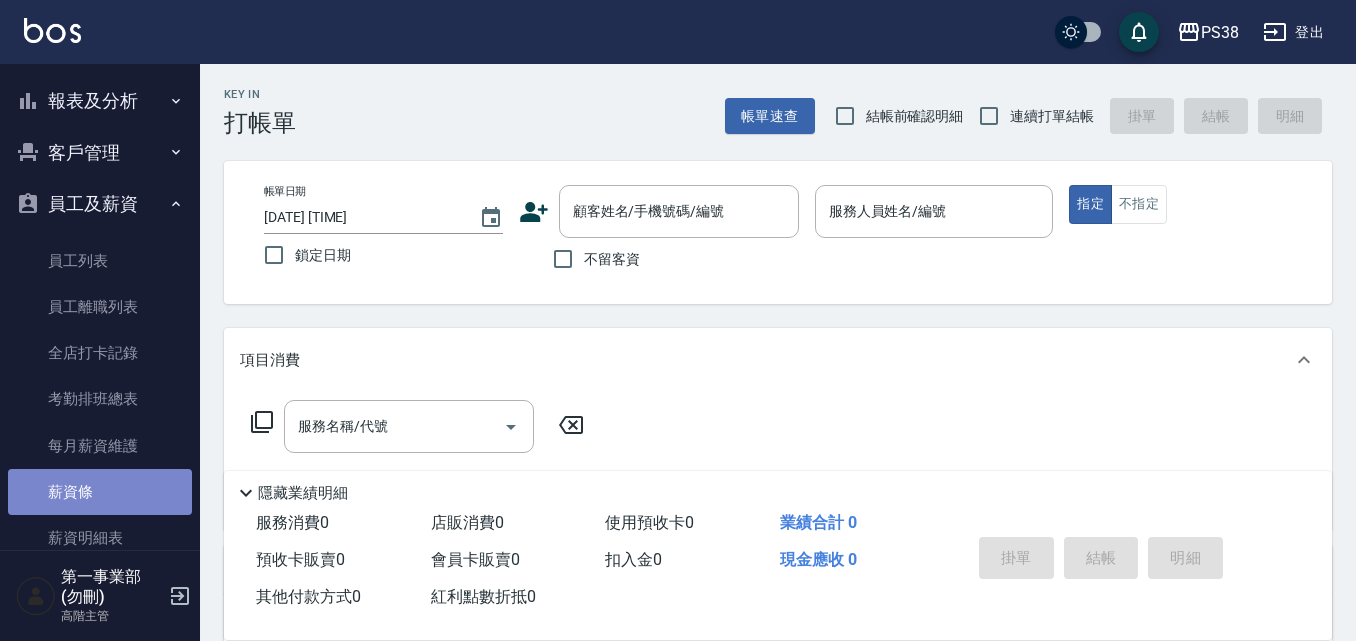 click on "薪資條" at bounding box center (100, 492) 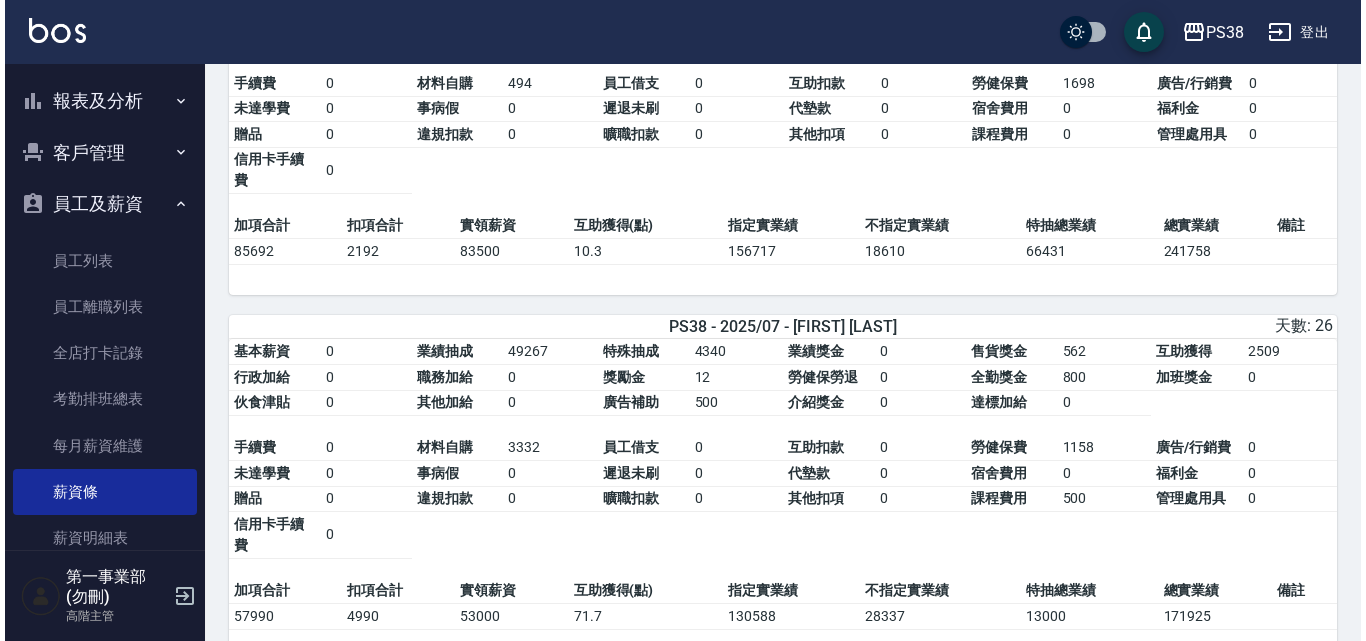 scroll, scrollTop: 1500, scrollLeft: 0, axis: vertical 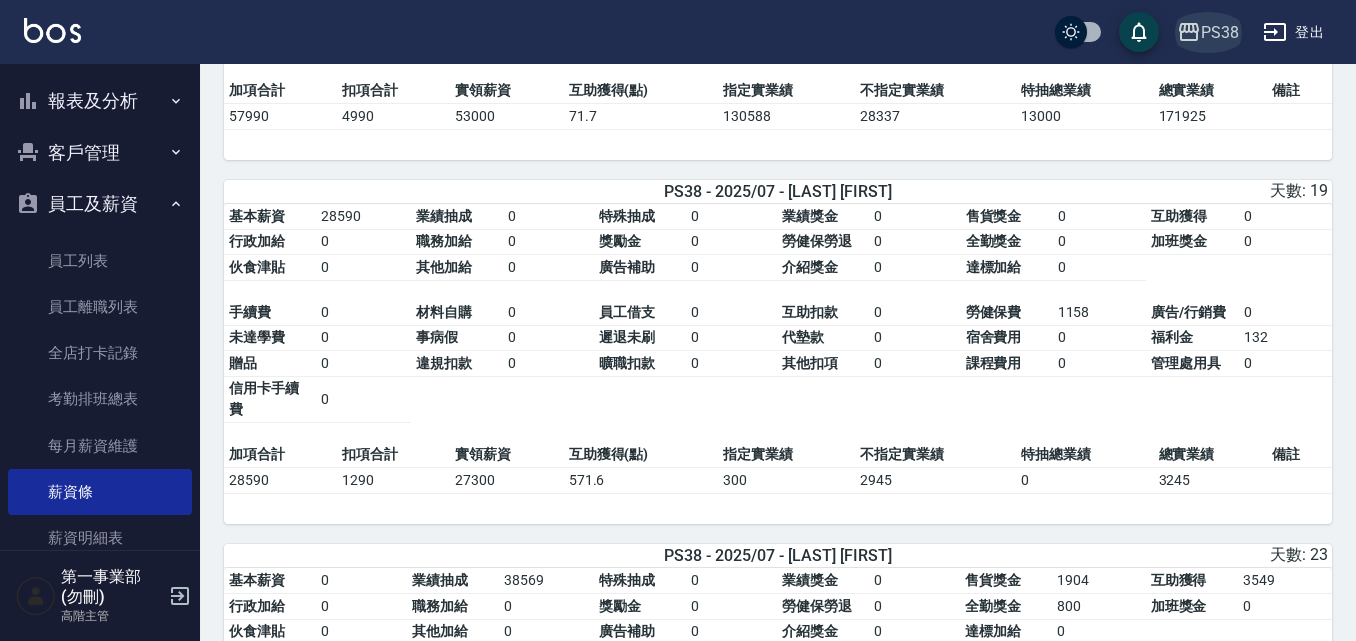 click 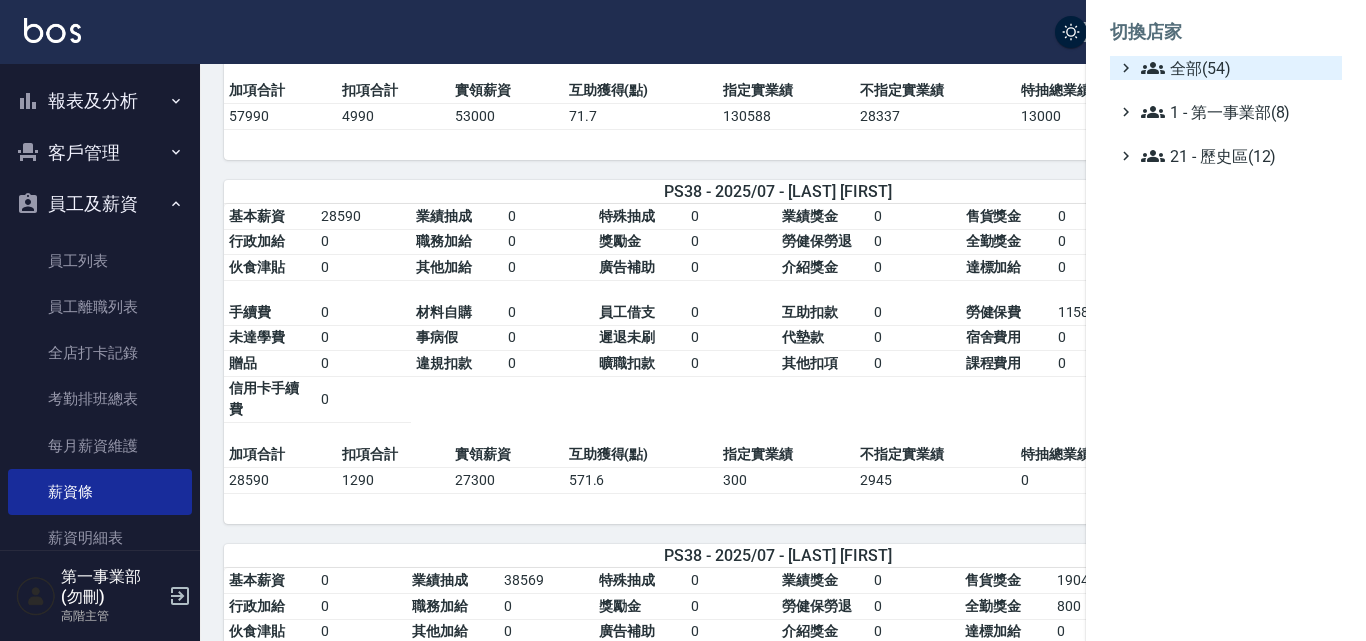 click on "全部(54)" at bounding box center [1237, 68] 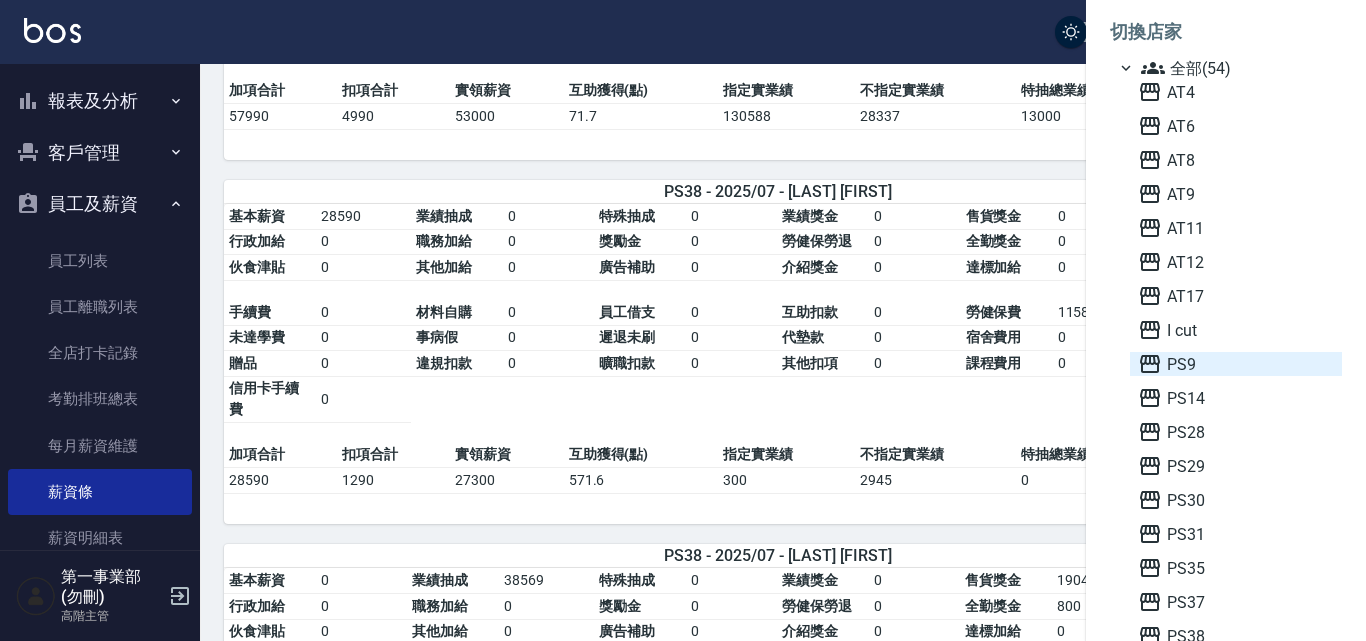 scroll, scrollTop: 100, scrollLeft: 0, axis: vertical 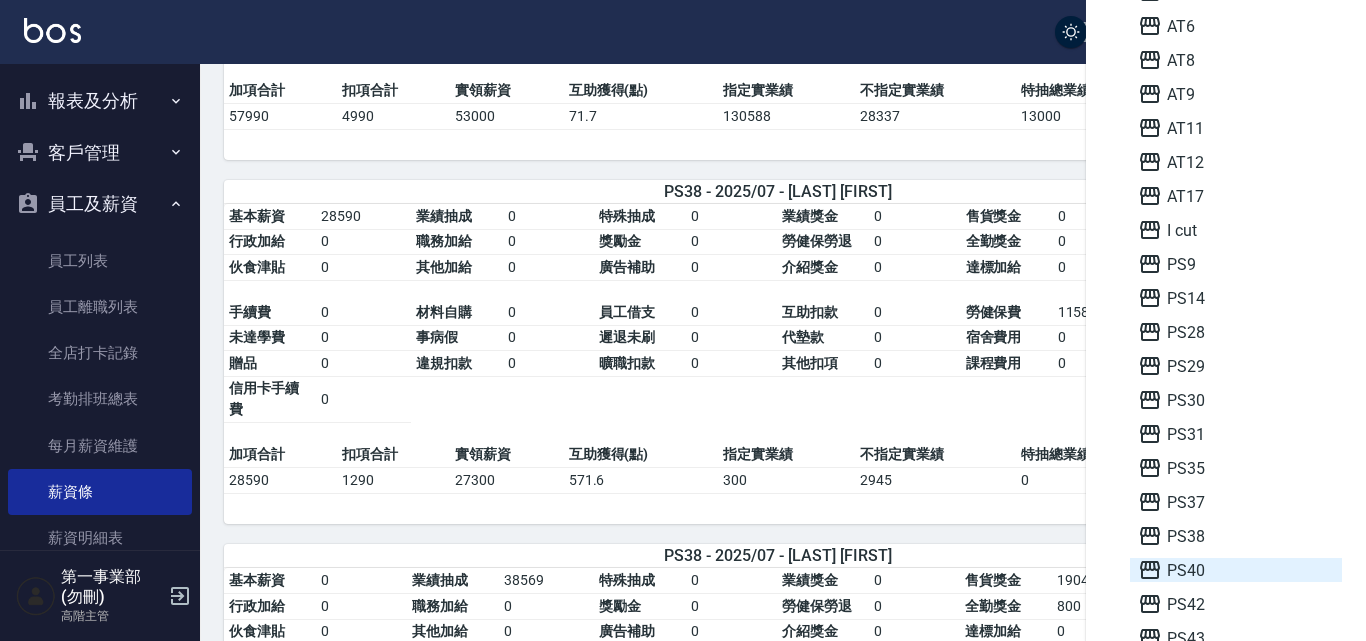 click on "PS40" at bounding box center (1236, 570) 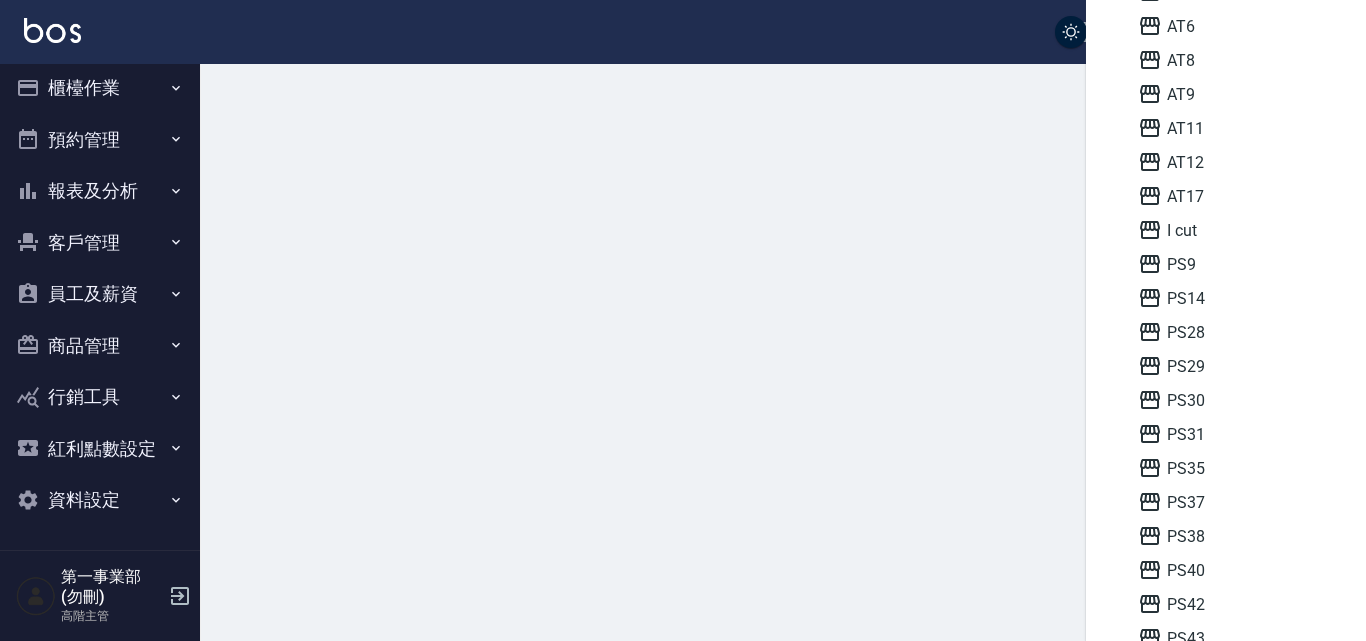 scroll, scrollTop: 0, scrollLeft: 0, axis: both 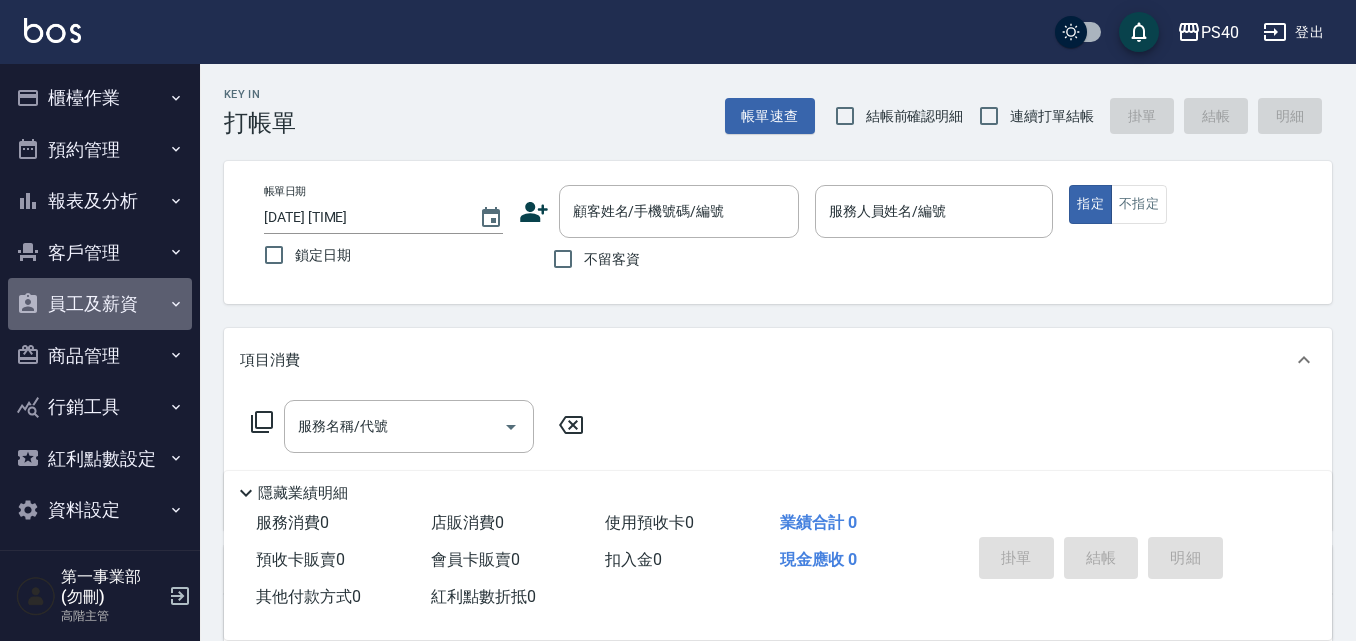 click on "員工及薪資" at bounding box center [100, 304] 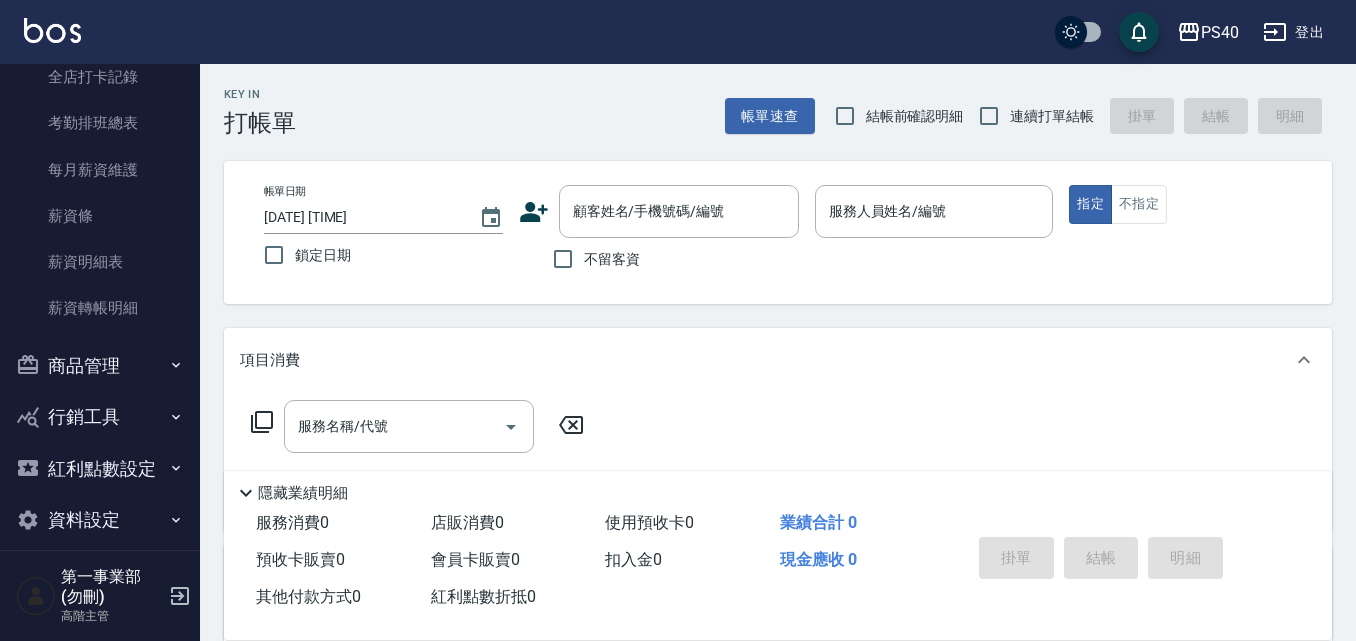 scroll, scrollTop: 396, scrollLeft: 0, axis: vertical 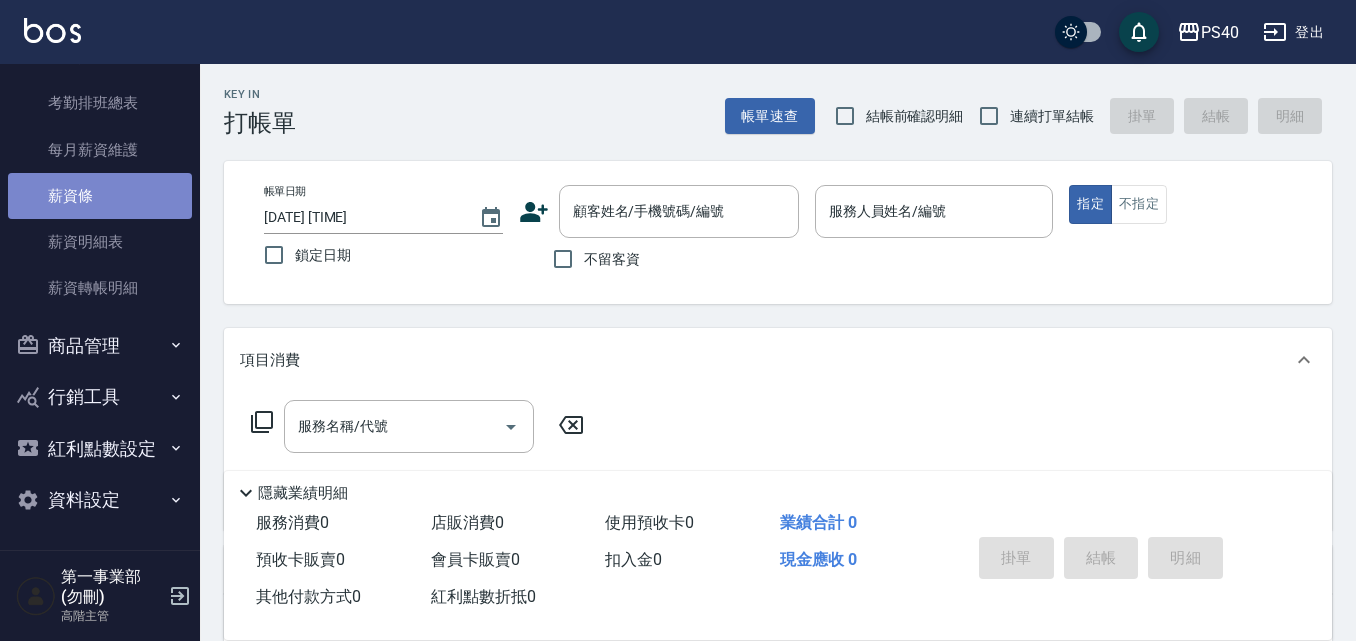 click on "薪資條" at bounding box center [100, 196] 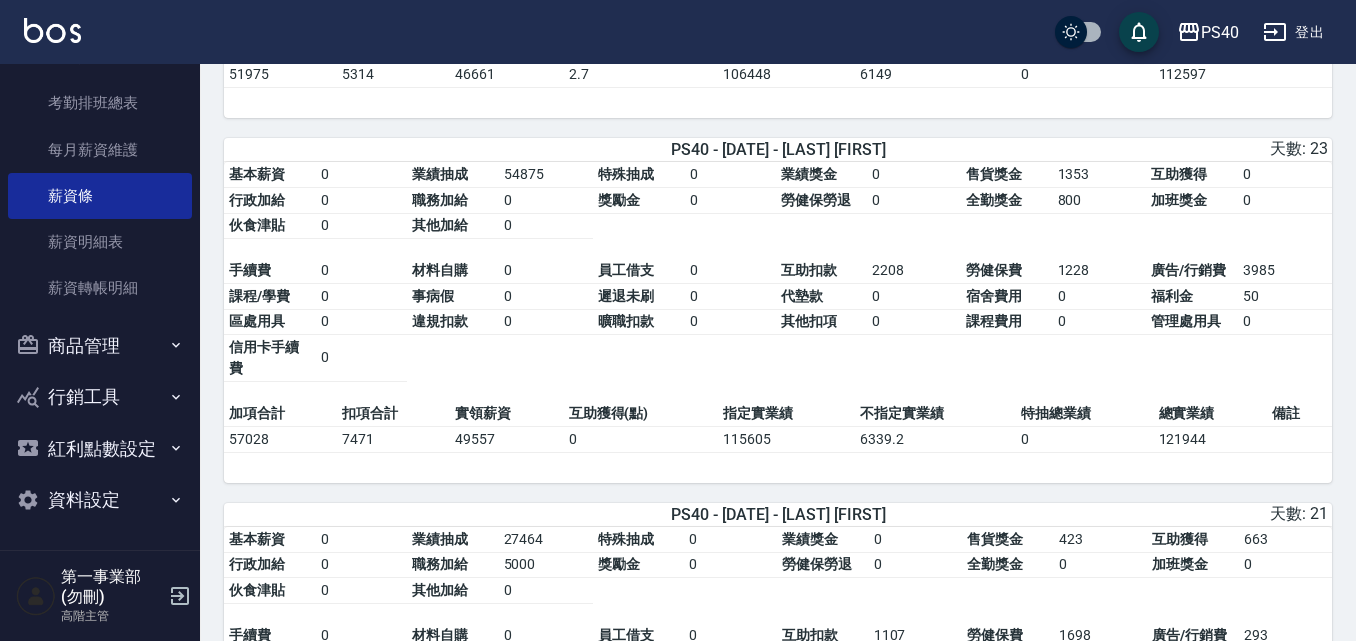 scroll, scrollTop: 1900, scrollLeft: 0, axis: vertical 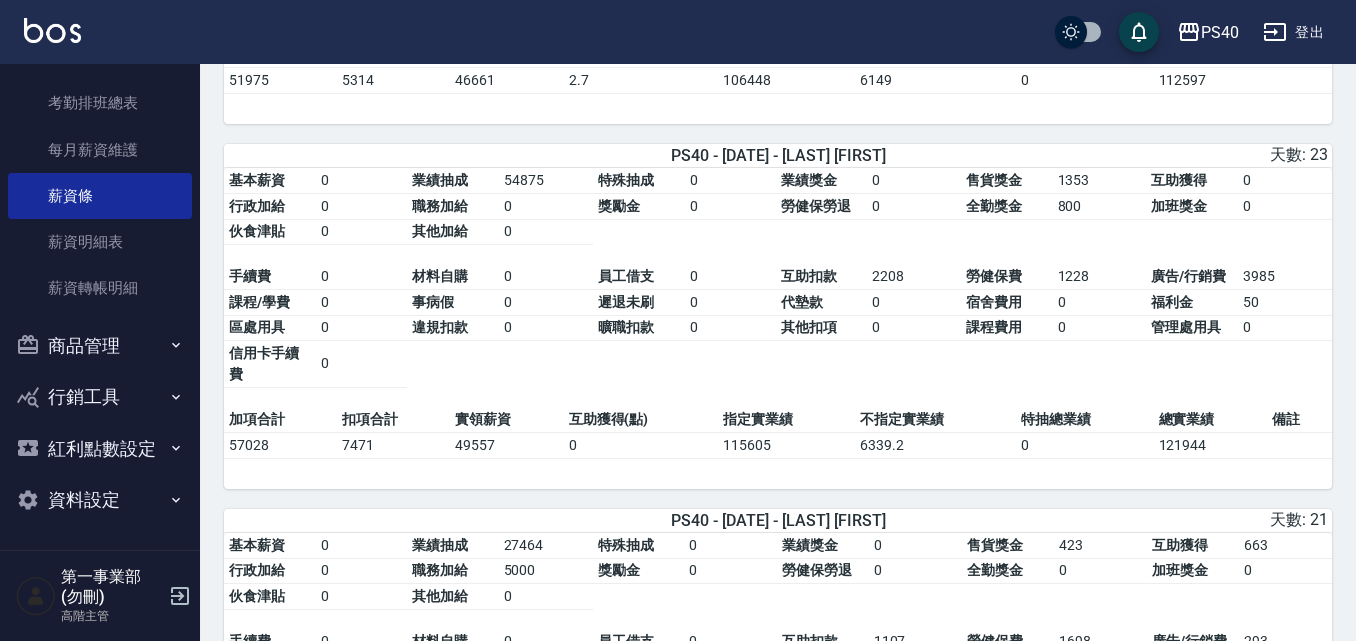 click on "800" at bounding box center (1100, 207) 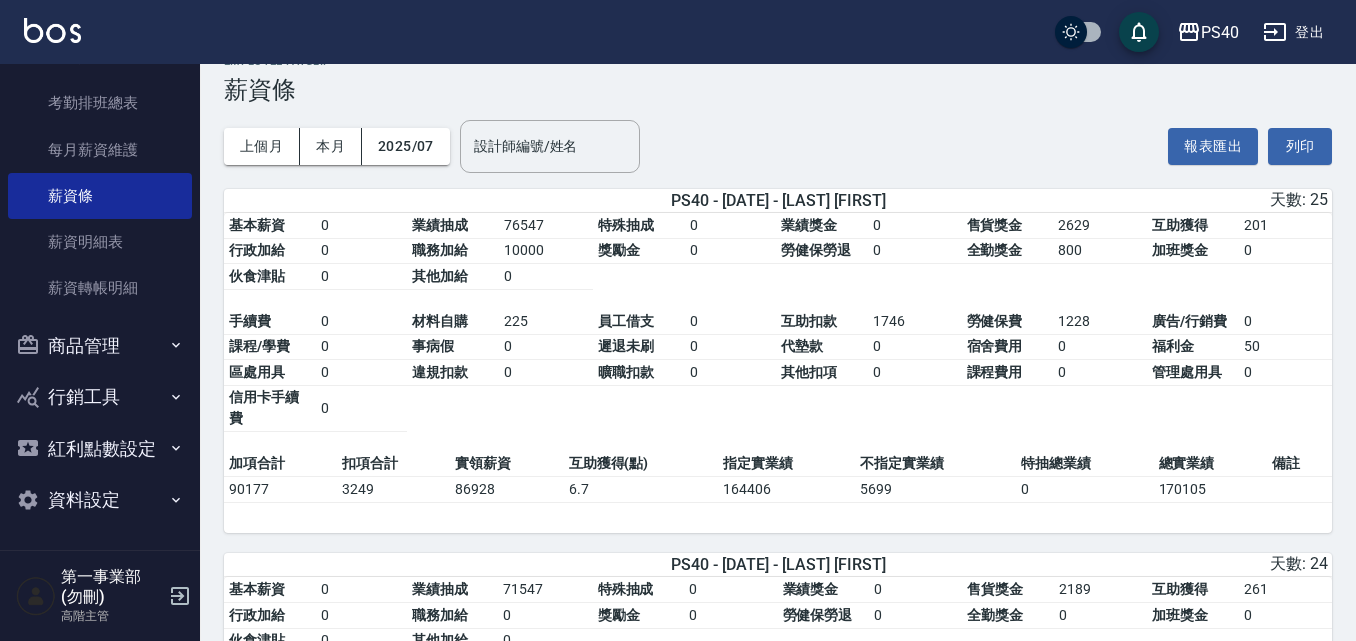 scroll, scrollTop: 0, scrollLeft: 0, axis: both 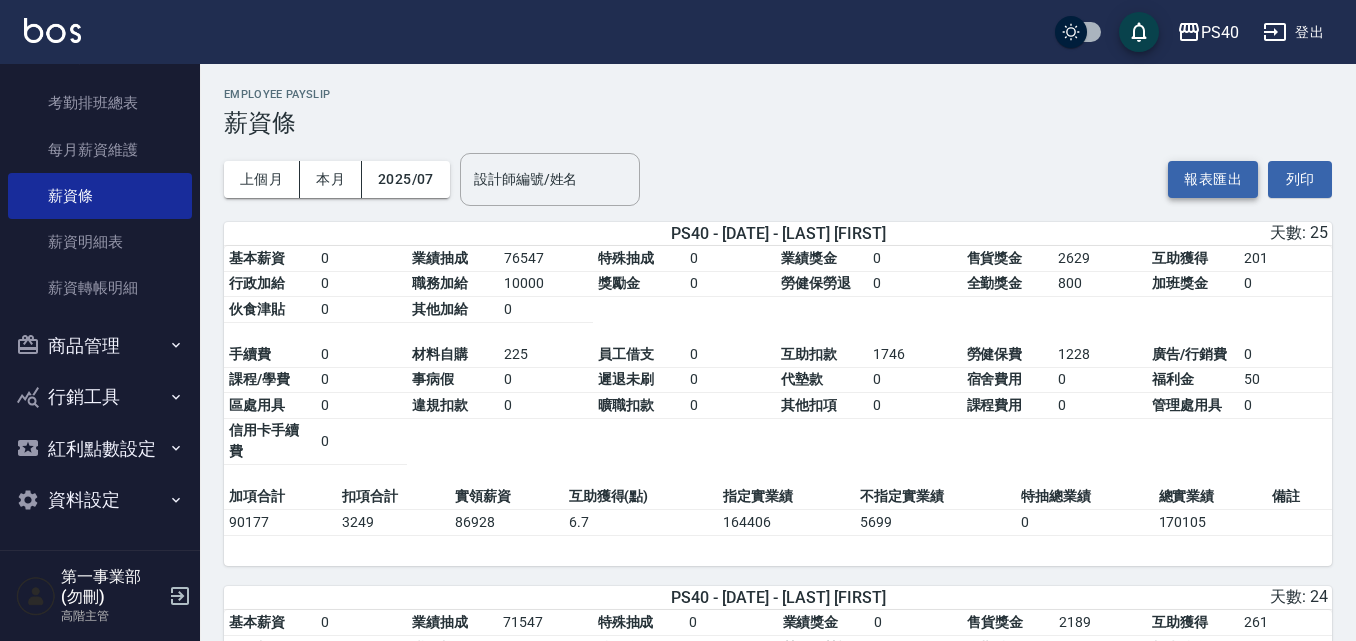 click on "報表匯出" at bounding box center [1213, 179] 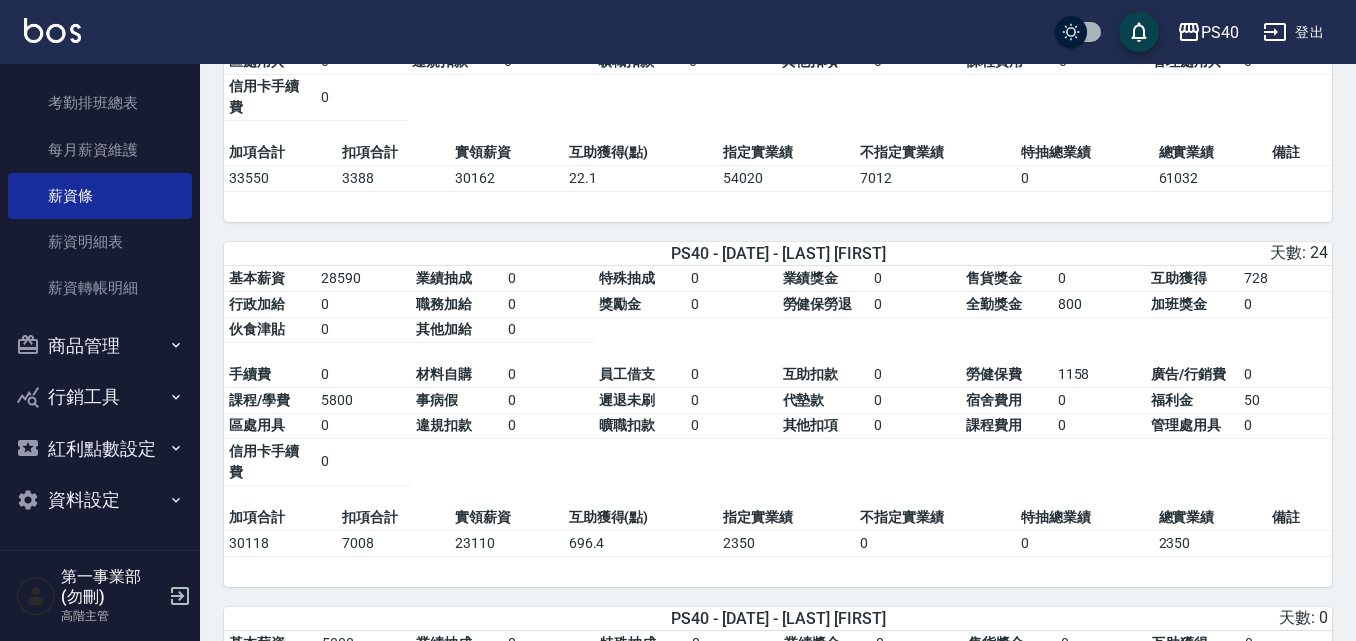 scroll, scrollTop: 2600, scrollLeft: 0, axis: vertical 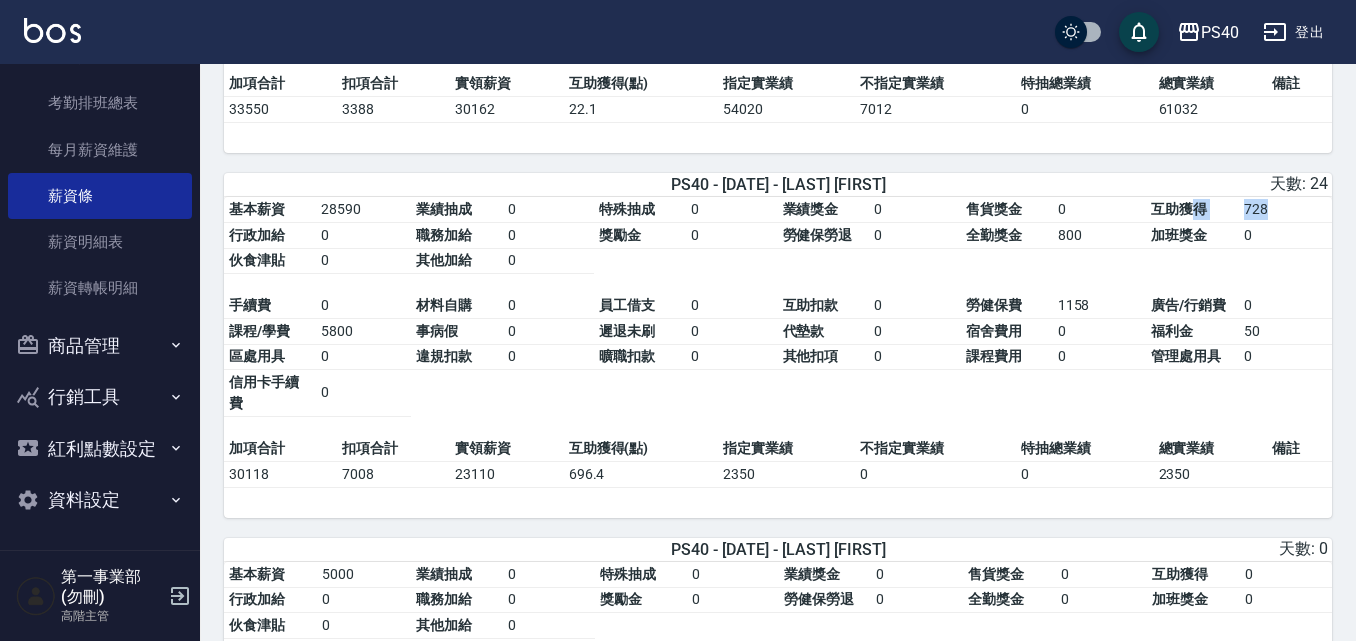 drag, startPoint x: 1199, startPoint y: 236, endPoint x: 1314, endPoint y: 236, distance: 115 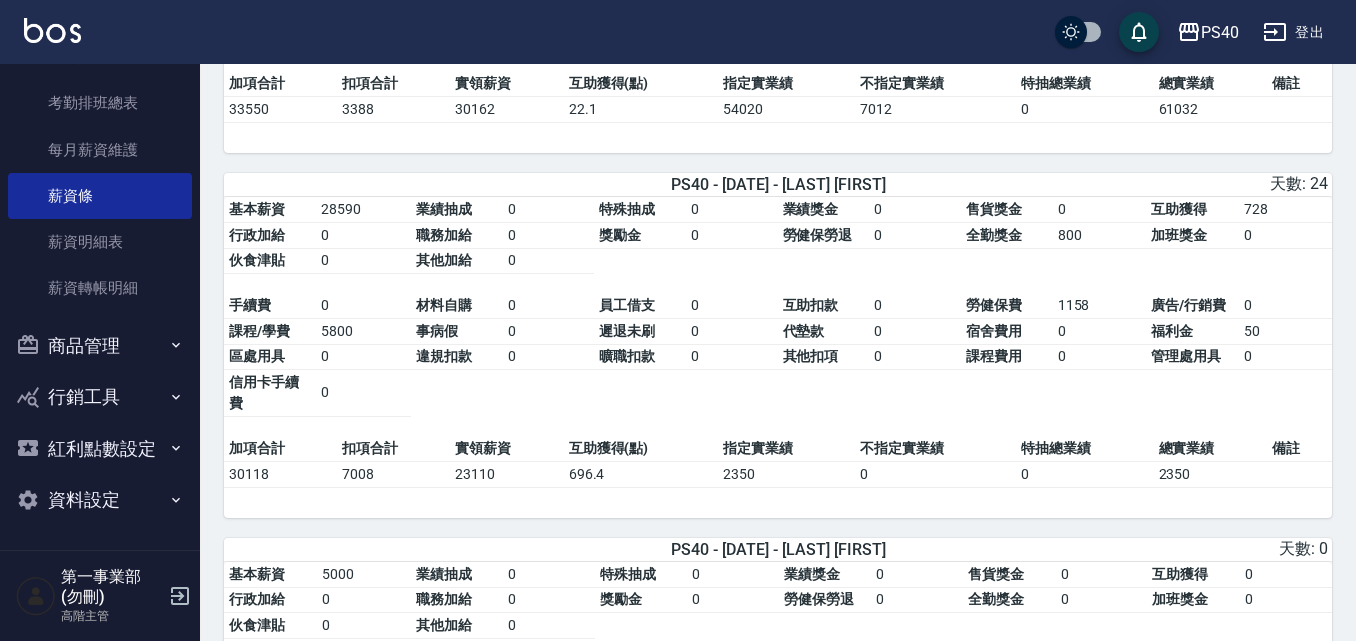 click on "基本薪資 28590 業績抽成 0 特殊抽成 0 業績獎金 0 售貨獎金 0 互助獲得 728 行政加給 0 職務加給 0 獎勵金 0 勞健保勞退 0 全勤獎金 800 加班獎金 0 伙食津貼 0 其他加給 0 手續費 0 材料自購 0 員工借支 0 互助扣款 0 勞健保費 1158 廣告/行銷費 0 課程/學費 5800 事病假 0 遲退未刷 0 代墊款 0 宿舍費用 0 福利金 50 區處用具 0 違規扣款 0 曠職扣款 0 其他扣項 0 課程費用 0 管理處用具 0 信用卡手續費 0" at bounding box center (778, 316) 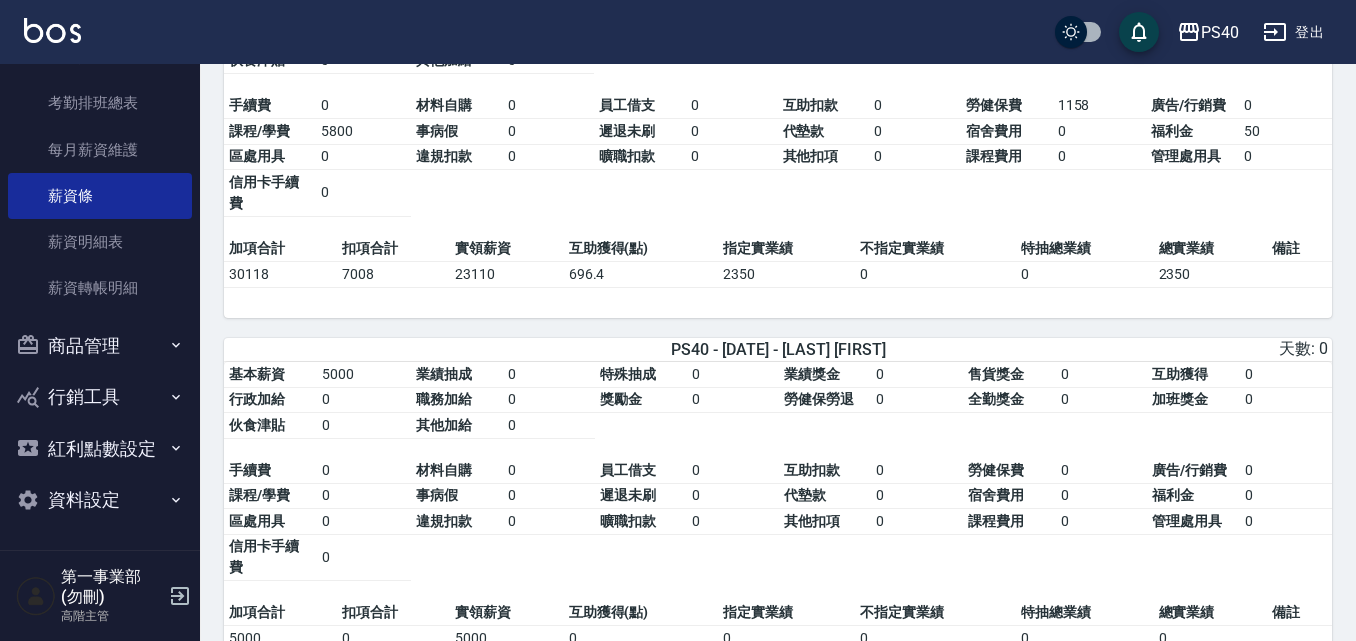 scroll, scrollTop: 2900, scrollLeft: 0, axis: vertical 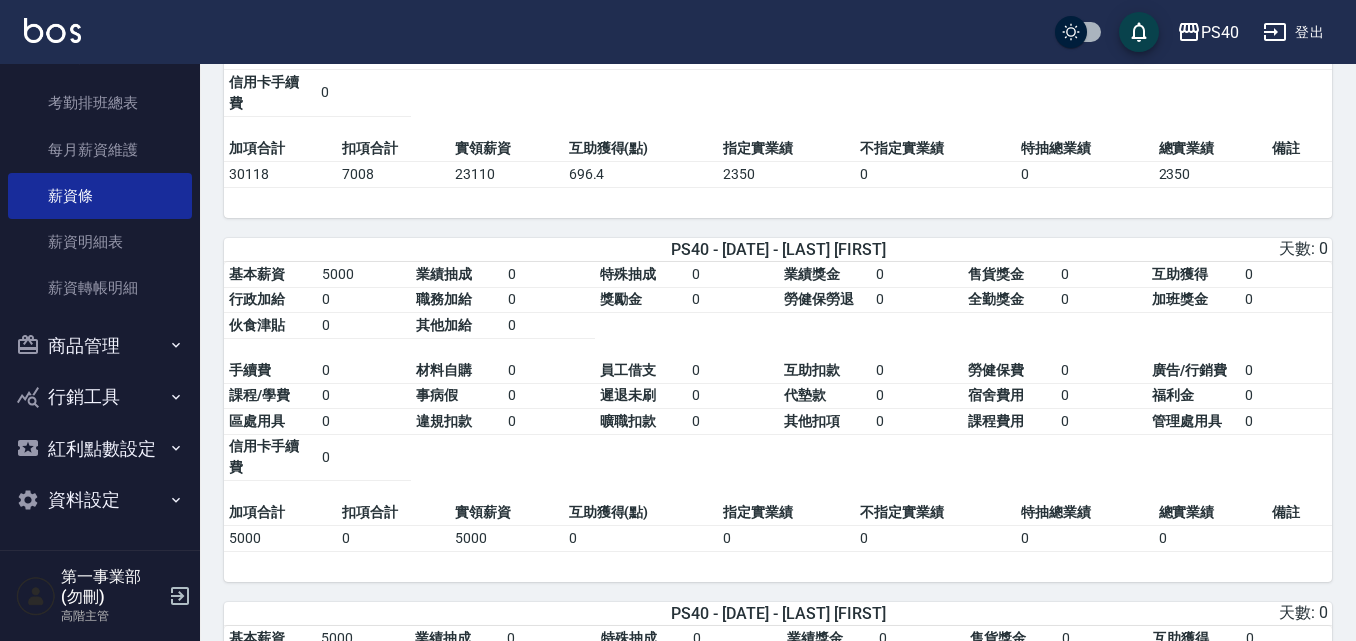 click on "信用卡手續費" at bounding box center (270, 457) 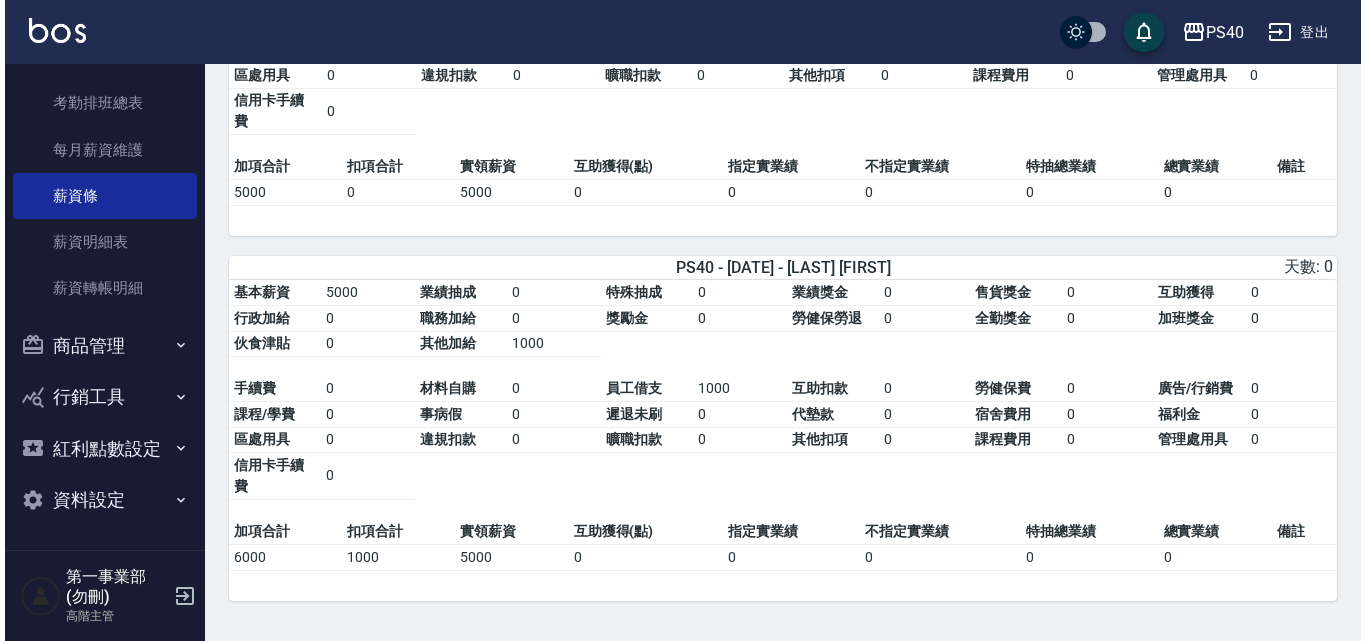 scroll, scrollTop: 3280, scrollLeft: 0, axis: vertical 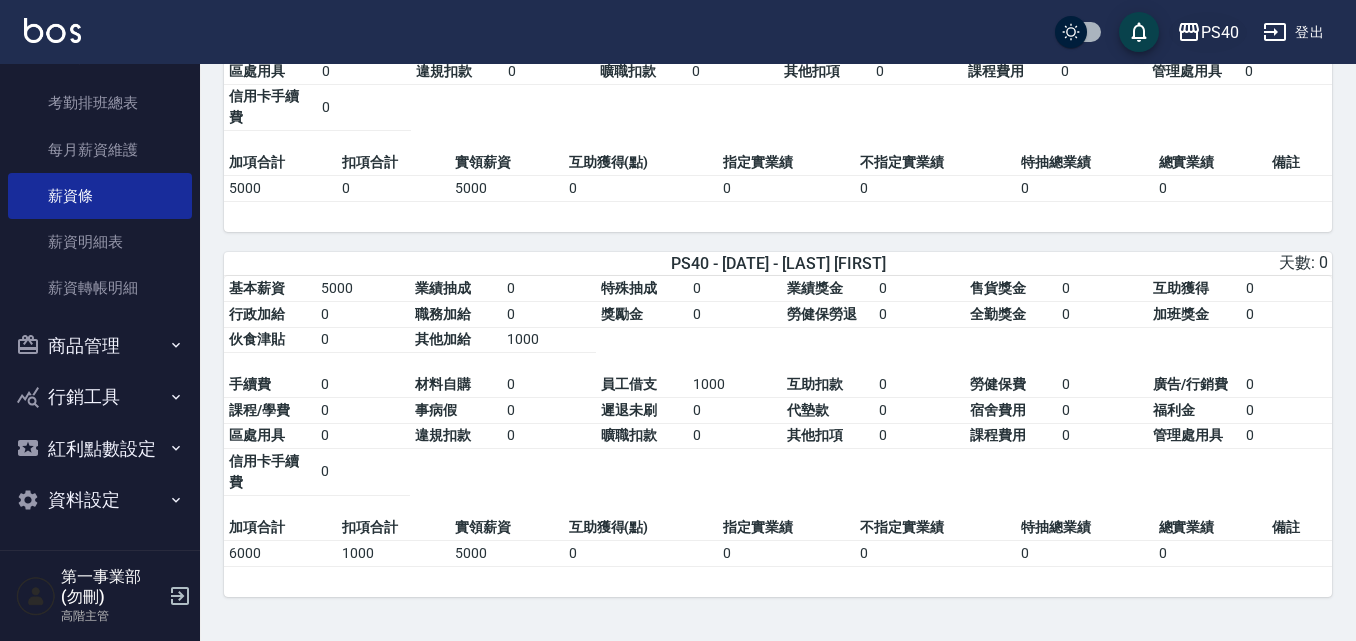 click 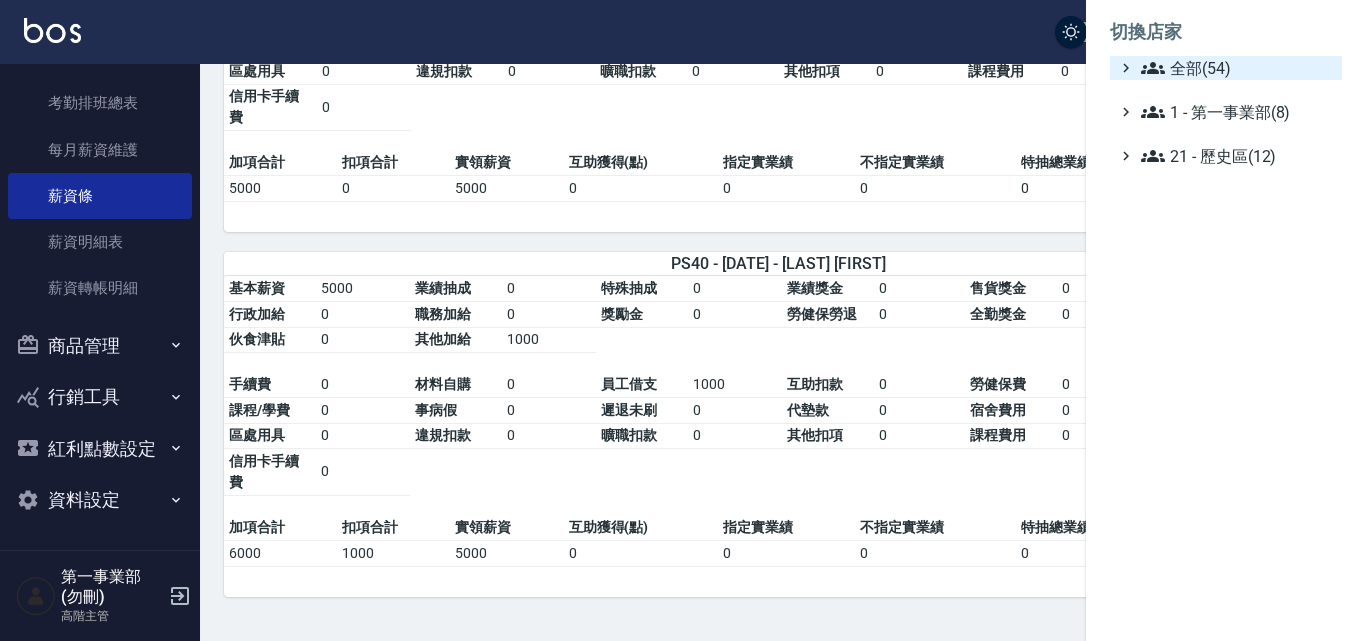 click on "全部(54)" at bounding box center [1237, 68] 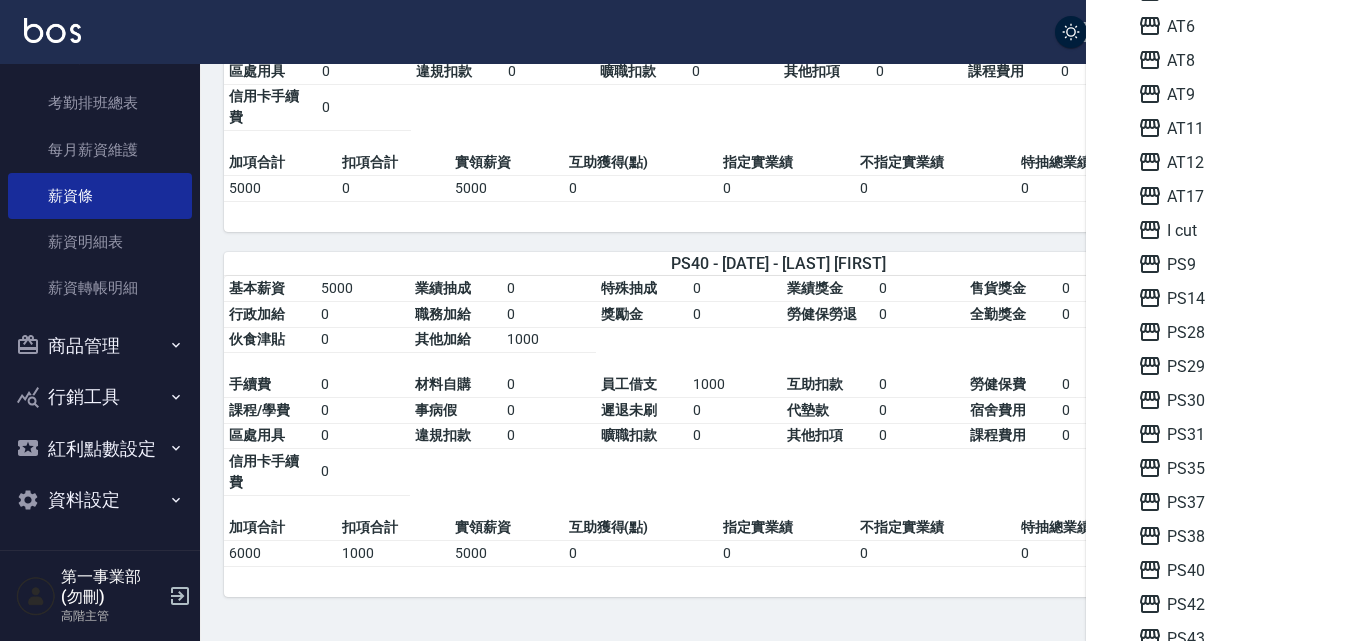 scroll, scrollTop: 200, scrollLeft: 0, axis: vertical 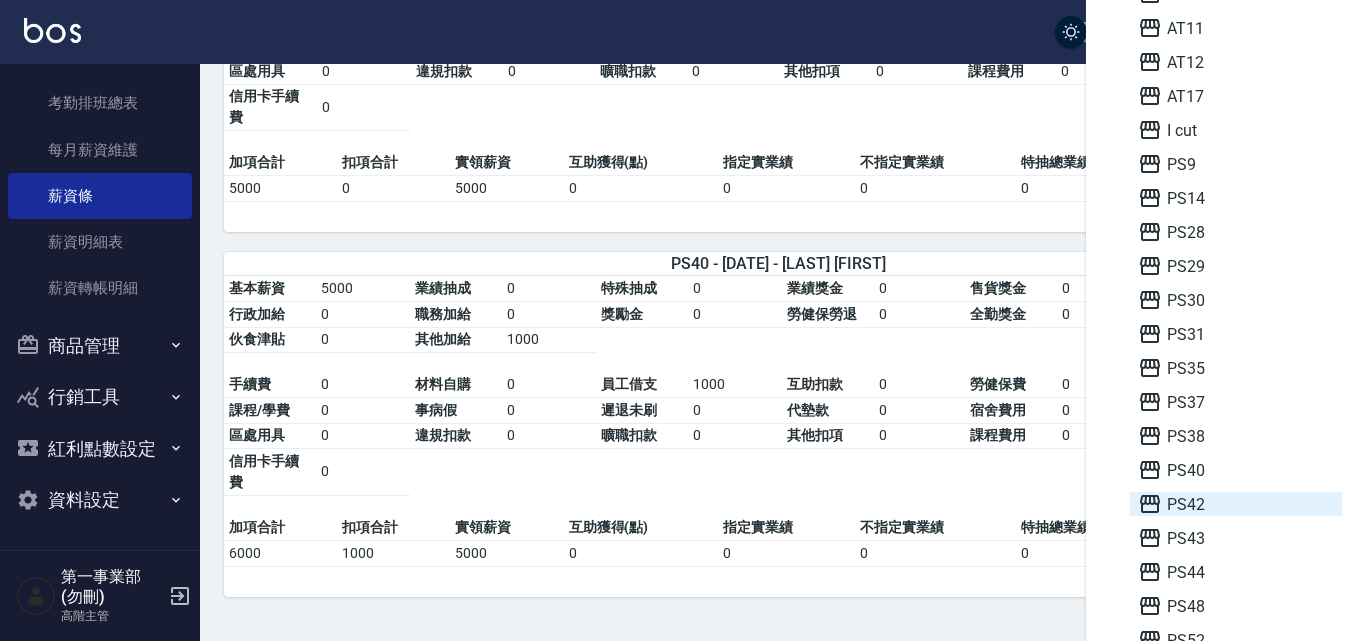 click on "PS42" at bounding box center (1236, 504) 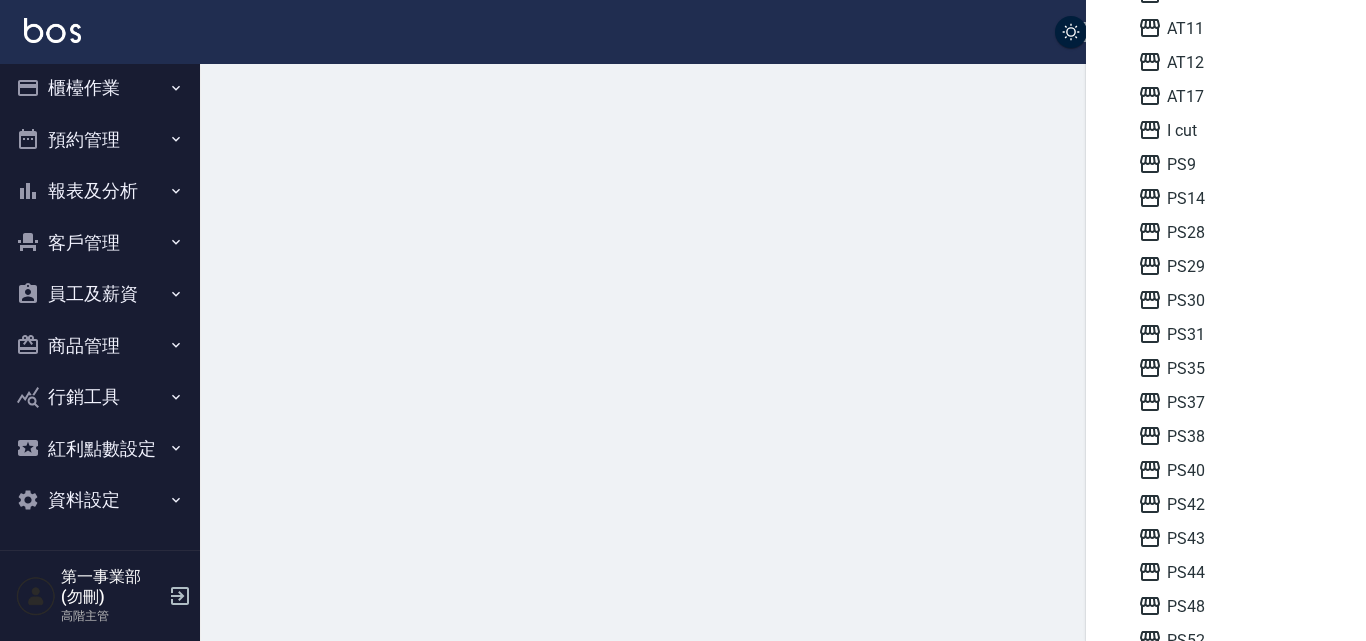 scroll, scrollTop: 0, scrollLeft: 0, axis: both 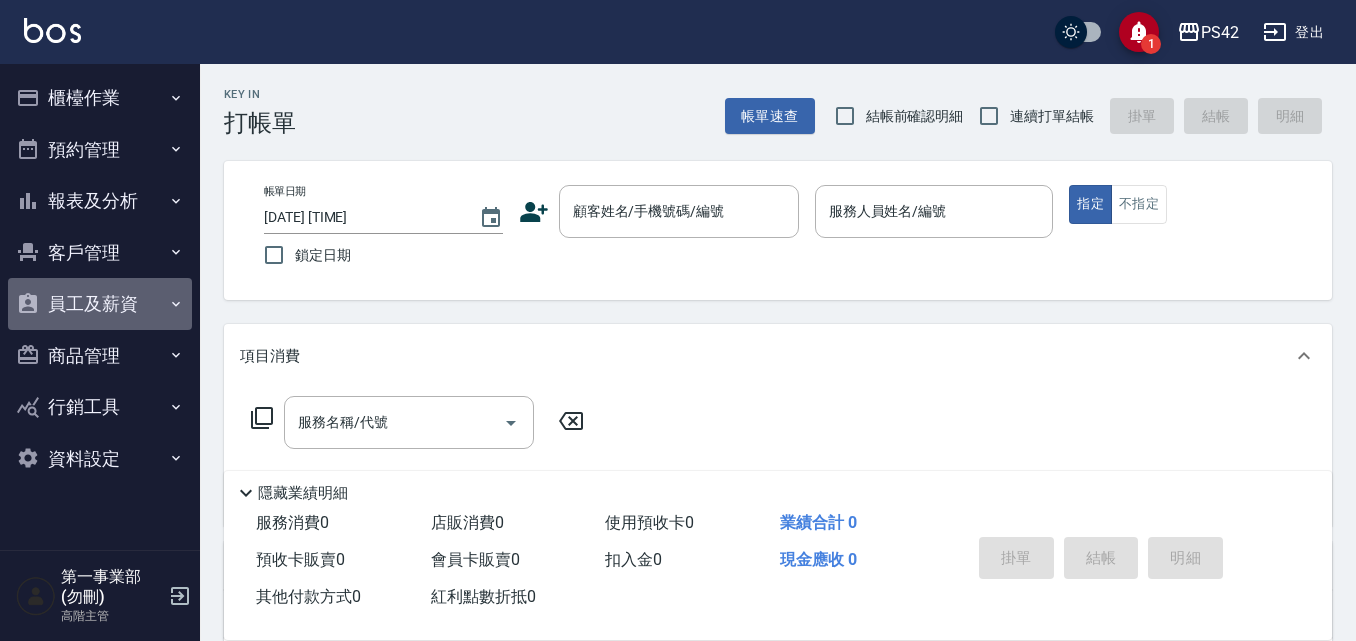 click on "員工及薪資" at bounding box center (100, 304) 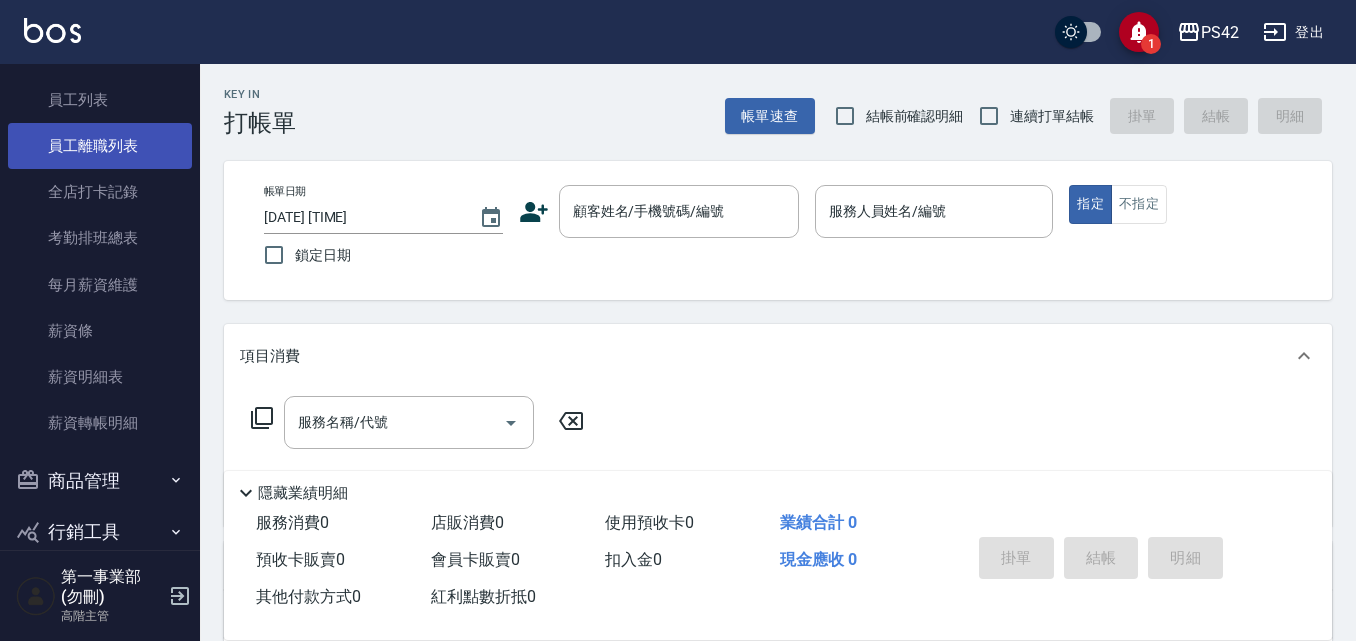 scroll, scrollTop: 300, scrollLeft: 0, axis: vertical 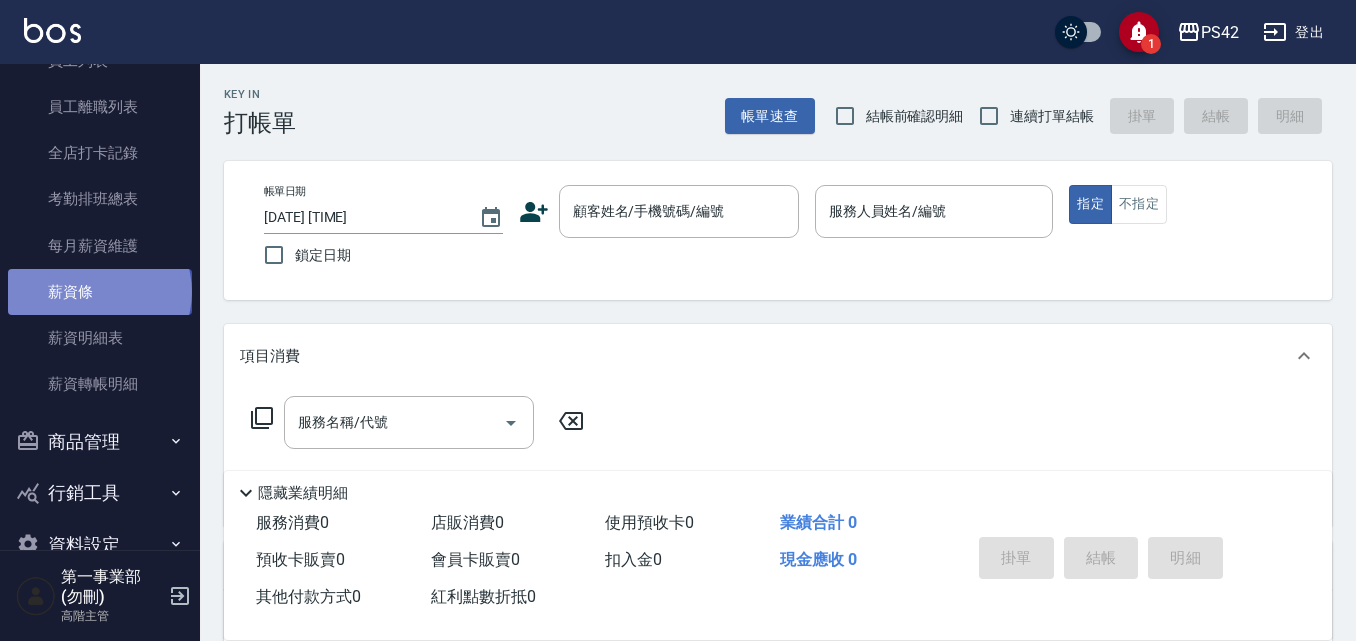 click on "薪資條" at bounding box center (100, 292) 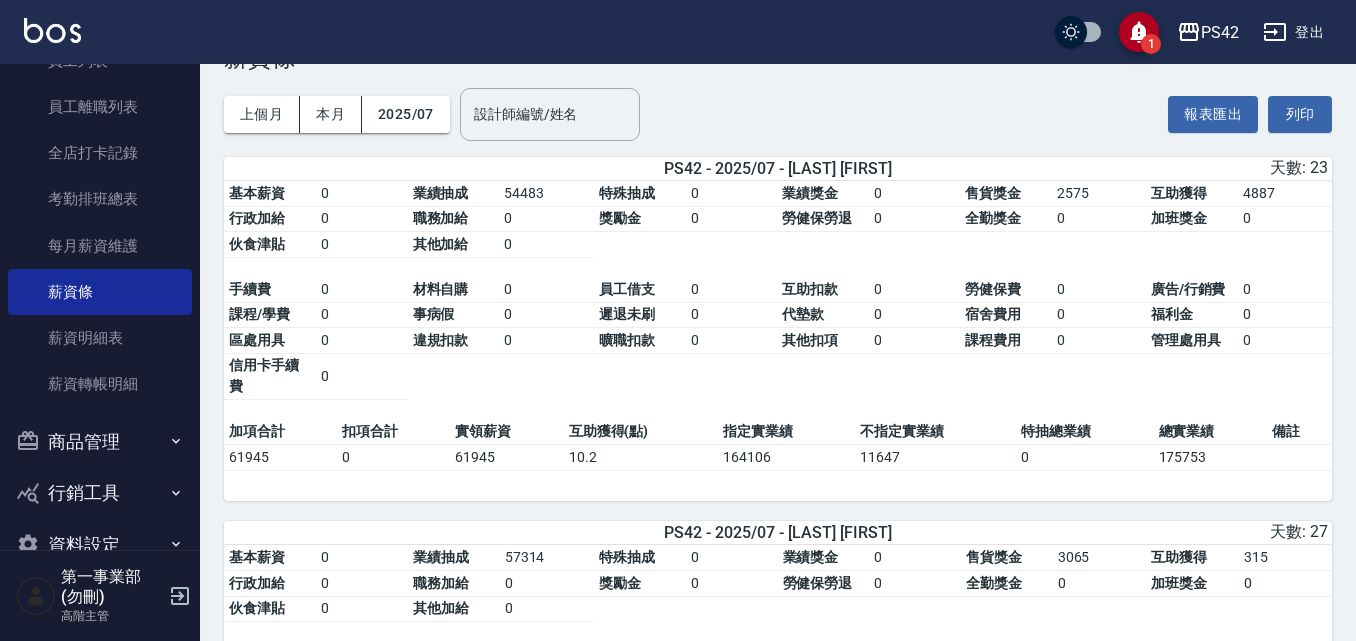 scroll, scrollTop: 100, scrollLeft: 0, axis: vertical 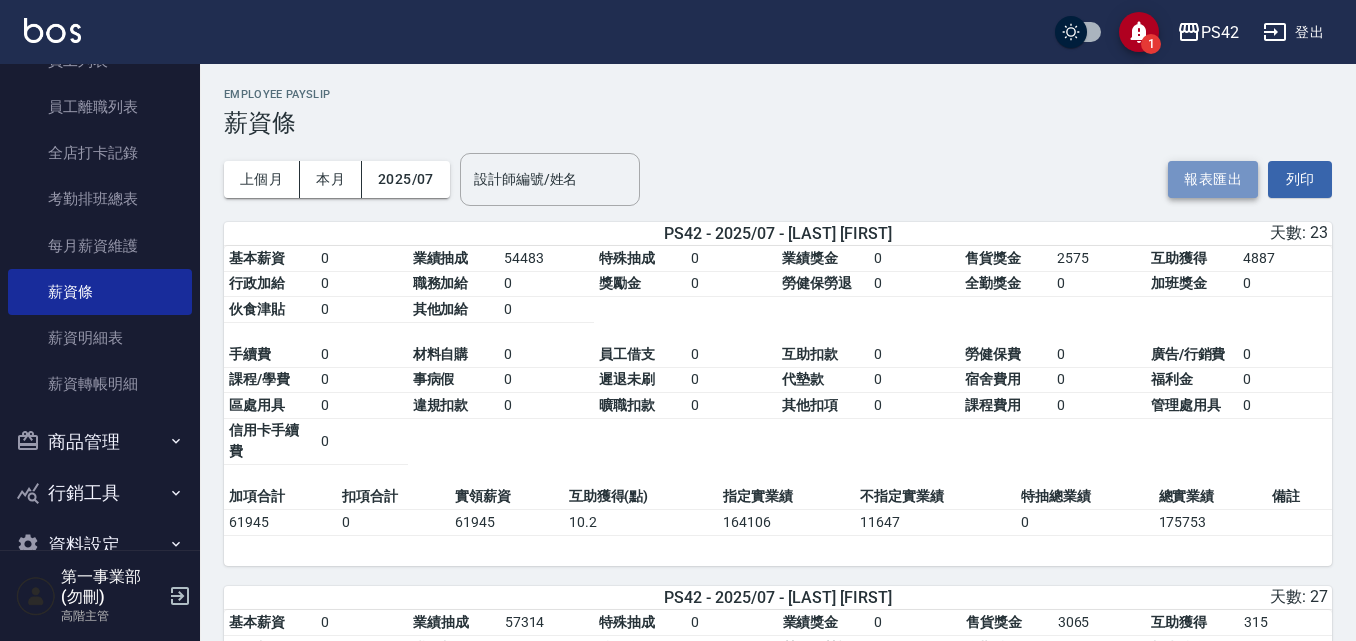 click on "報表匯出" at bounding box center [1213, 179] 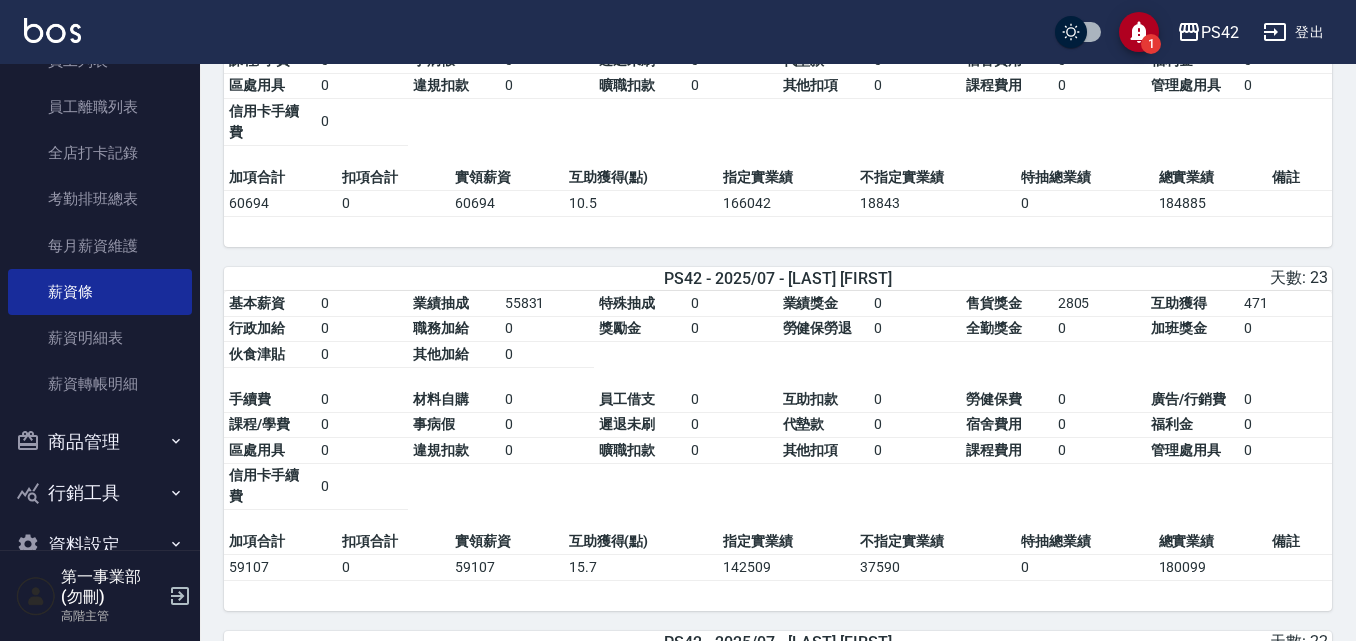 scroll, scrollTop: 700, scrollLeft: 0, axis: vertical 